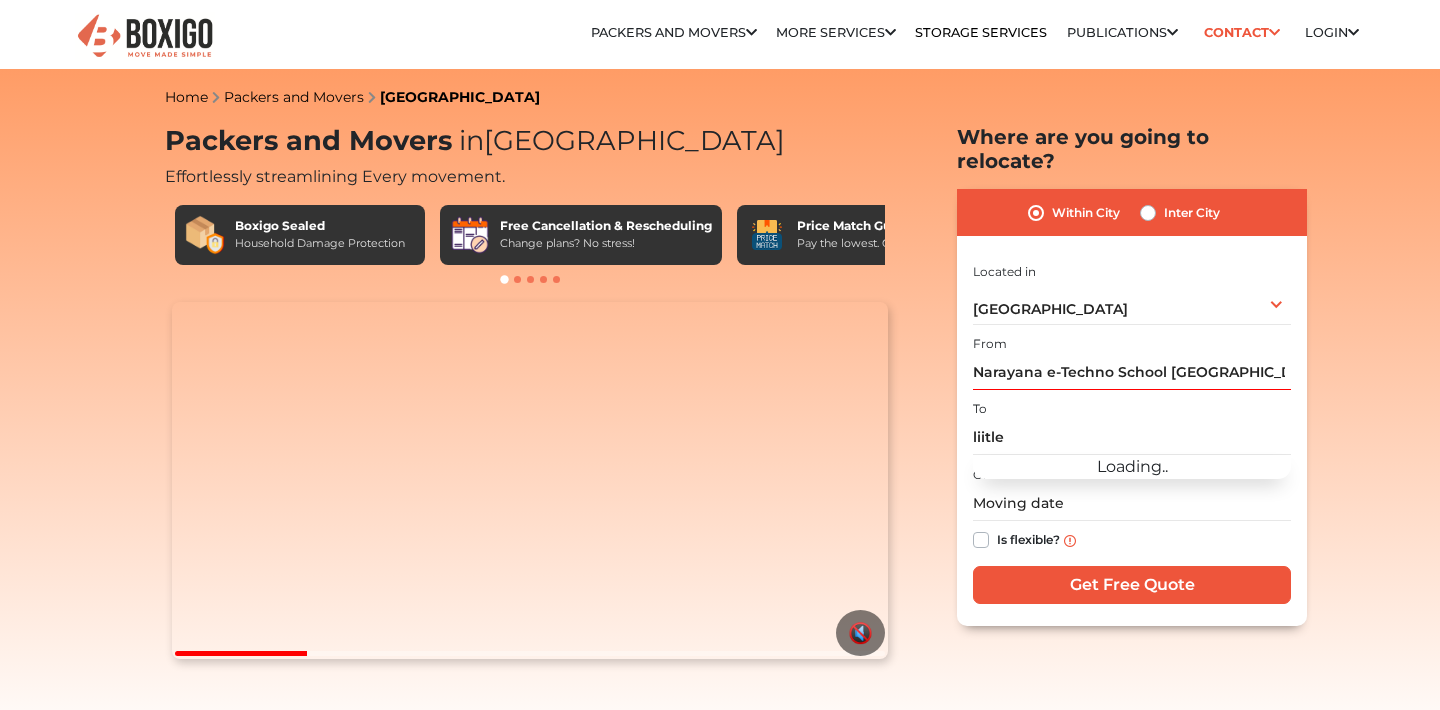 scroll, scrollTop: 0, scrollLeft: 0, axis: both 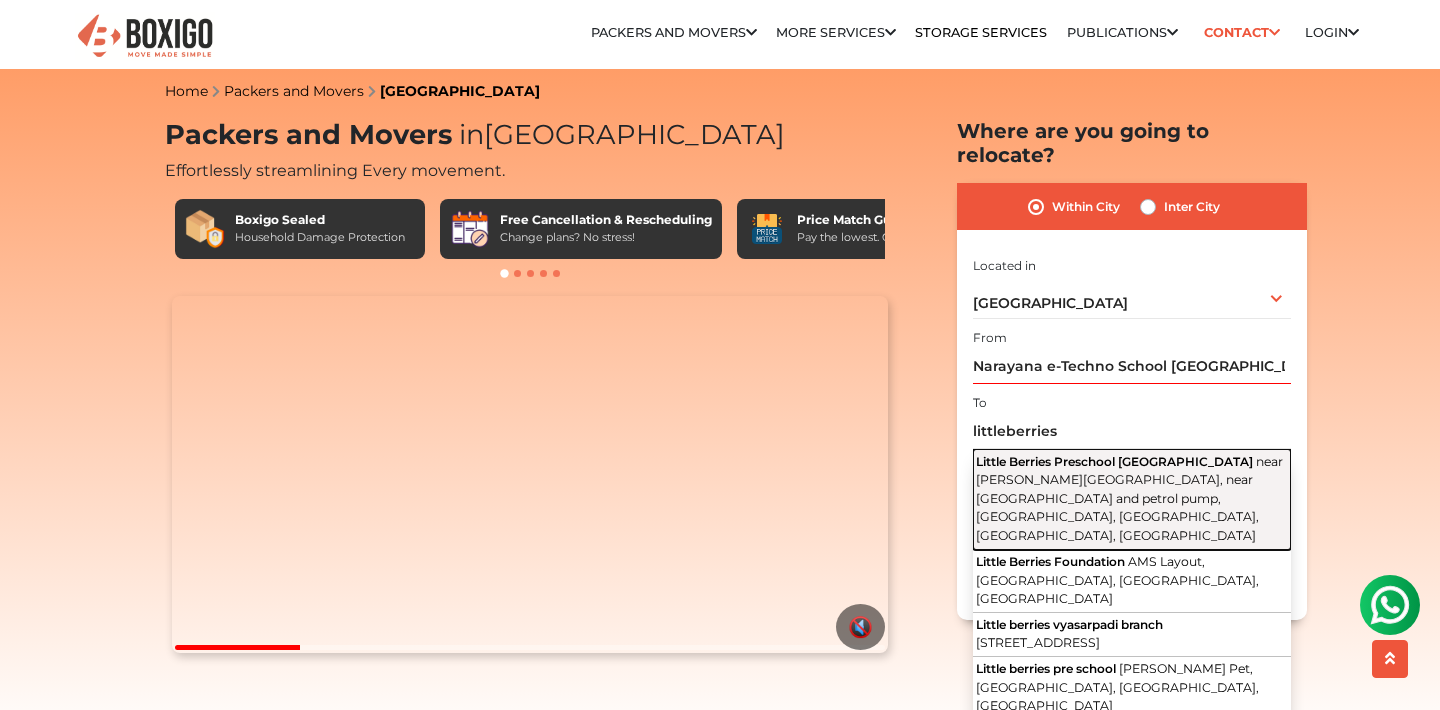 click on "near [PERSON_NAME][GEOGRAPHIC_DATA], near [GEOGRAPHIC_DATA] and petrol pump, [GEOGRAPHIC_DATA], [GEOGRAPHIC_DATA], [GEOGRAPHIC_DATA], [GEOGRAPHIC_DATA]" at bounding box center (1129, 498) 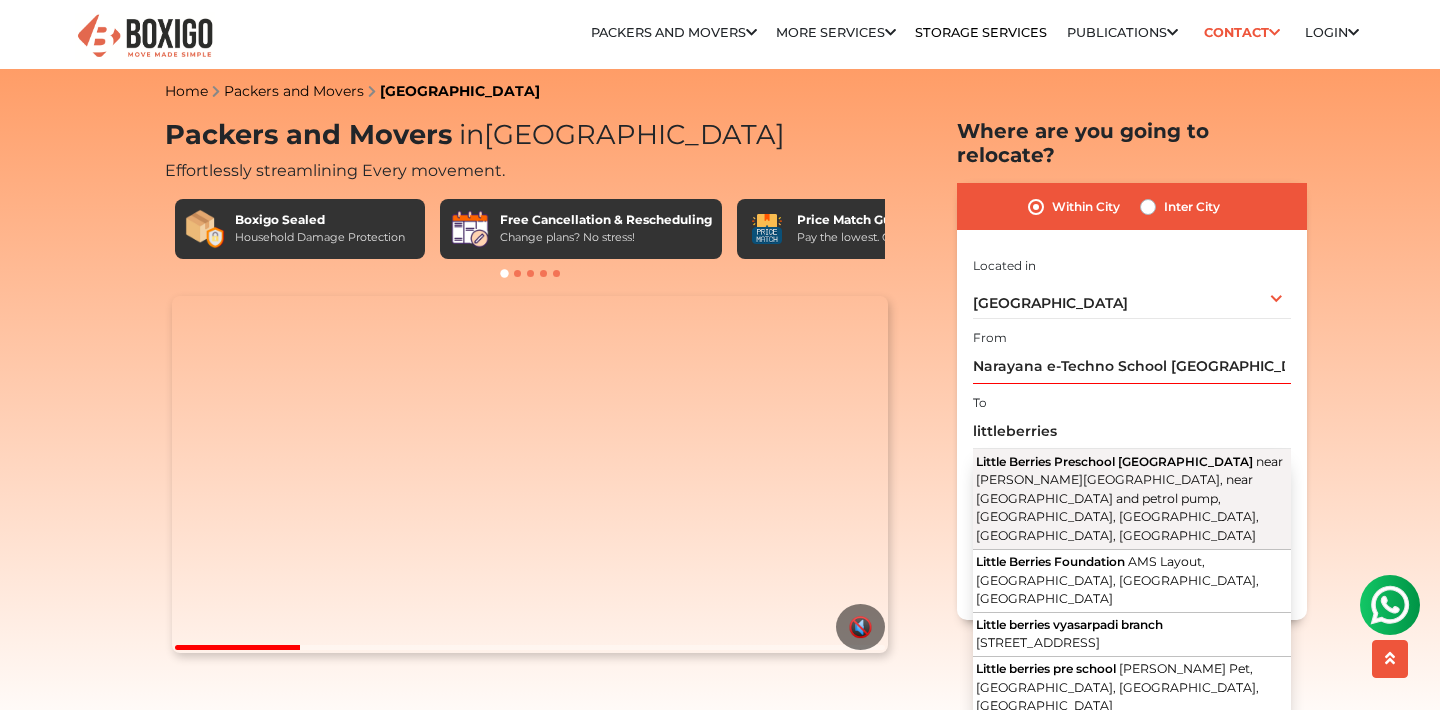 type on "[GEOGRAPHIC_DATA], near [PERSON_NAME][GEOGRAPHIC_DATA], near [GEOGRAPHIC_DATA] and petrol pump, [GEOGRAPHIC_DATA], [GEOGRAPHIC_DATA], [GEOGRAPHIC_DATA], [GEOGRAPHIC_DATA]" 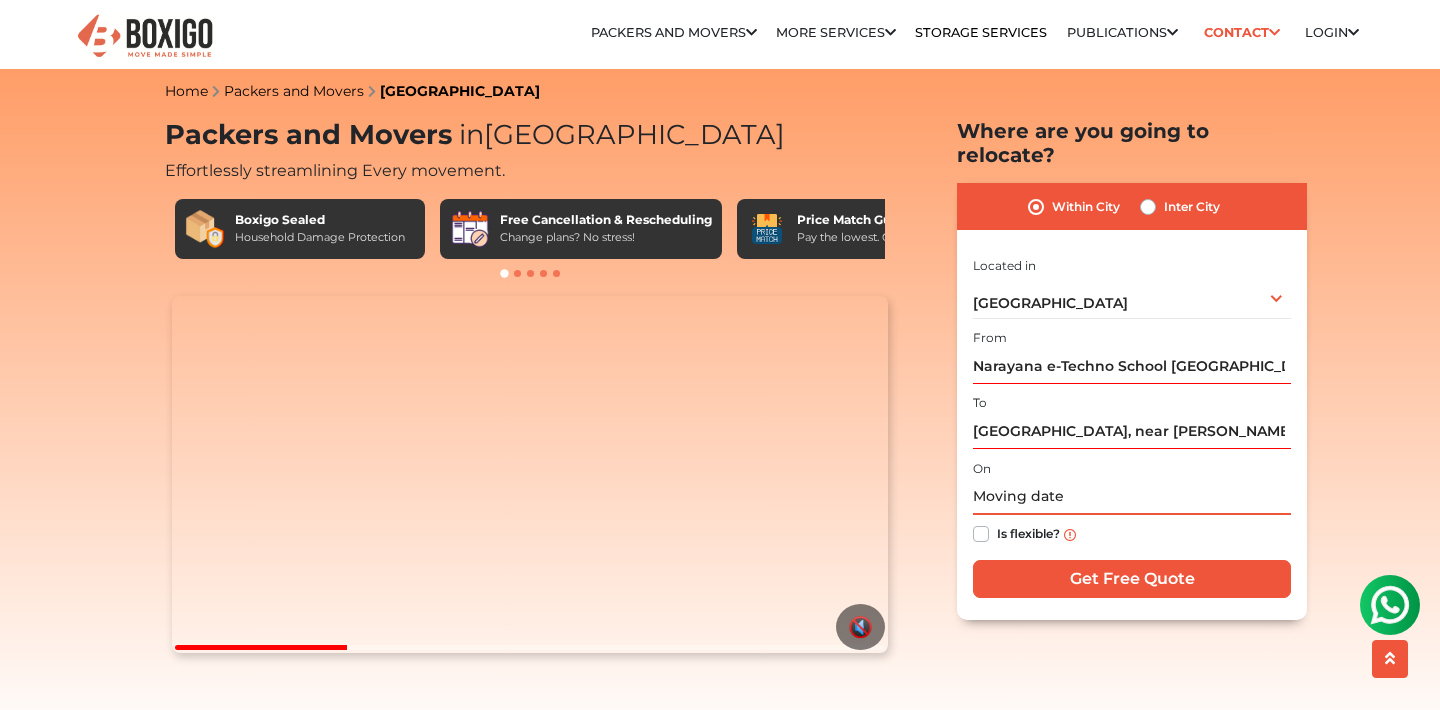 click at bounding box center [1132, 497] 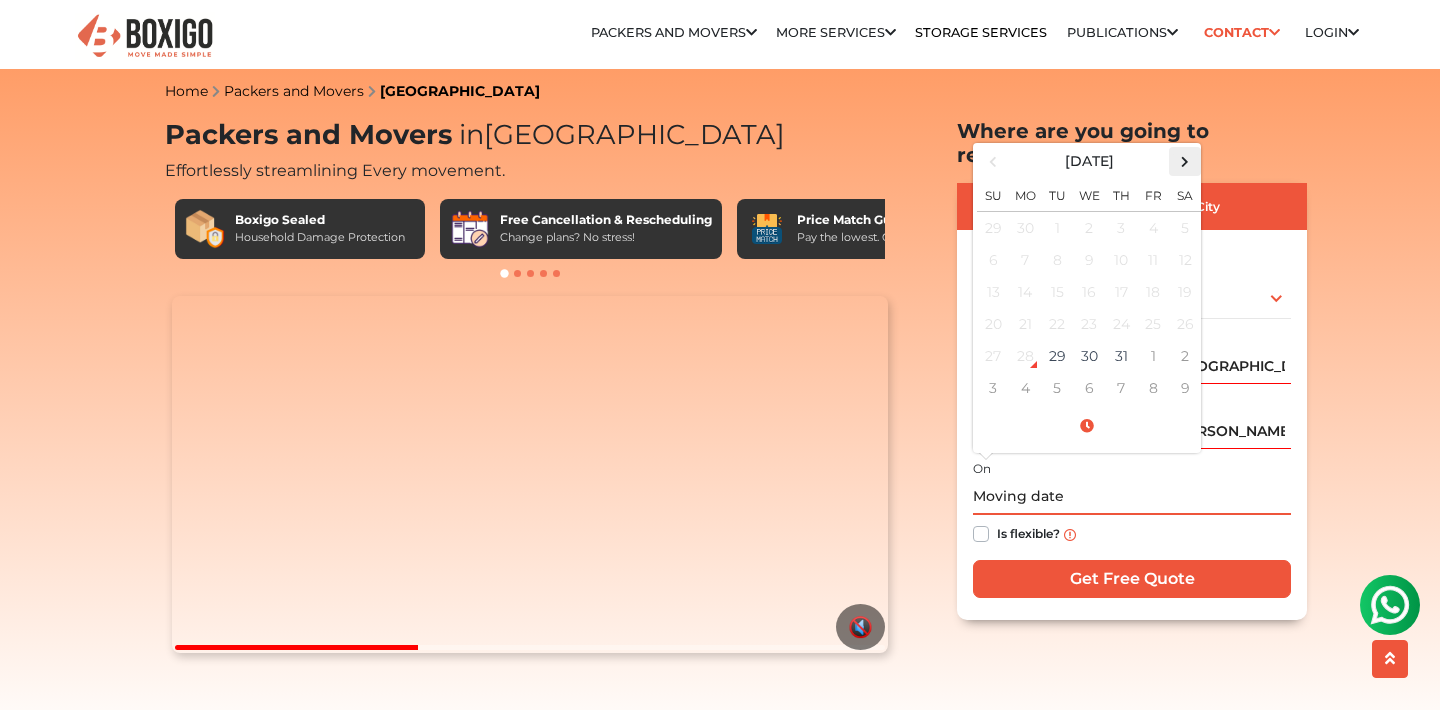click at bounding box center (1185, 161) 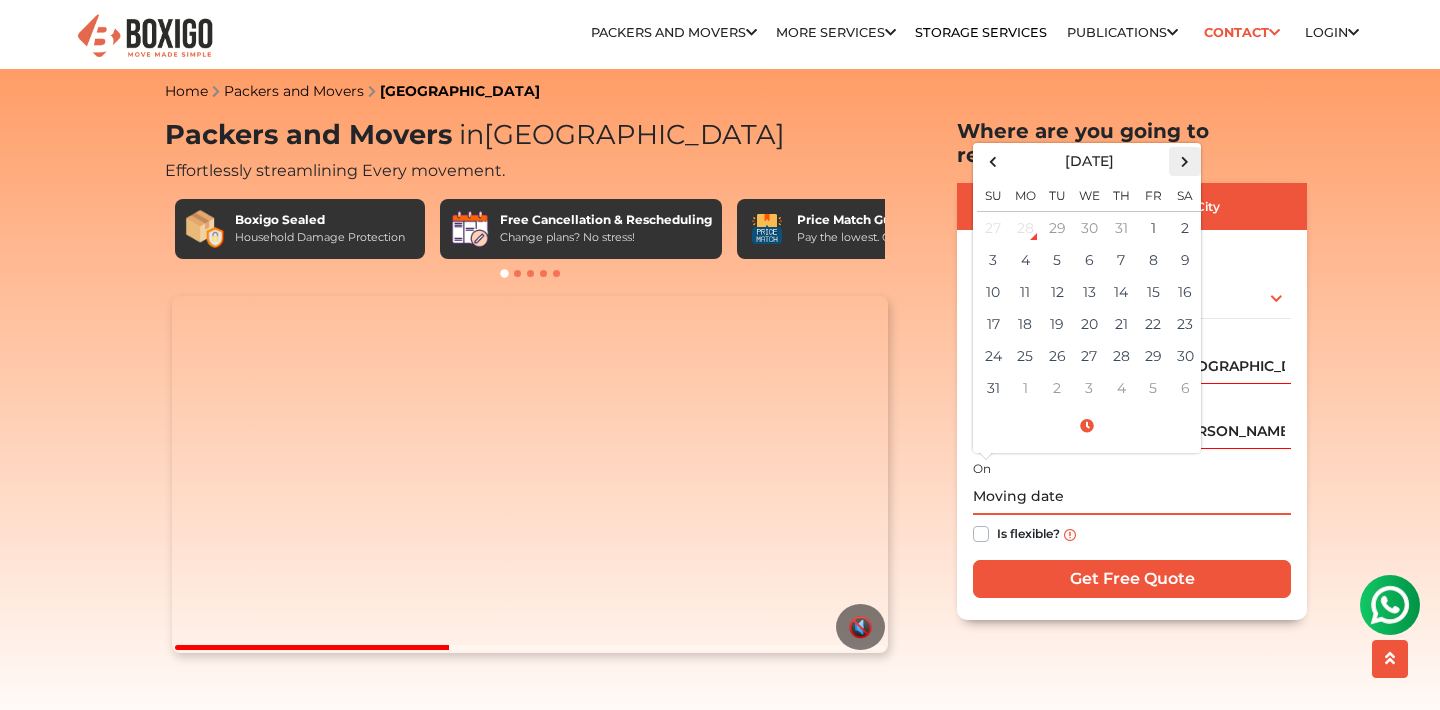 click at bounding box center [1185, 161] 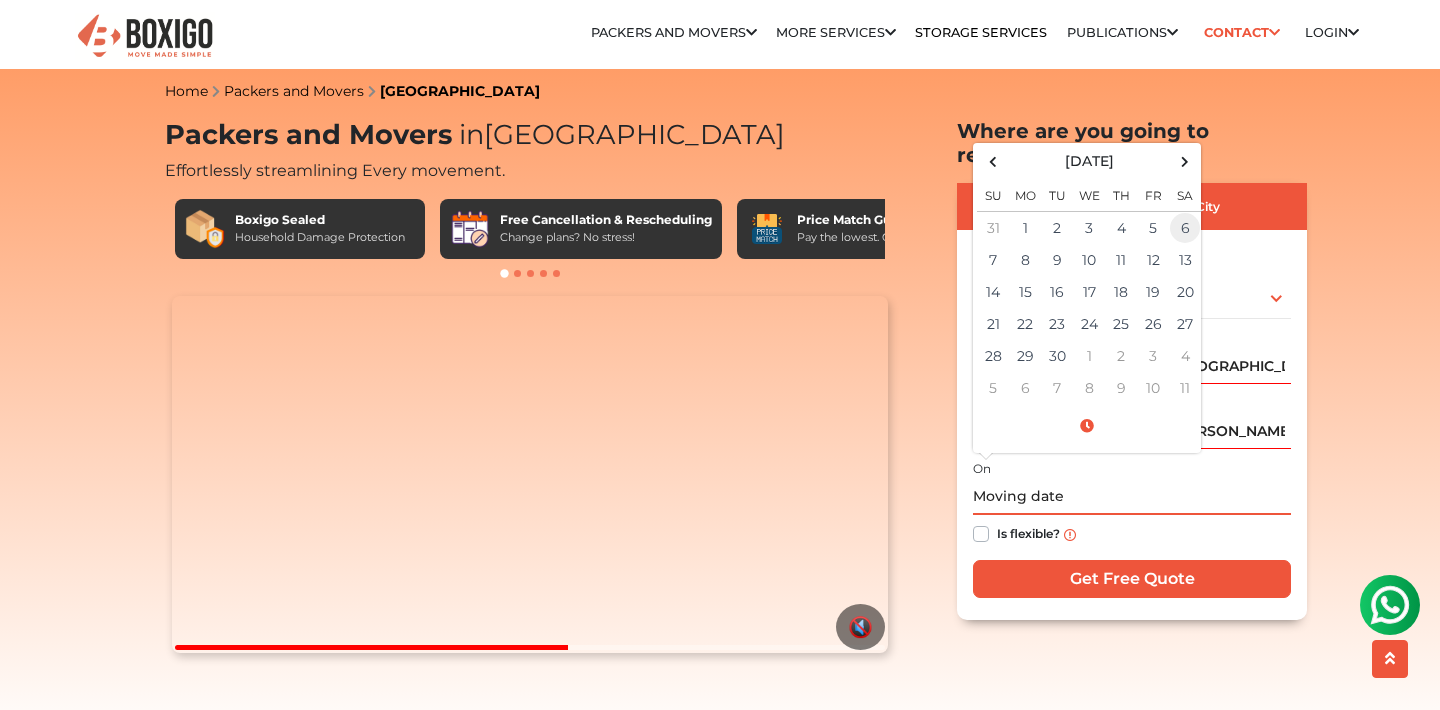click on "6" at bounding box center (1185, 227) 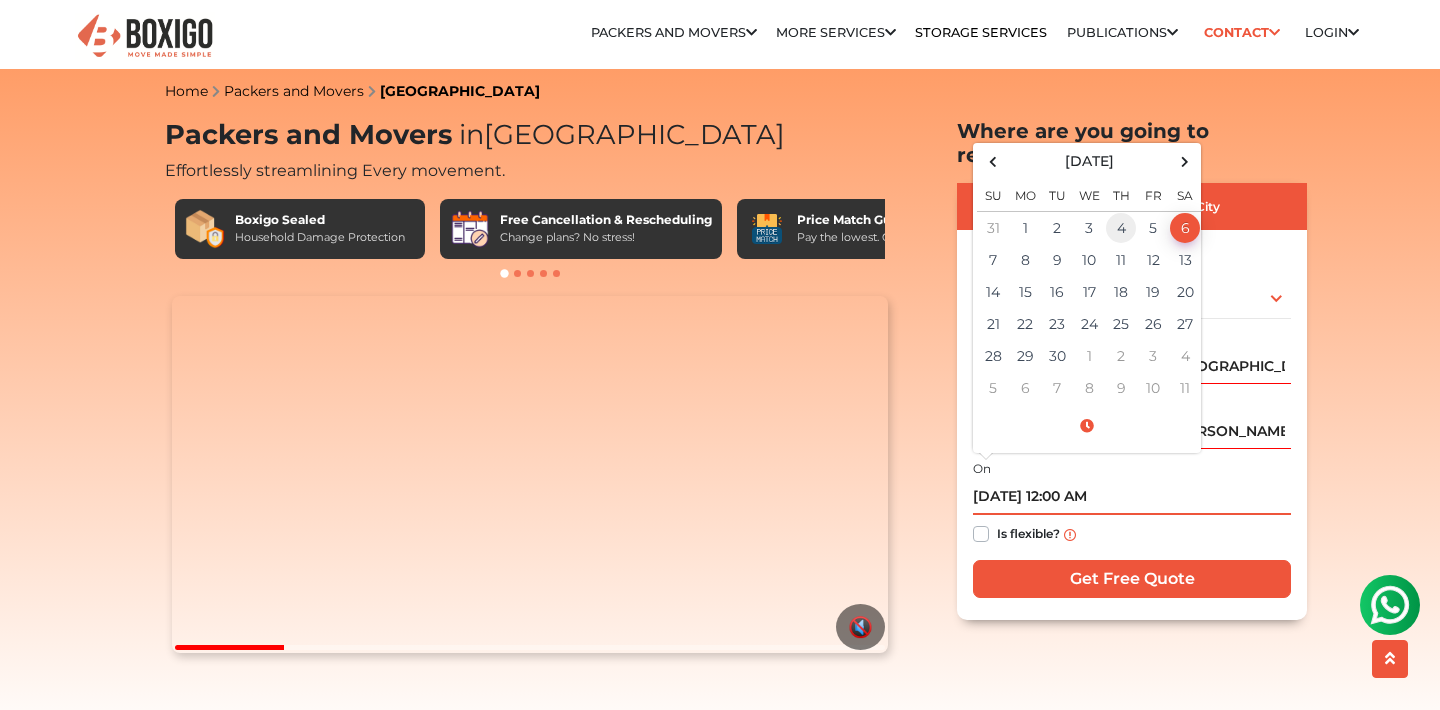 click on "4" at bounding box center [1121, 227] 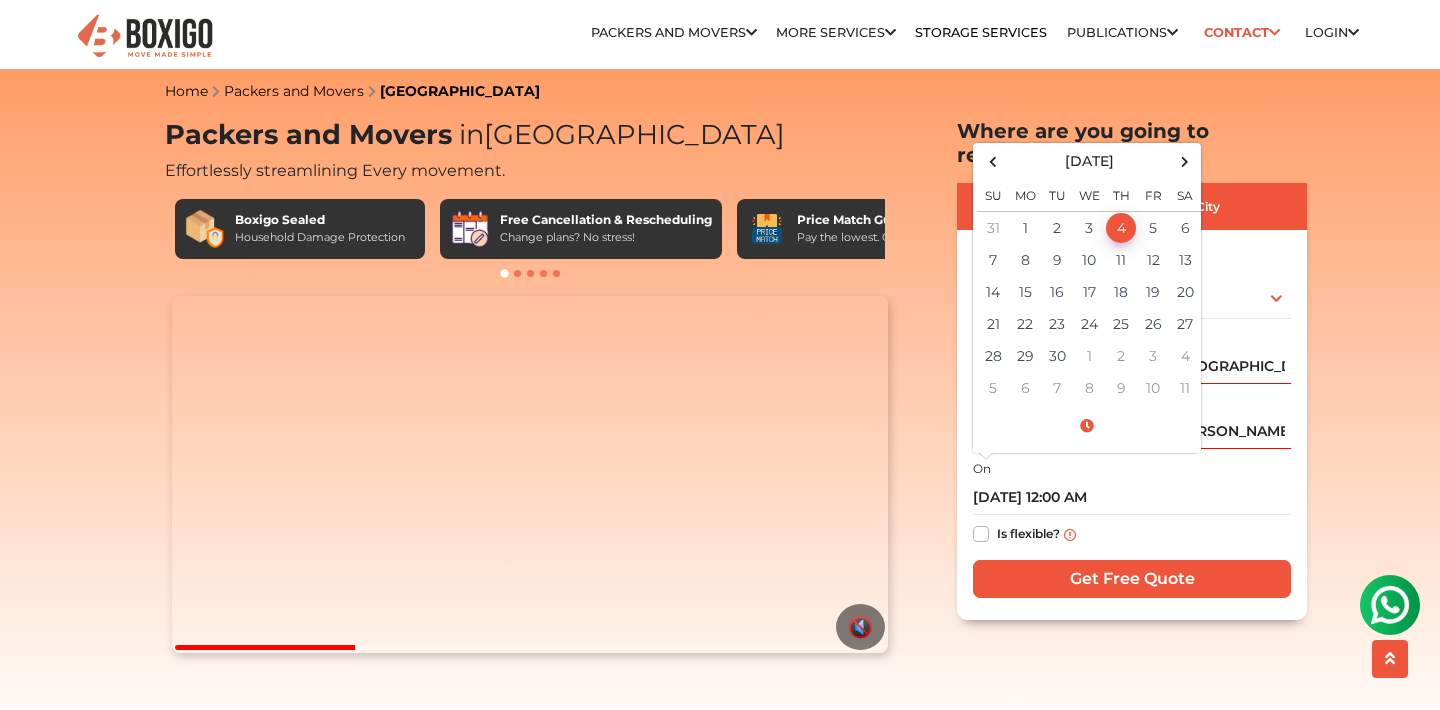 click on "Is flexible?" at bounding box center [1028, 532] 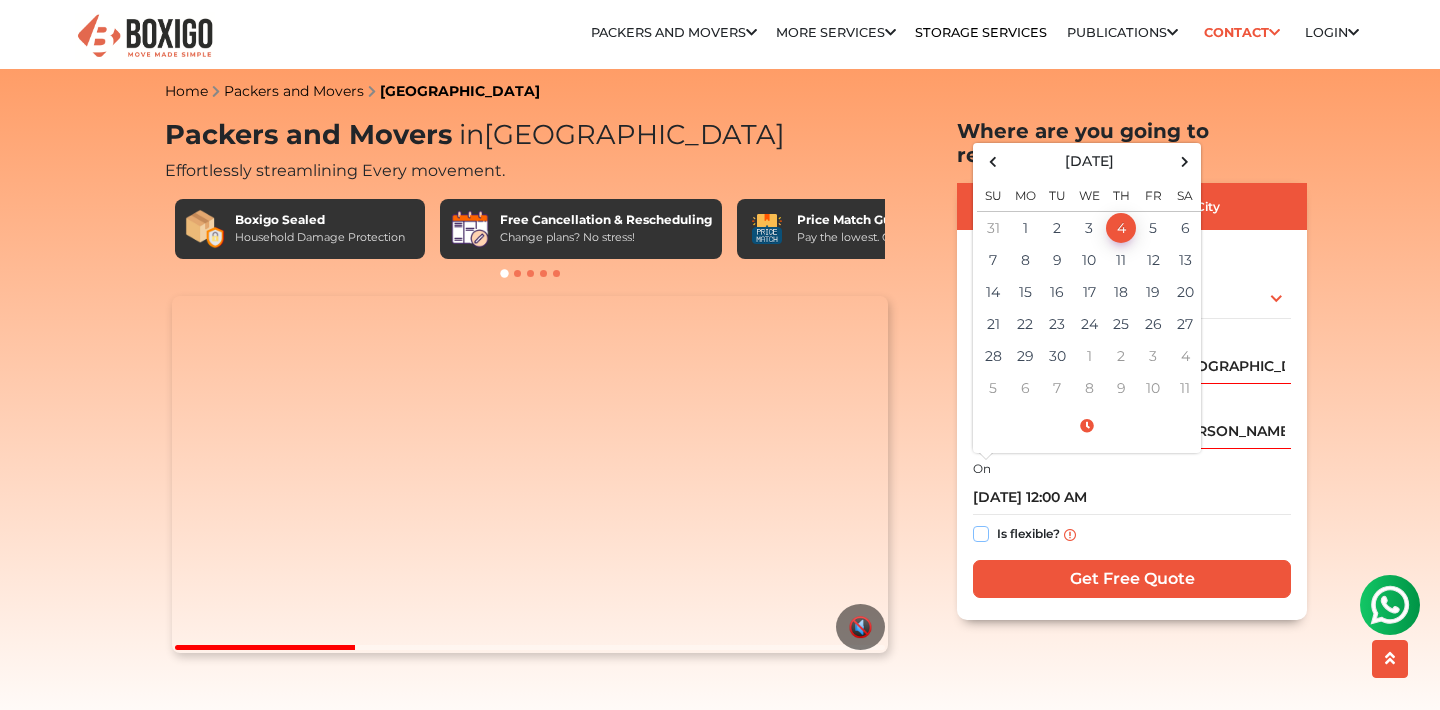 click on "Is flexible?" at bounding box center [981, 532] 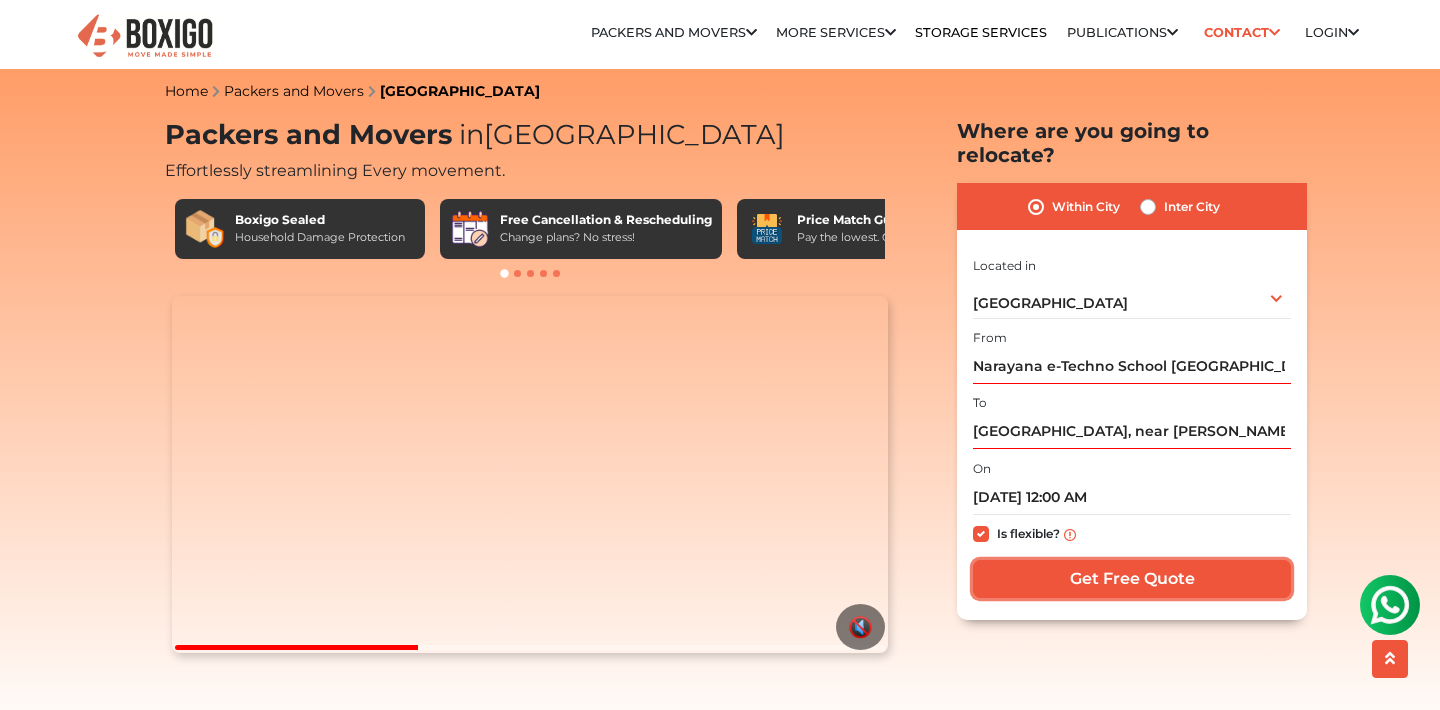 click on "Get Free Quote" at bounding box center [1132, 579] 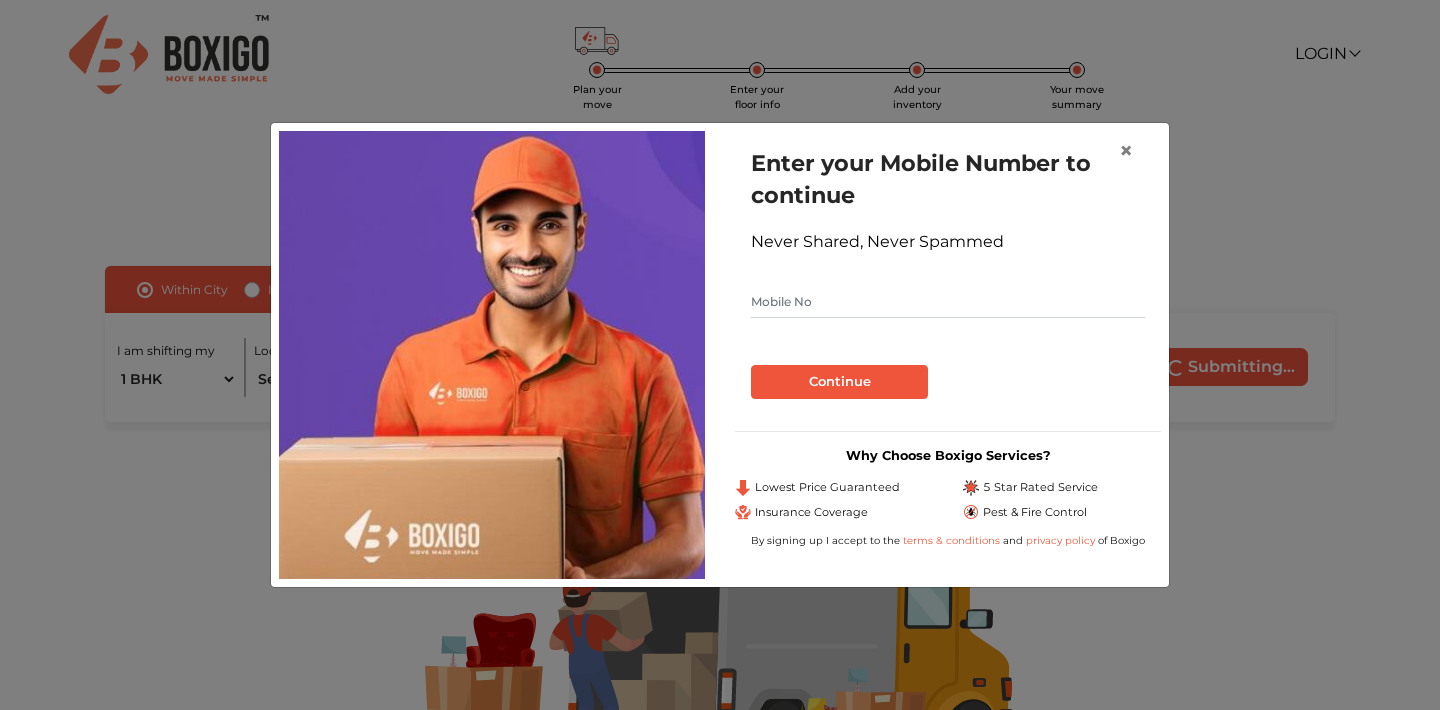 scroll, scrollTop: 0, scrollLeft: 0, axis: both 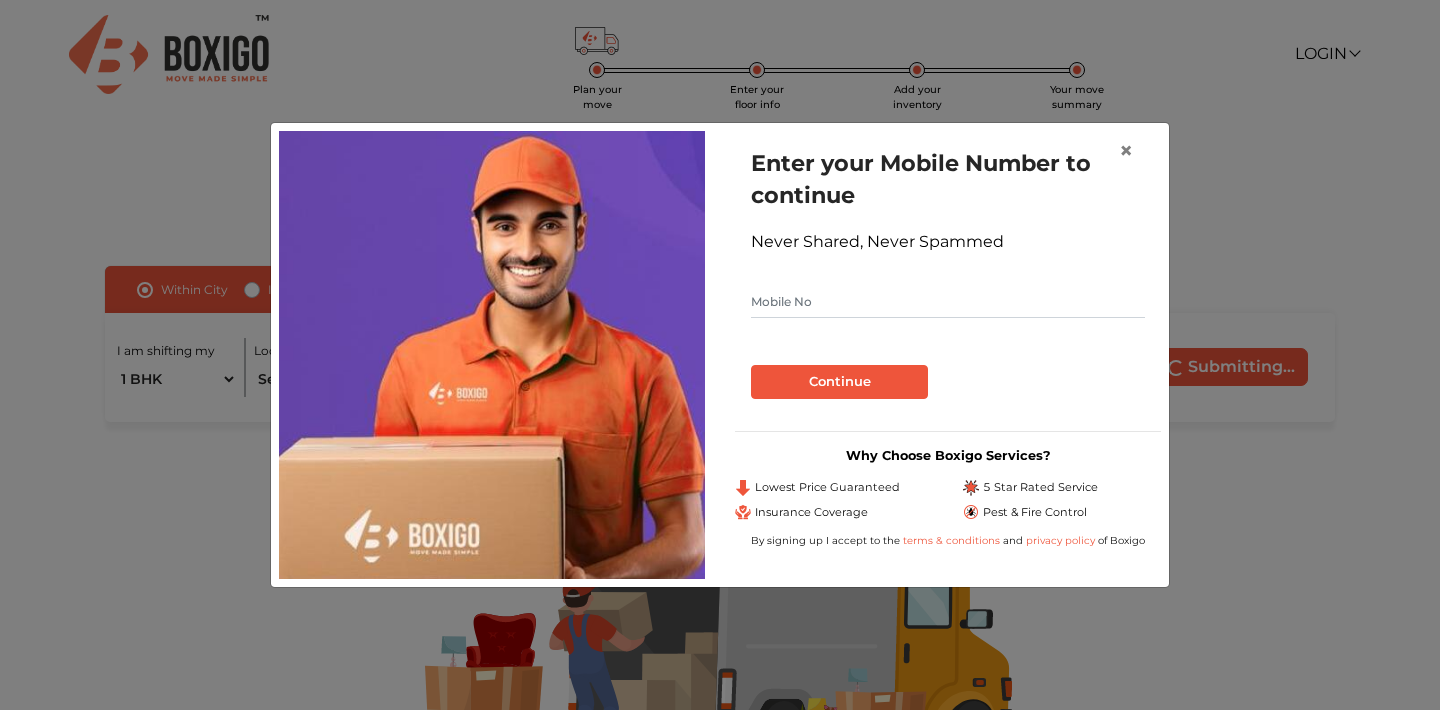click at bounding box center [948, 302] 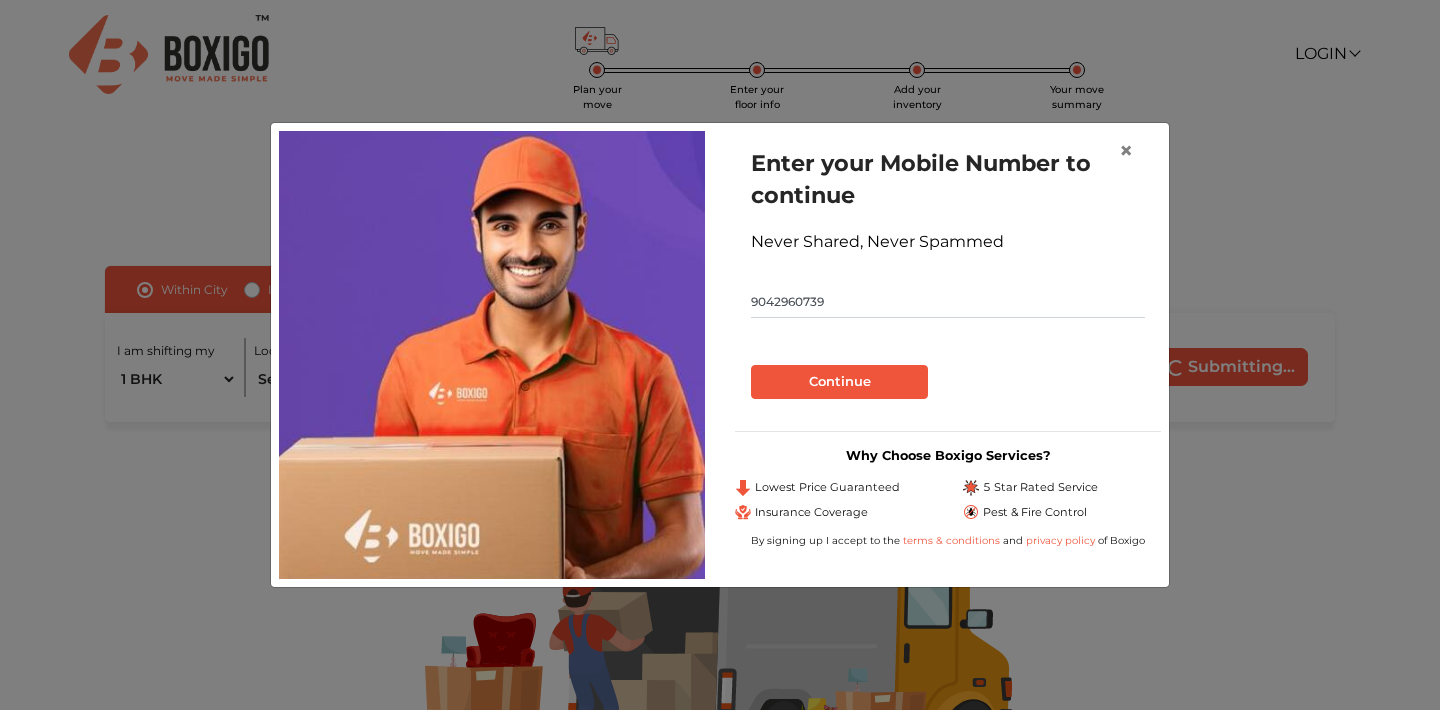 type on "9042960739" 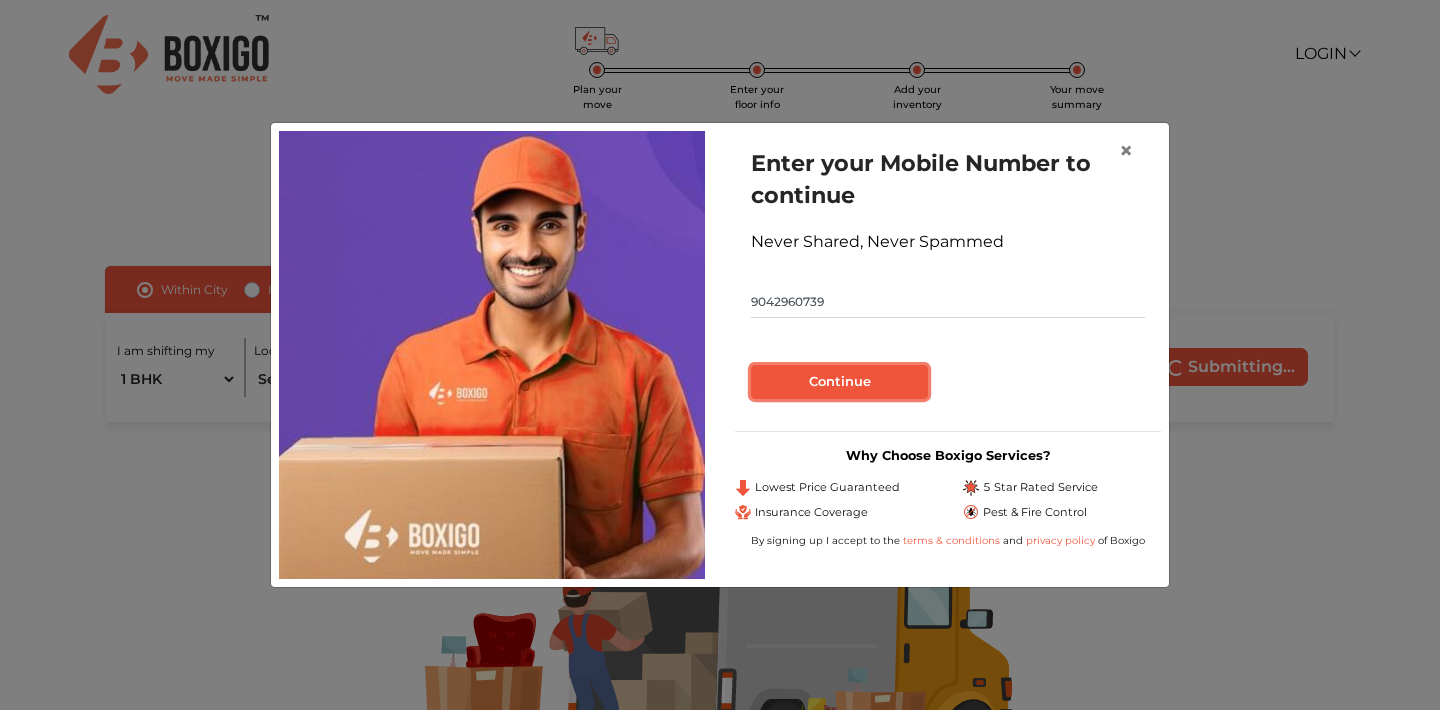 click on "Continue" at bounding box center (839, 382) 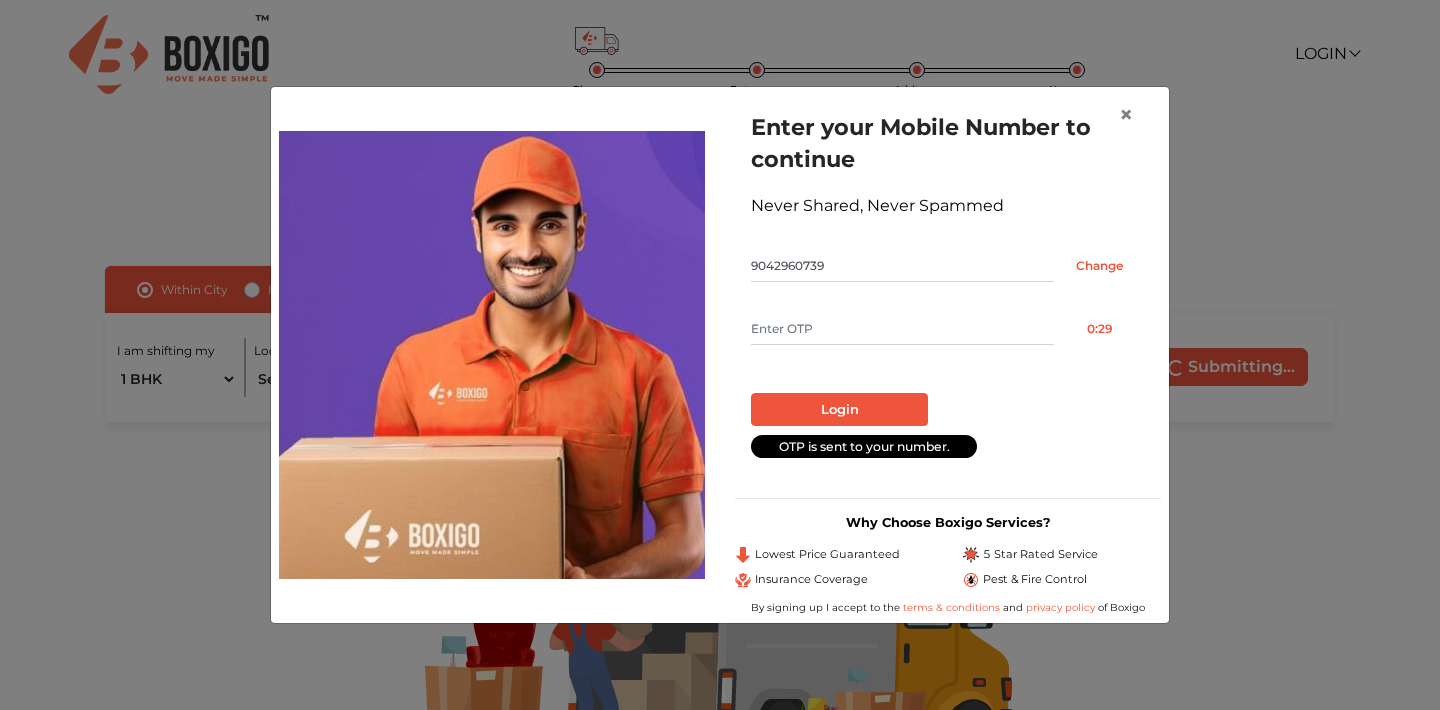 click at bounding box center (902, 329) 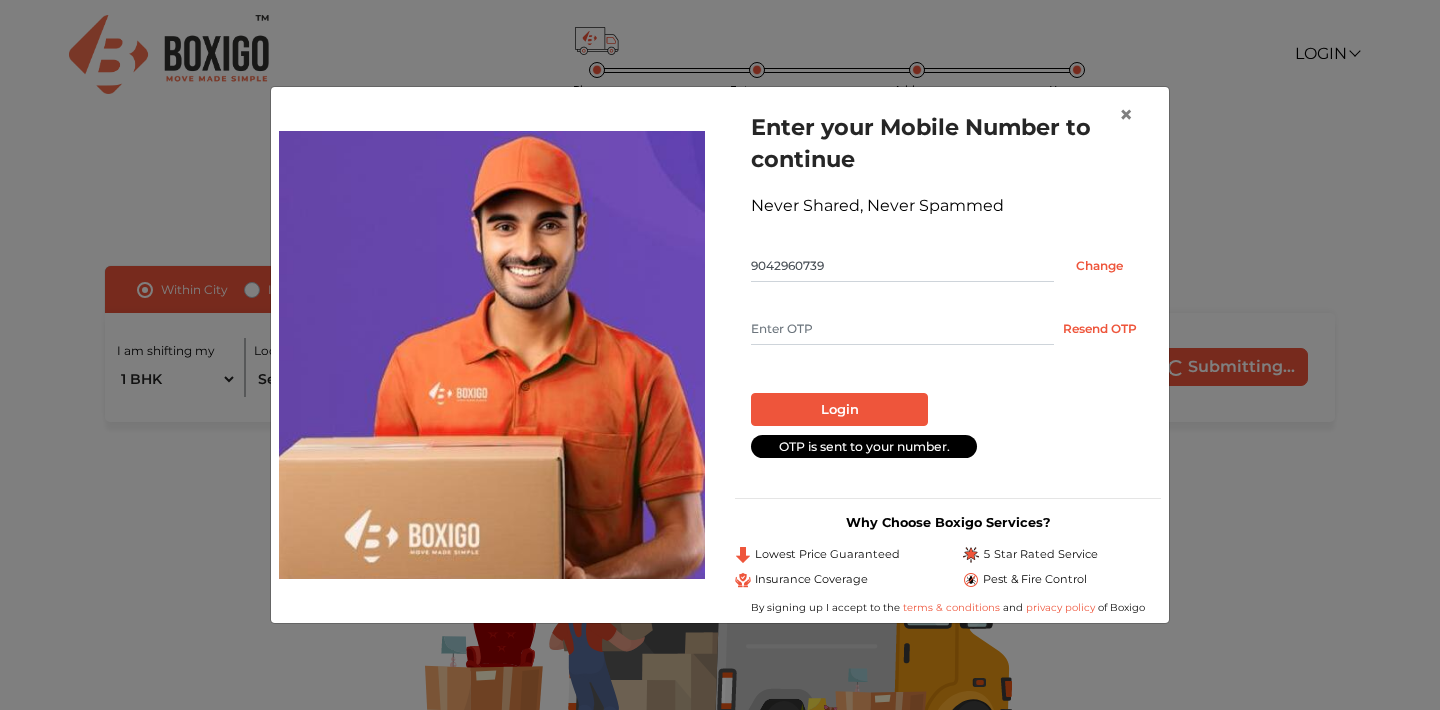 click at bounding box center (902, 329) 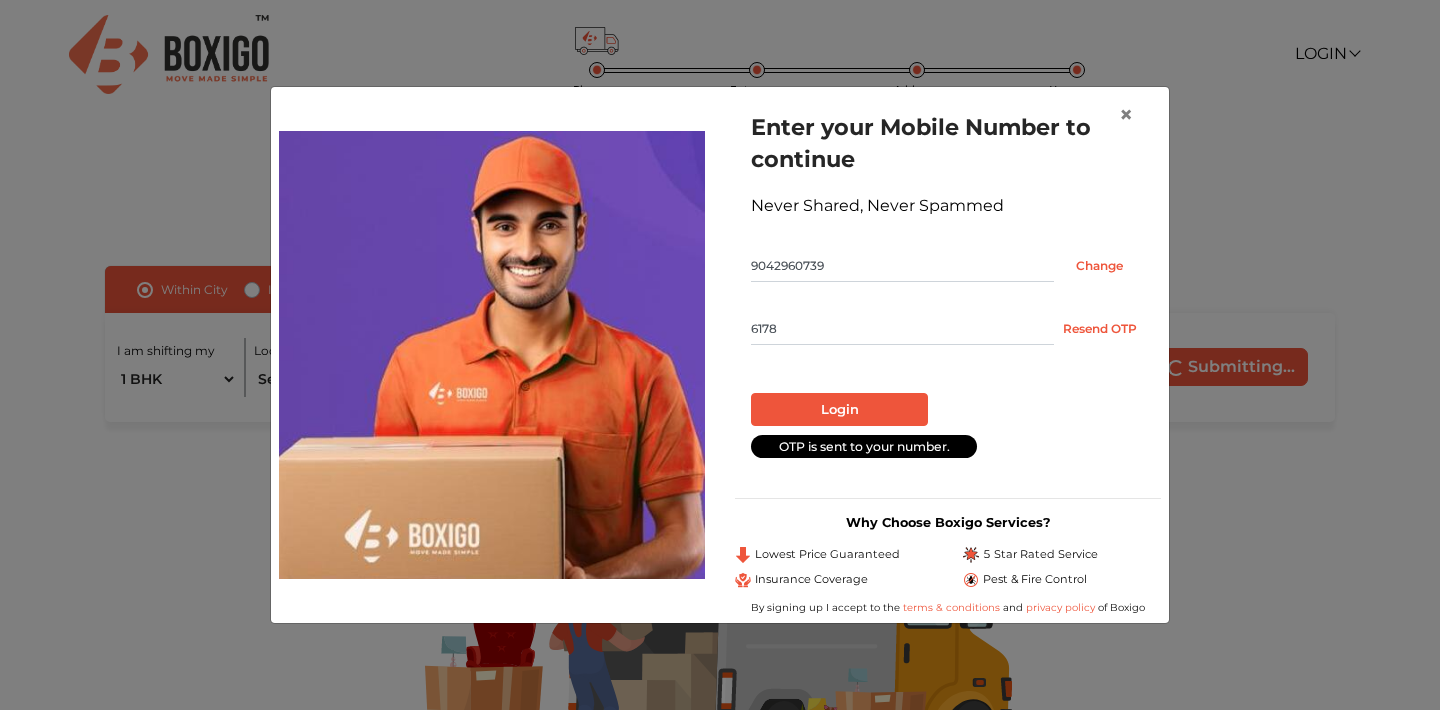 type on "6178" 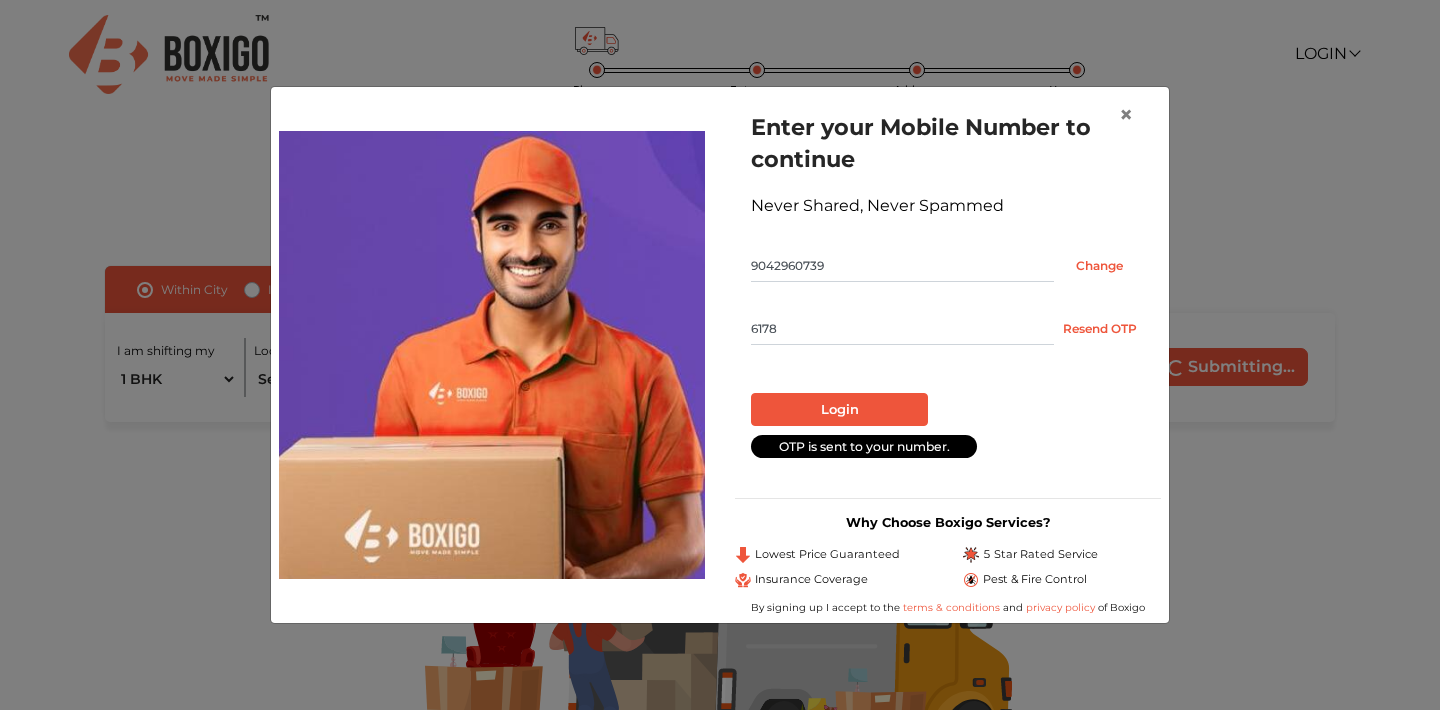 click on "Login" at bounding box center (839, 410) 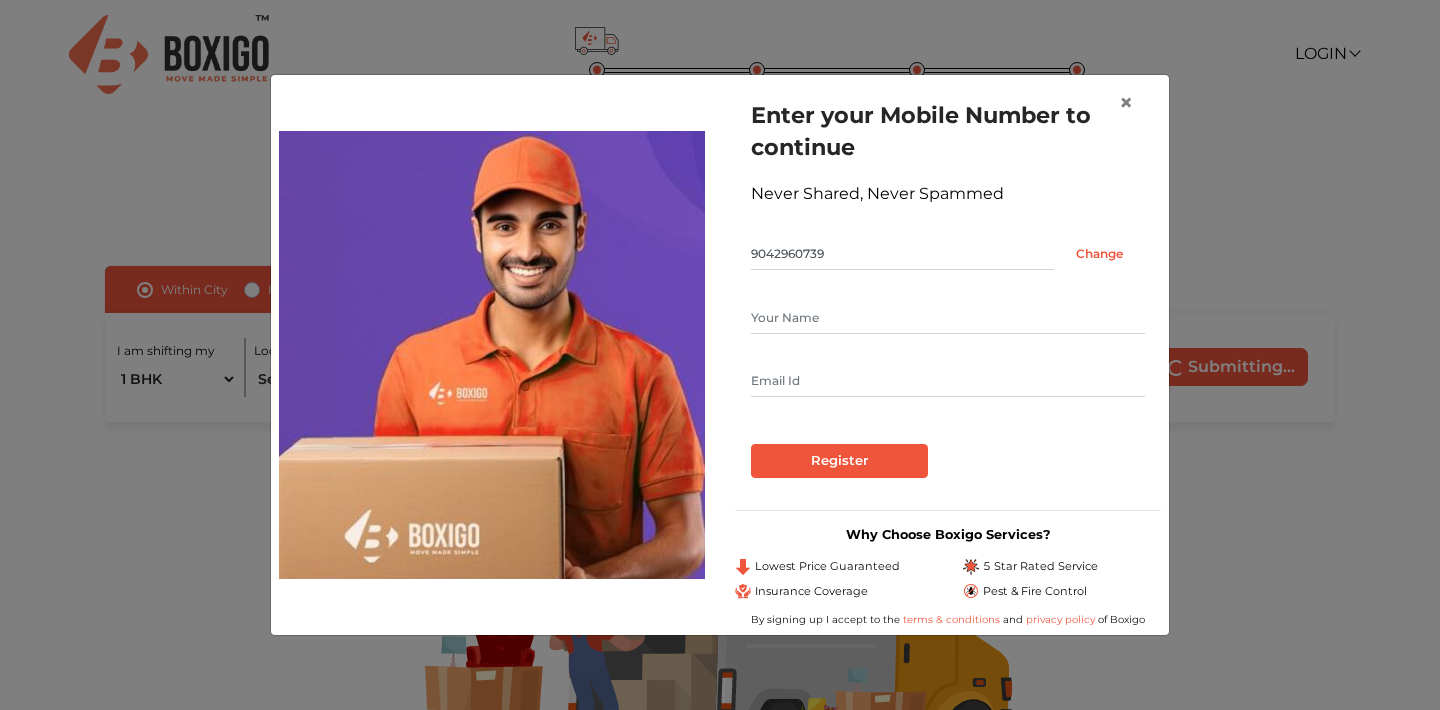 click at bounding box center (948, 318) 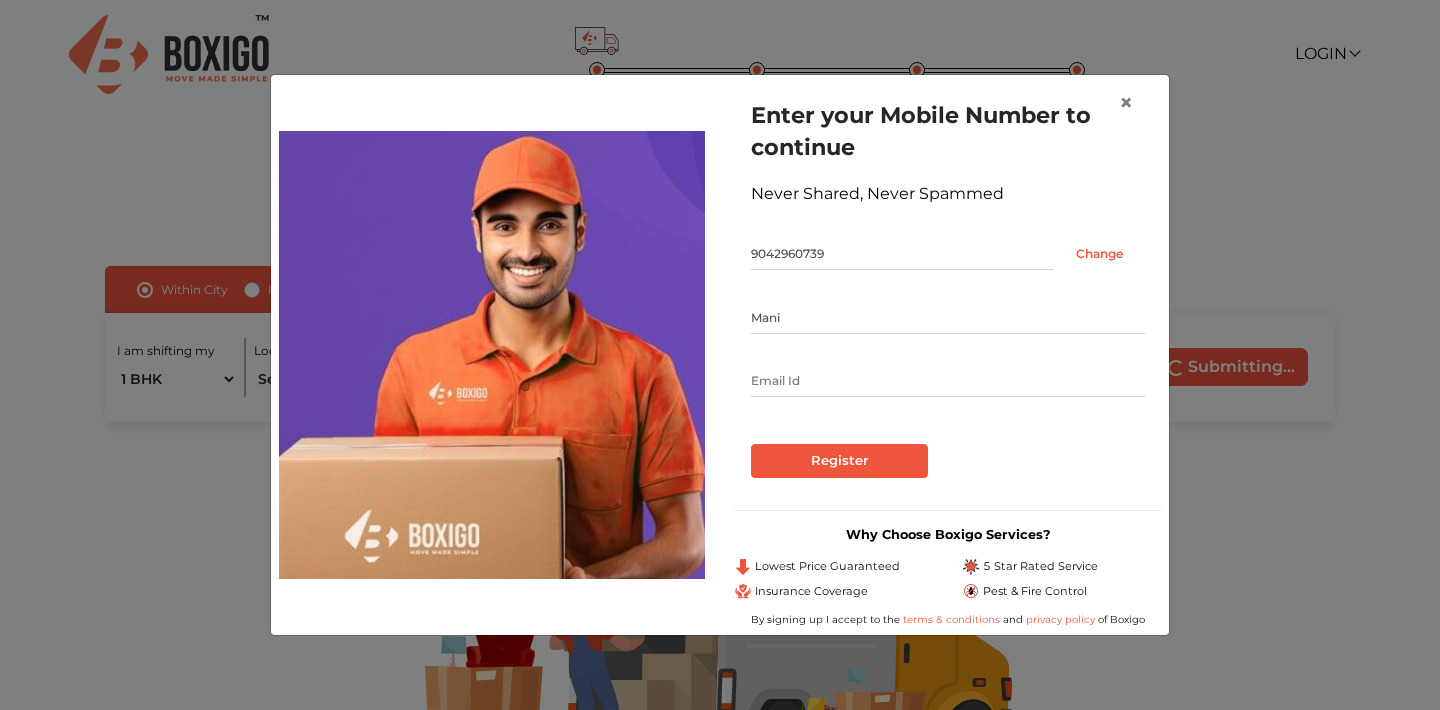 type on "Mani" 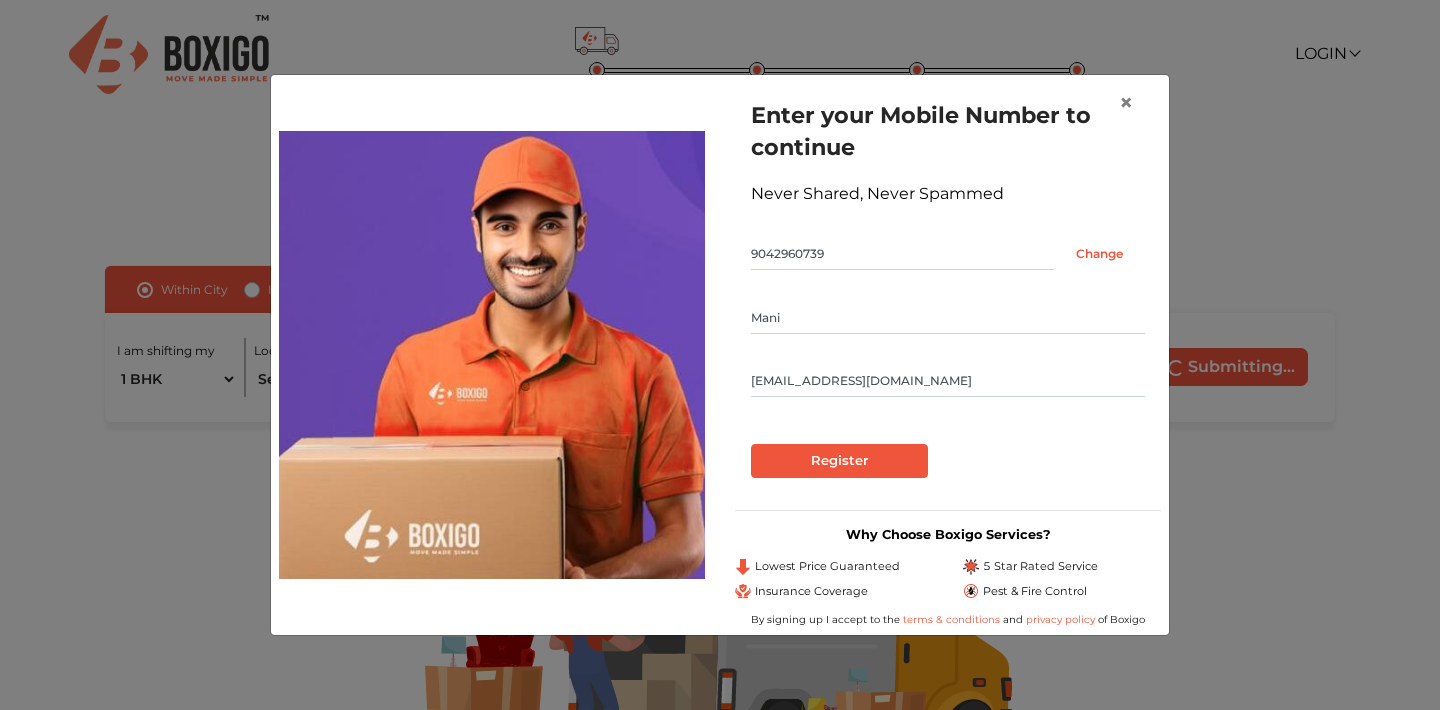 type on "smanisundarmca@gmail.com" 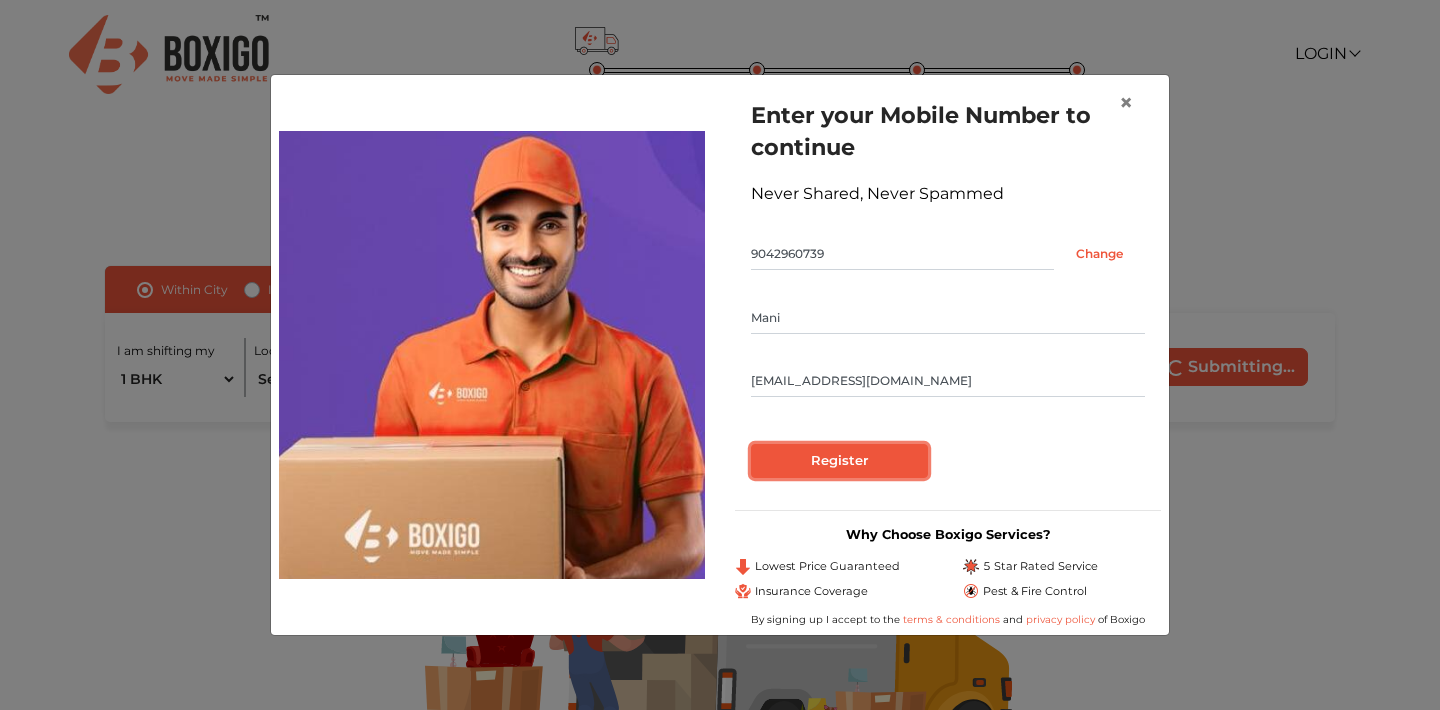 click on "Register" at bounding box center [839, 461] 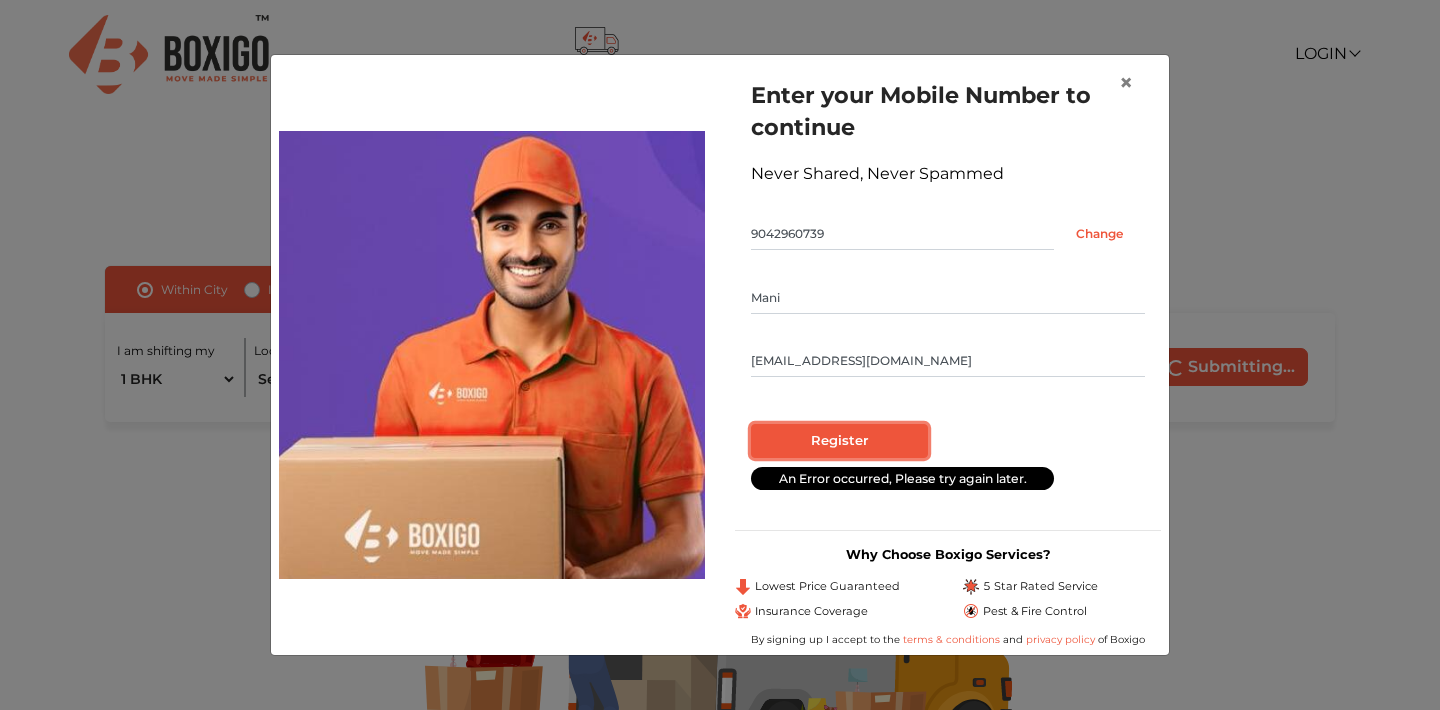 click on "Register" at bounding box center [839, 441] 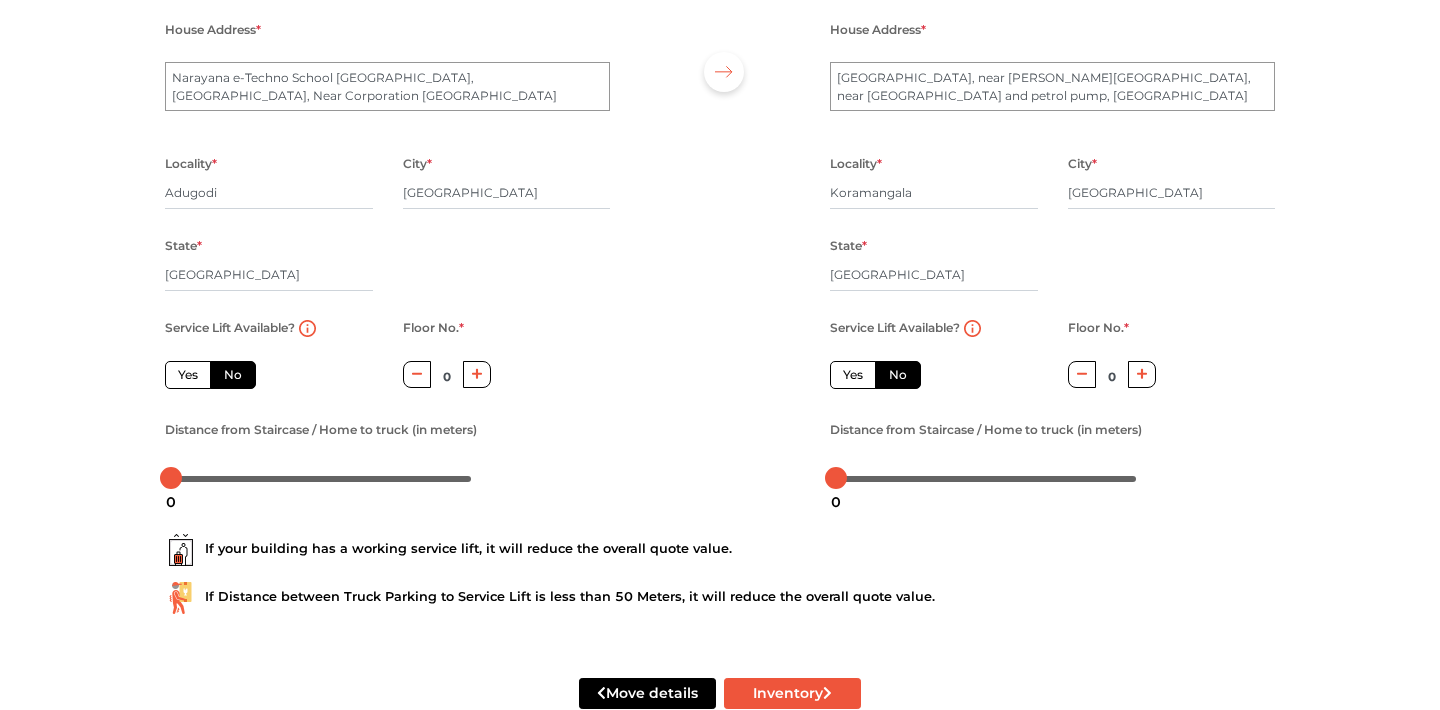 scroll, scrollTop: 239, scrollLeft: 0, axis: vertical 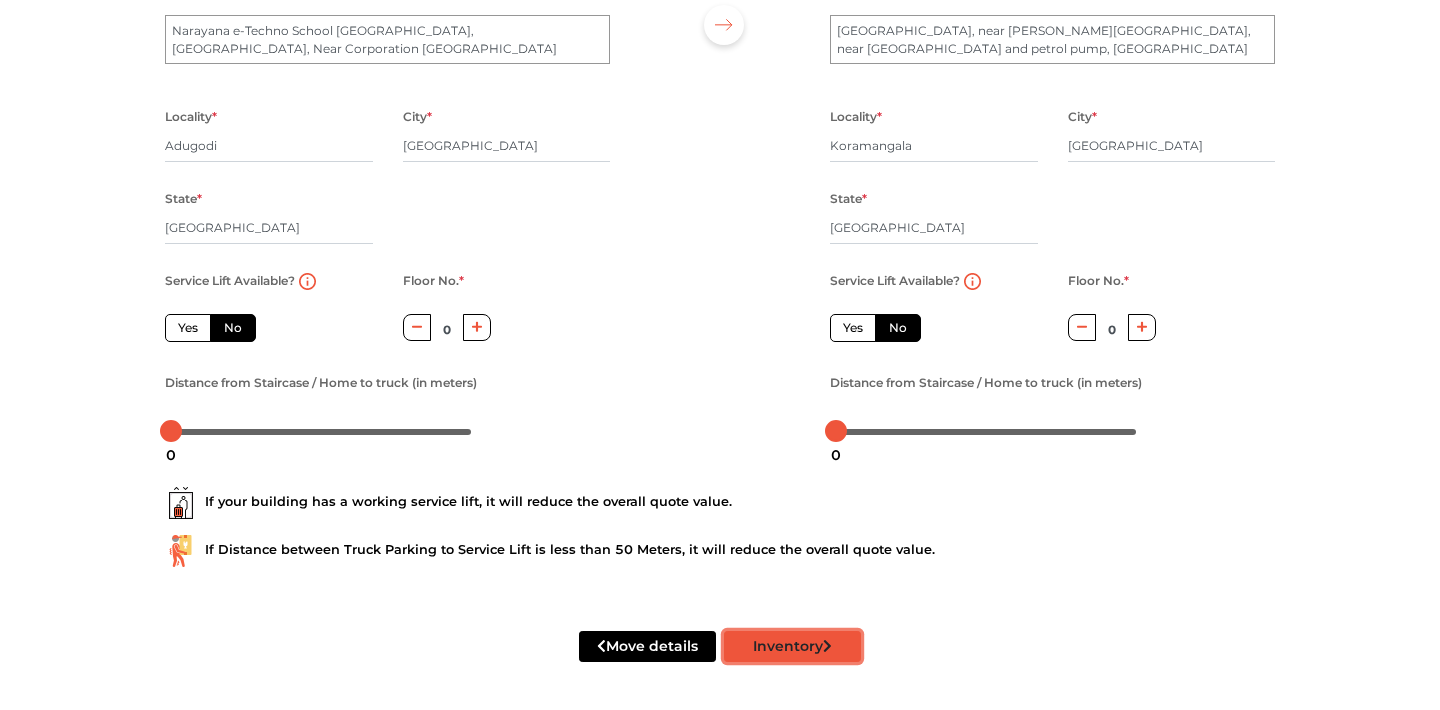 click on "Inventory" at bounding box center (792, 646) 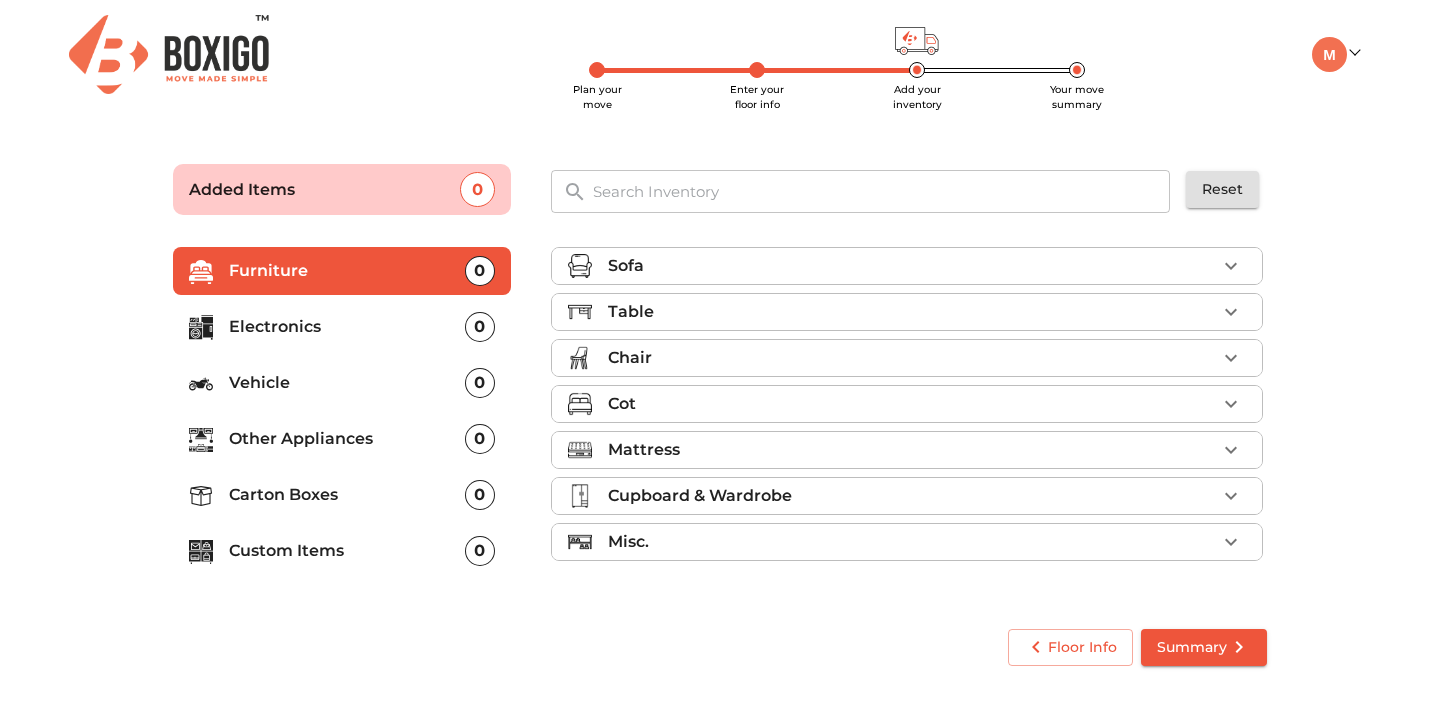 scroll, scrollTop: 0, scrollLeft: 0, axis: both 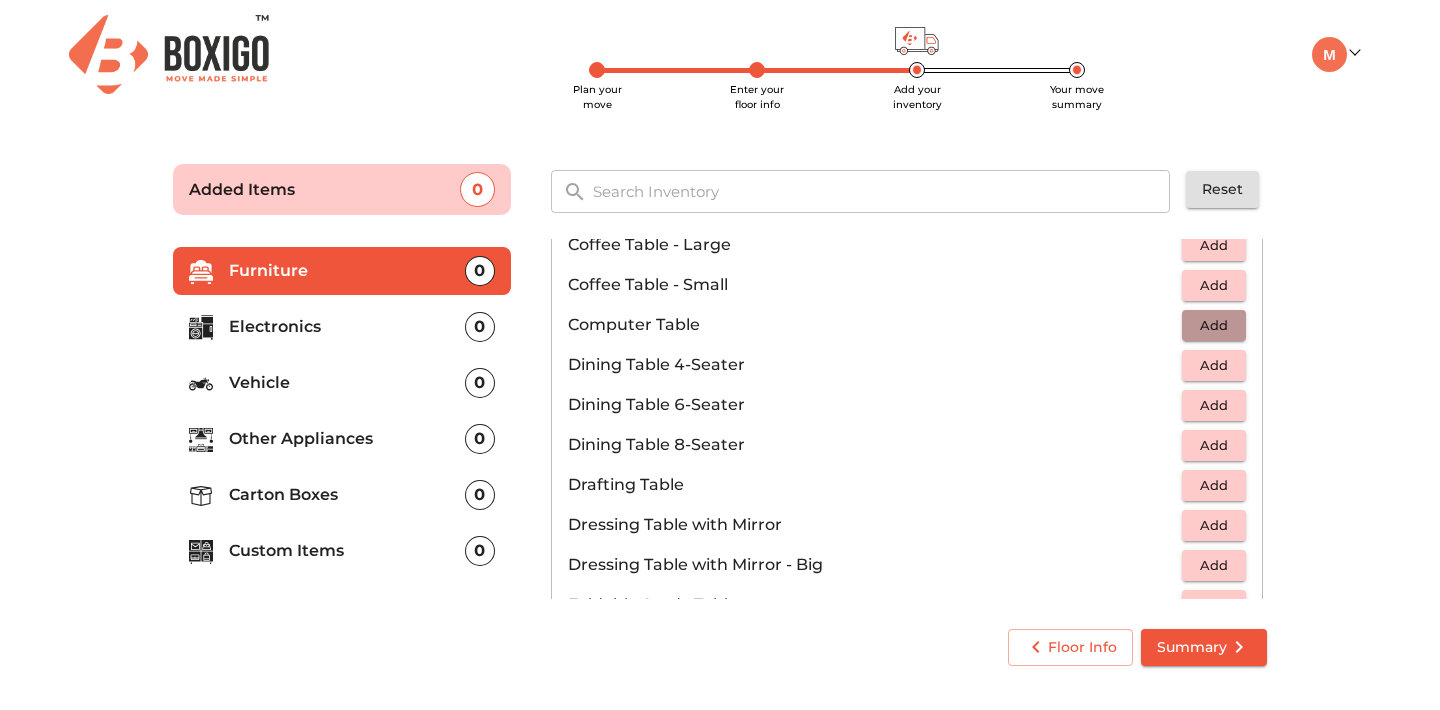click on "Add" at bounding box center (1214, 325) 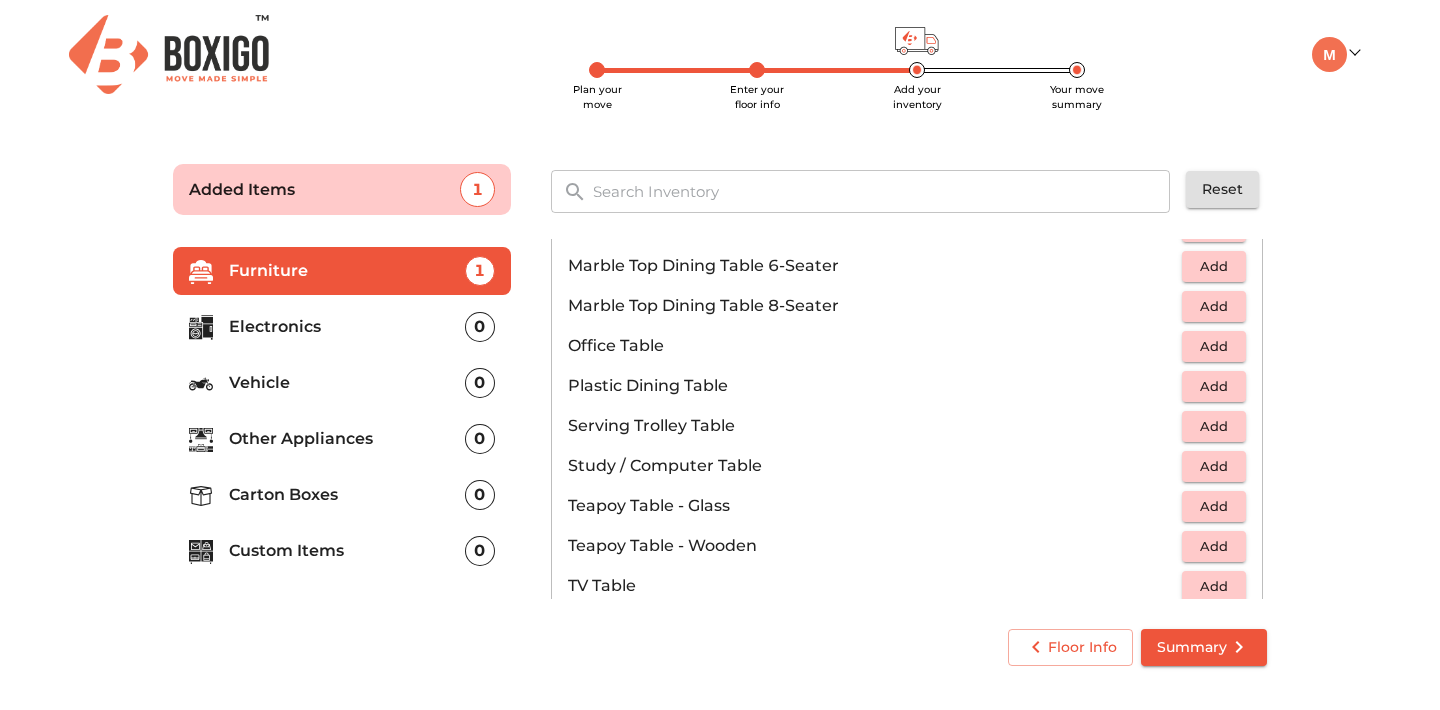 scroll, scrollTop: 977, scrollLeft: 0, axis: vertical 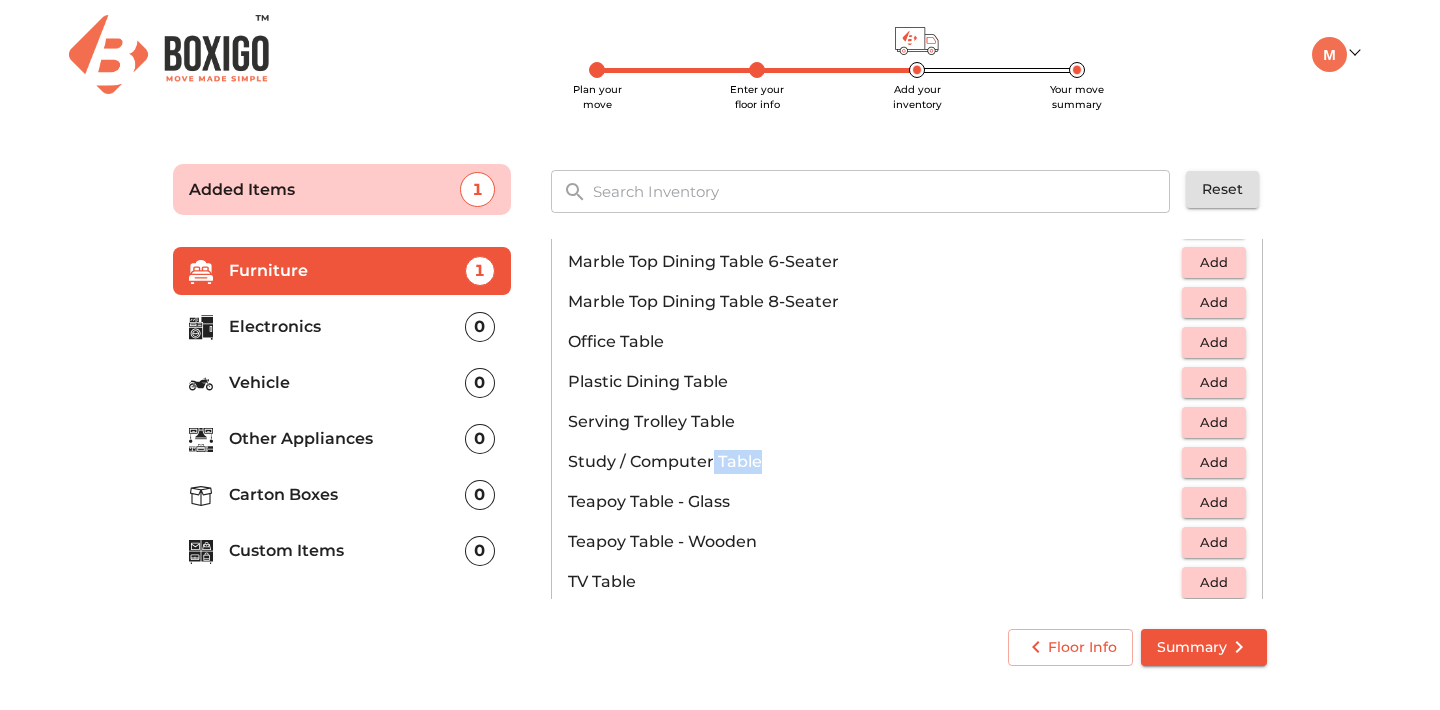 drag, startPoint x: 712, startPoint y: 455, endPoint x: 967, endPoint y: 456, distance: 255.00197 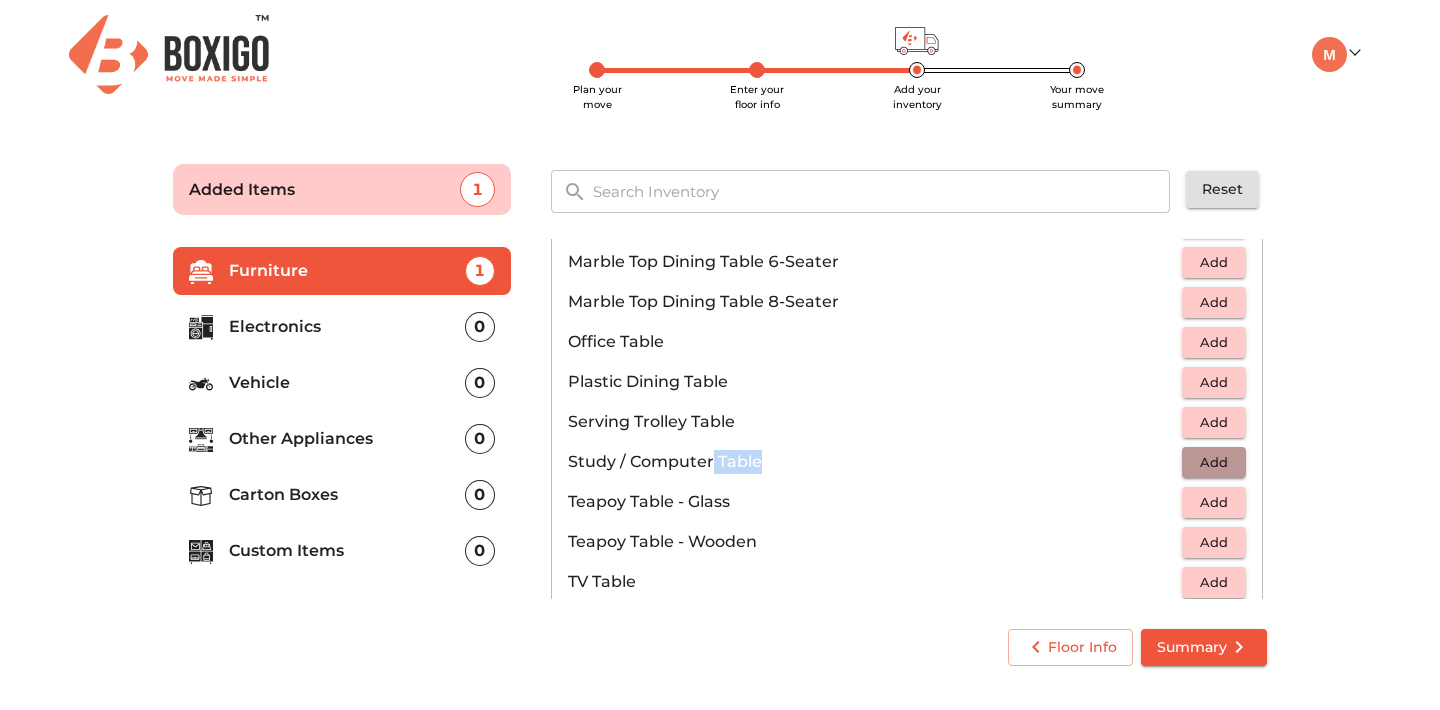 click on "Add" at bounding box center (1214, 462) 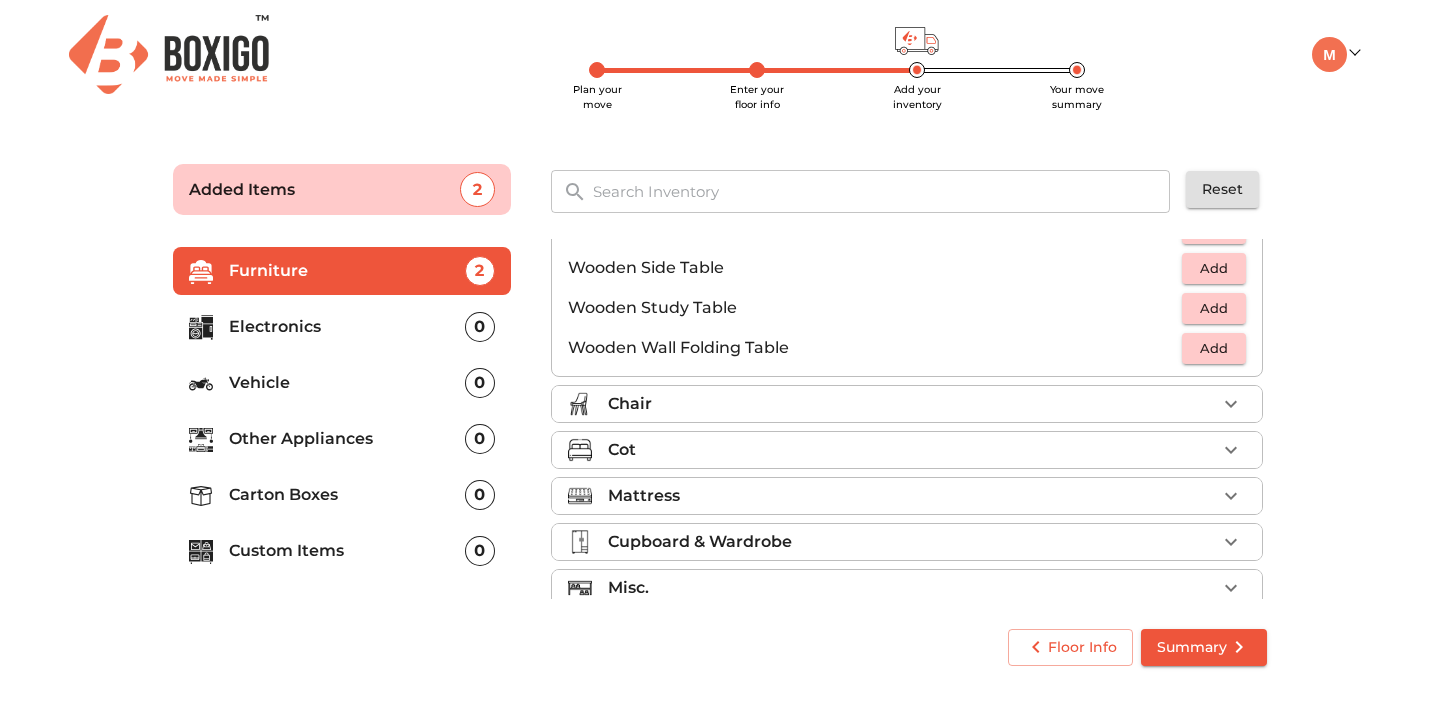 scroll, scrollTop: 1395, scrollLeft: 0, axis: vertical 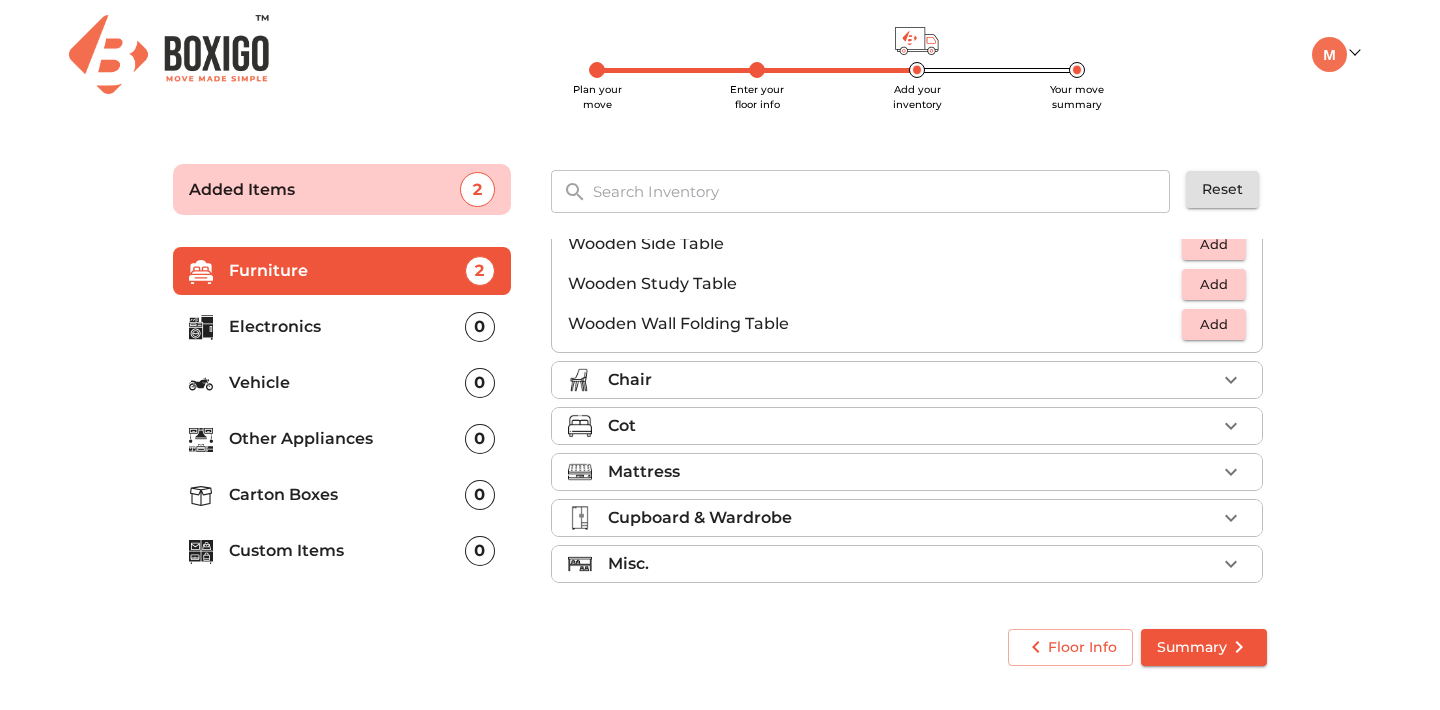 click 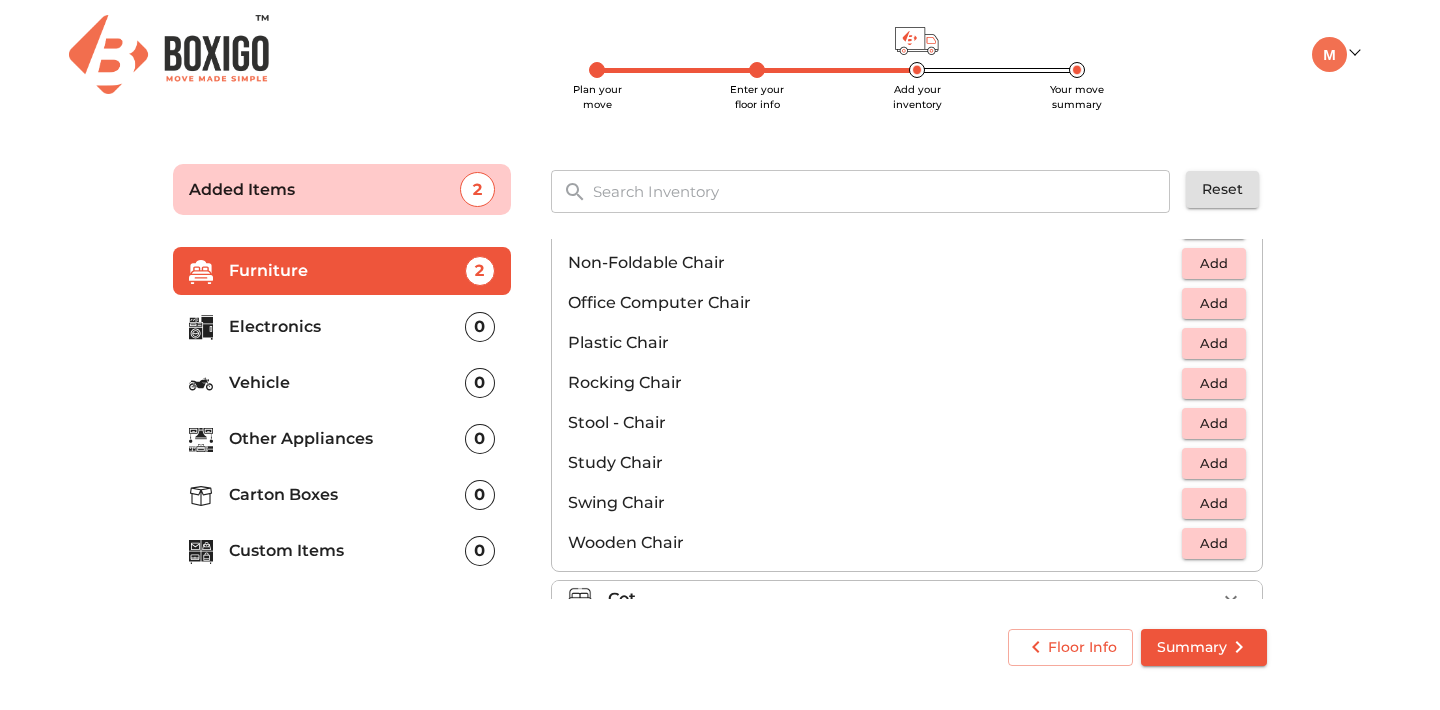 scroll, scrollTop: 661, scrollLeft: 0, axis: vertical 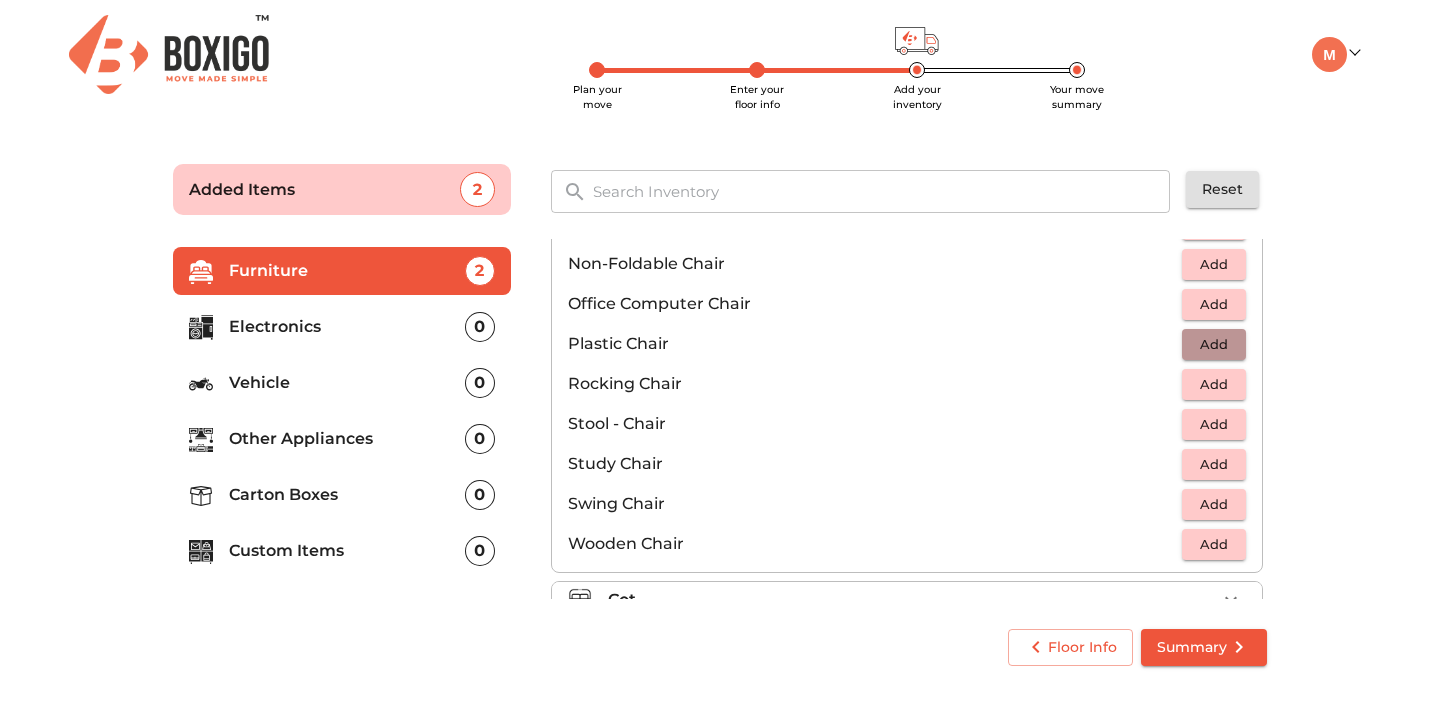 click on "Add" at bounding box center [1214, 344] 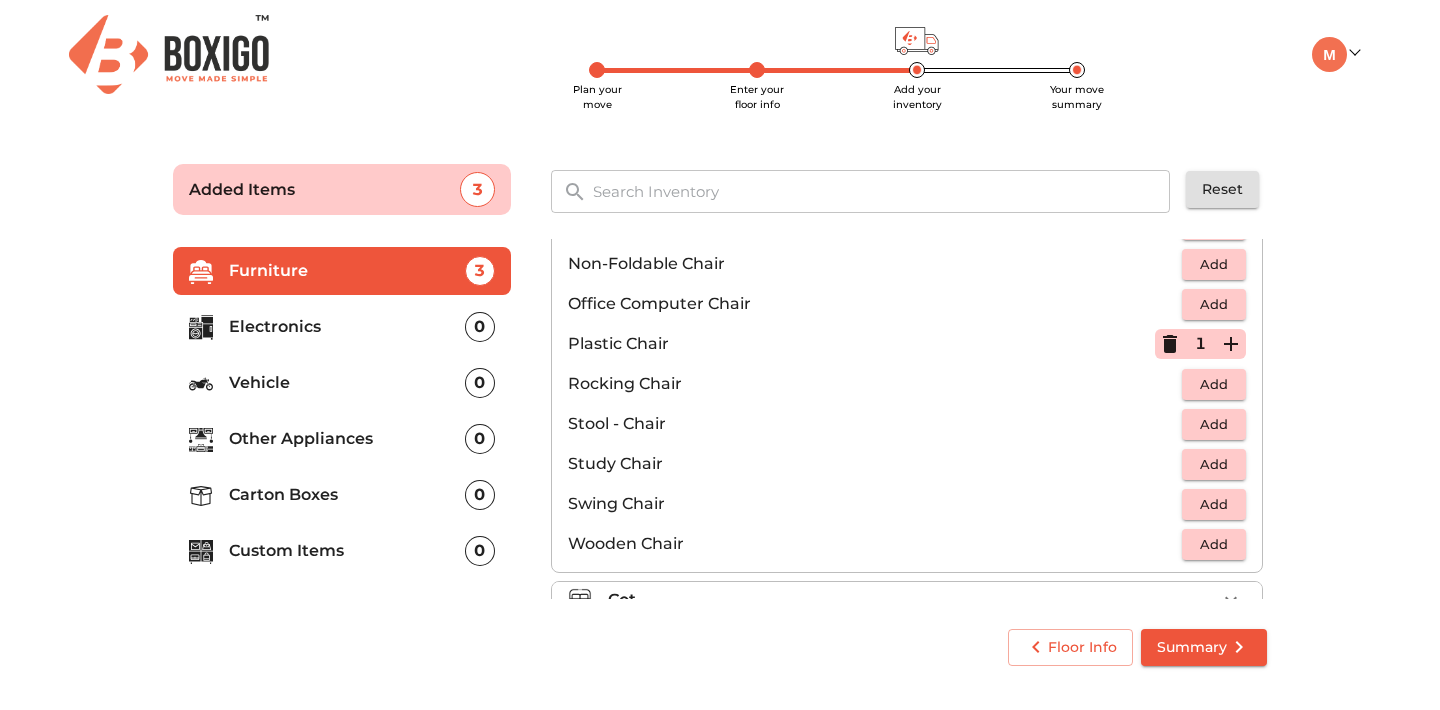click 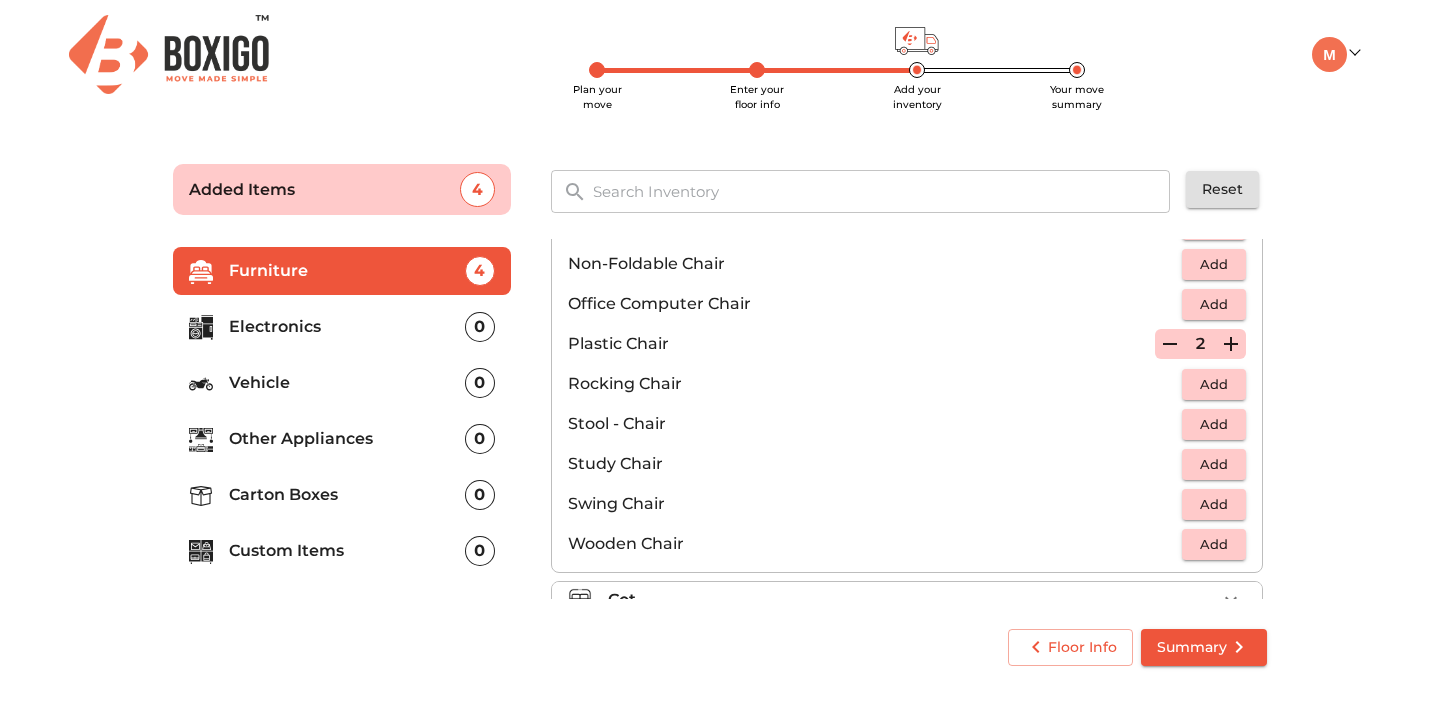 click 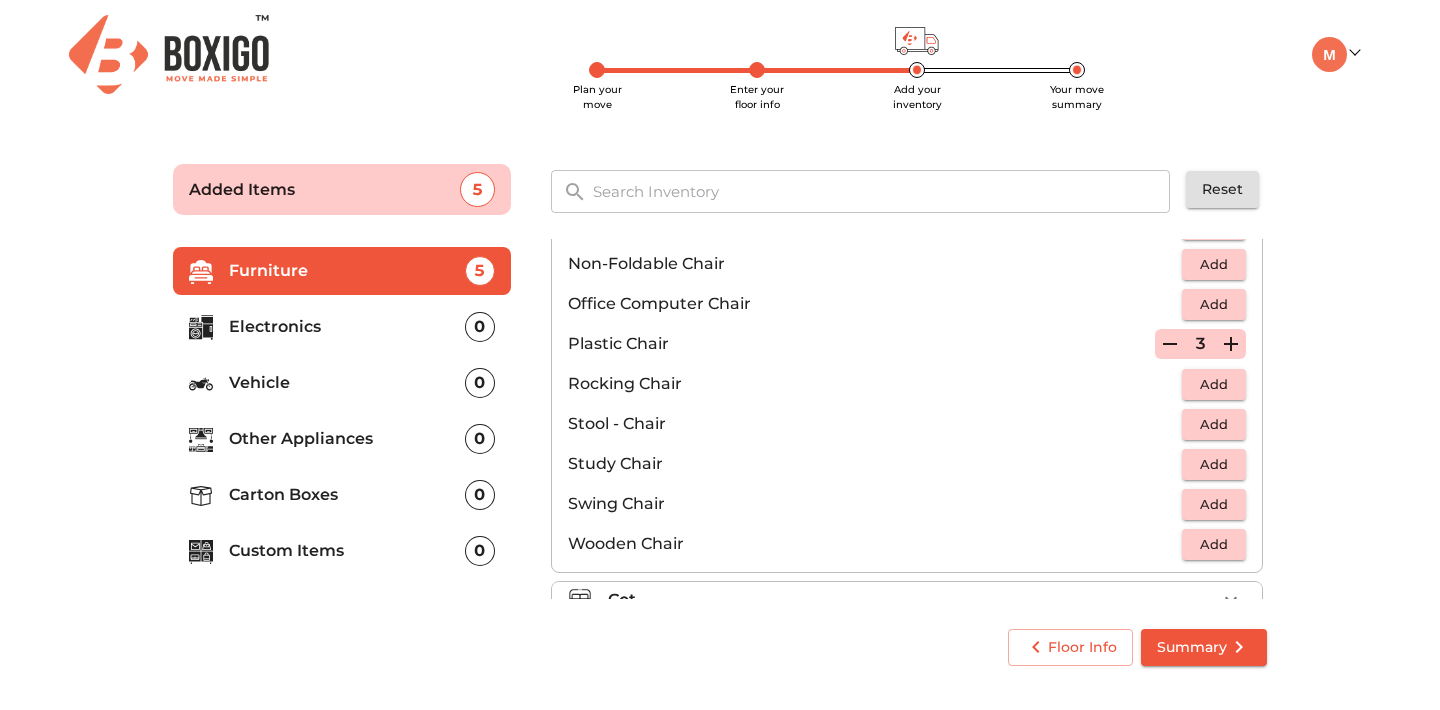 click 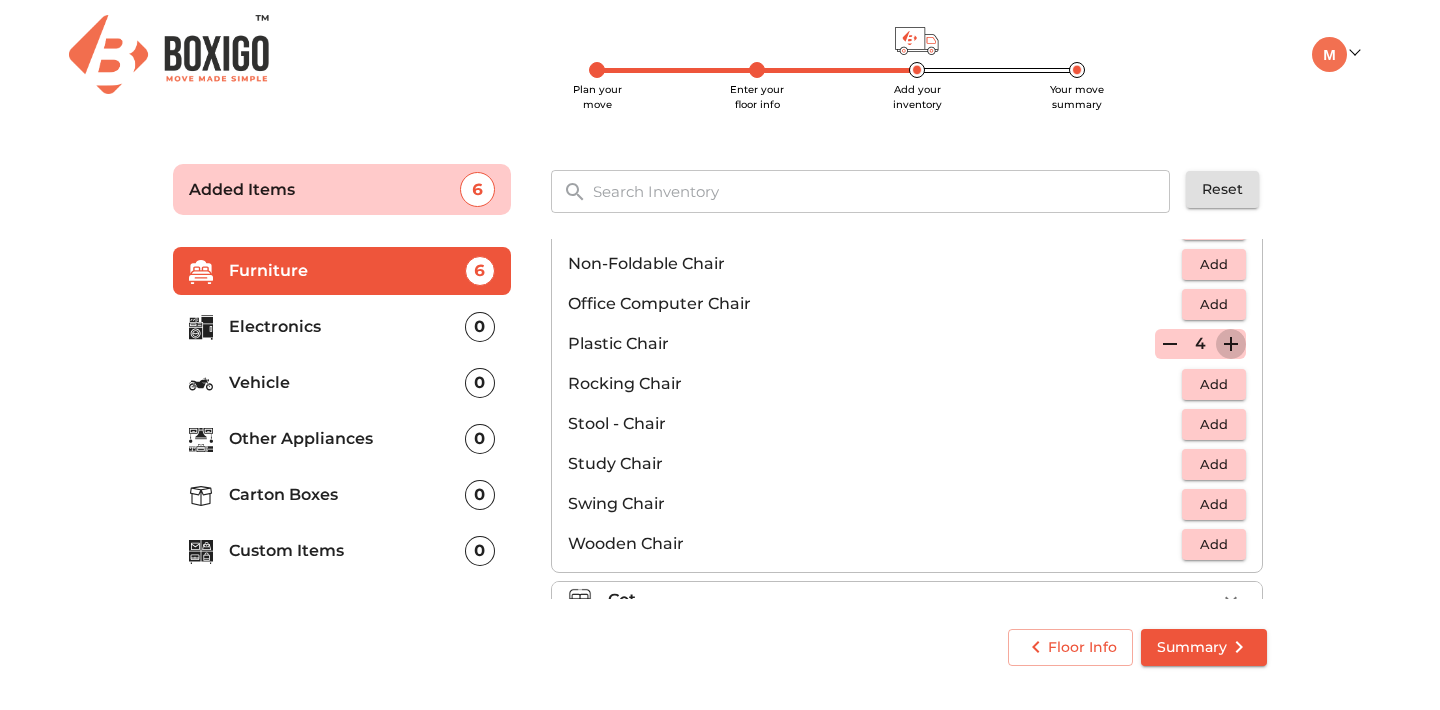 click 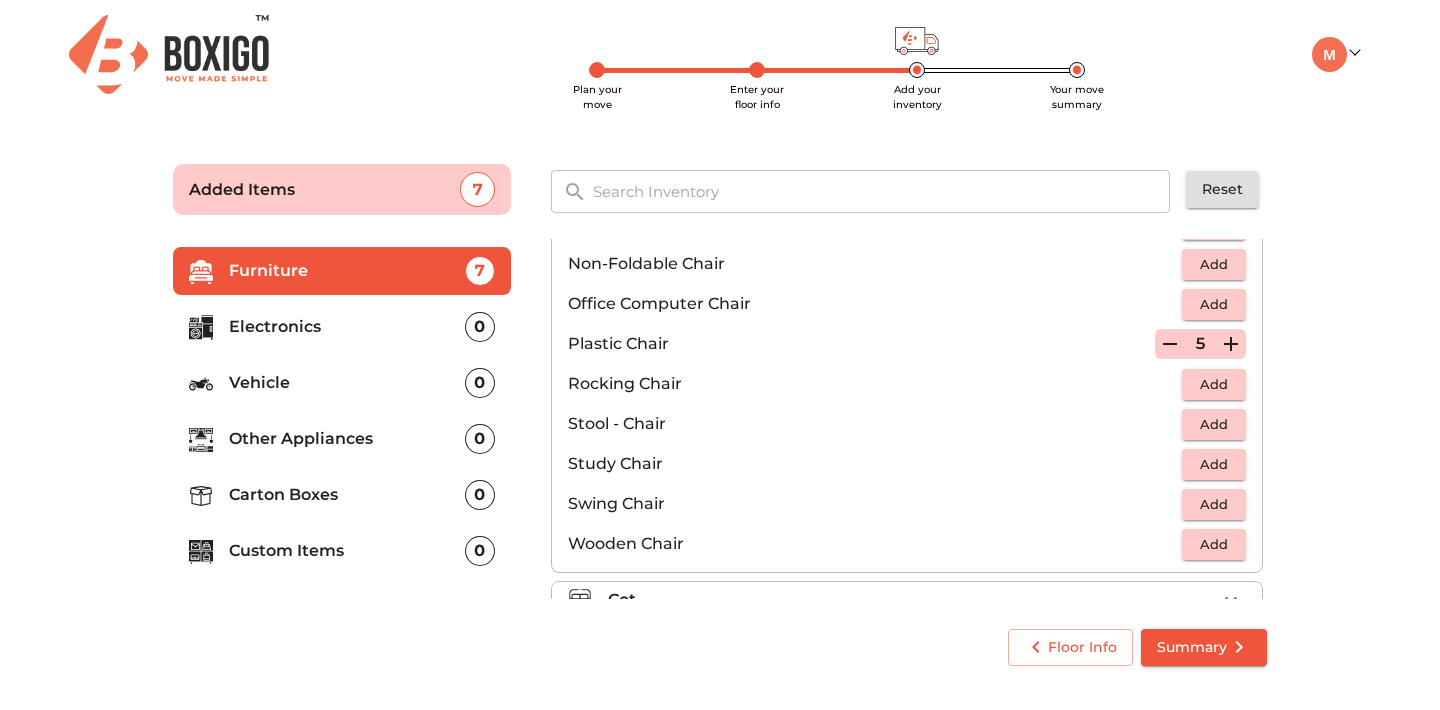 click on "Plan your   move Enter your   floor info Add your   inventory Your move   summary Added Items 7 ​ Reset Furniture 7 Electronics 0 Vehicle 0 Other Appliances 0 Carton Boxes 0 Custom Items 0 Sofa Table 2  Added Chair 5  Added Arm Chair - Foldable Add Arm Chair - UnFoldable Add Bar Chair / Stool Add Bean Bags Add Bench Add Cafeteria Chair Add Dining Chair Add Executive Chair Add Folding Chair Add Handicap Wheel Chair Add High Chair Add Julla Iron Add Kid Chair Add Non-Foldable Chair Add Office Computer Chair Add Plastic Chair 5 Rocking Chair Add Stool - Chair Add Study Chair Add Swing Chair Add Wooden Chair Add Cot Mattress Cupboard & Wardrobe Misc.  Floor Info Summary" at bounding box center (720, 411) 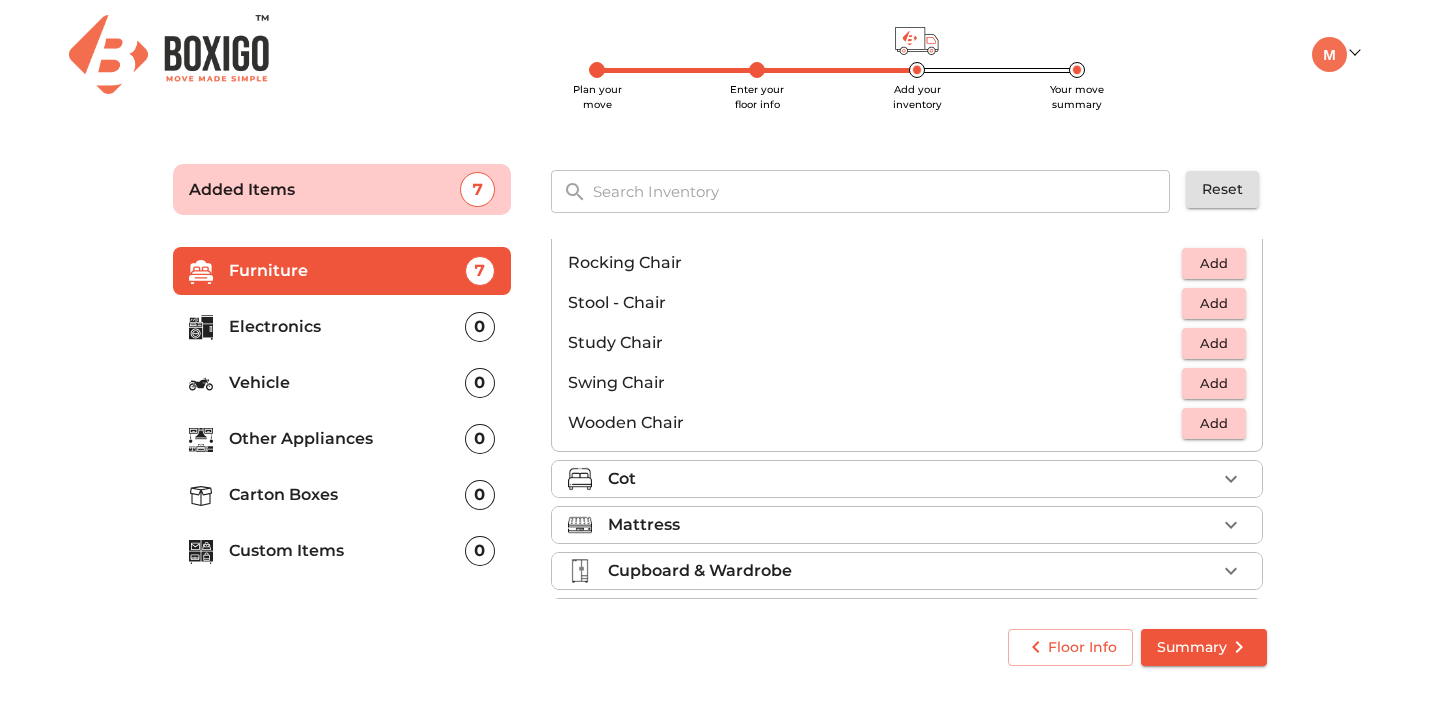 scroll, scrollTop: 835, scrollLeft: 0, axis: vertical 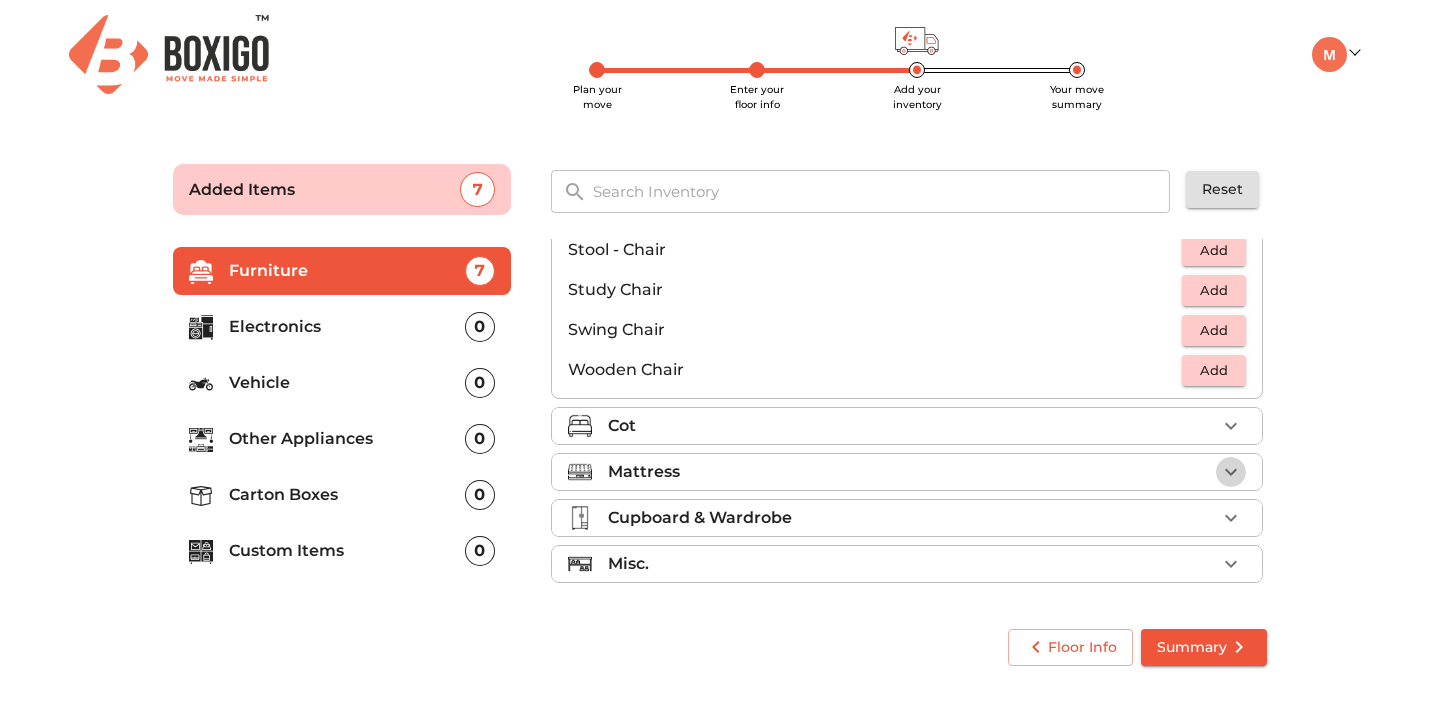 click at bounding box center [1231, 472] 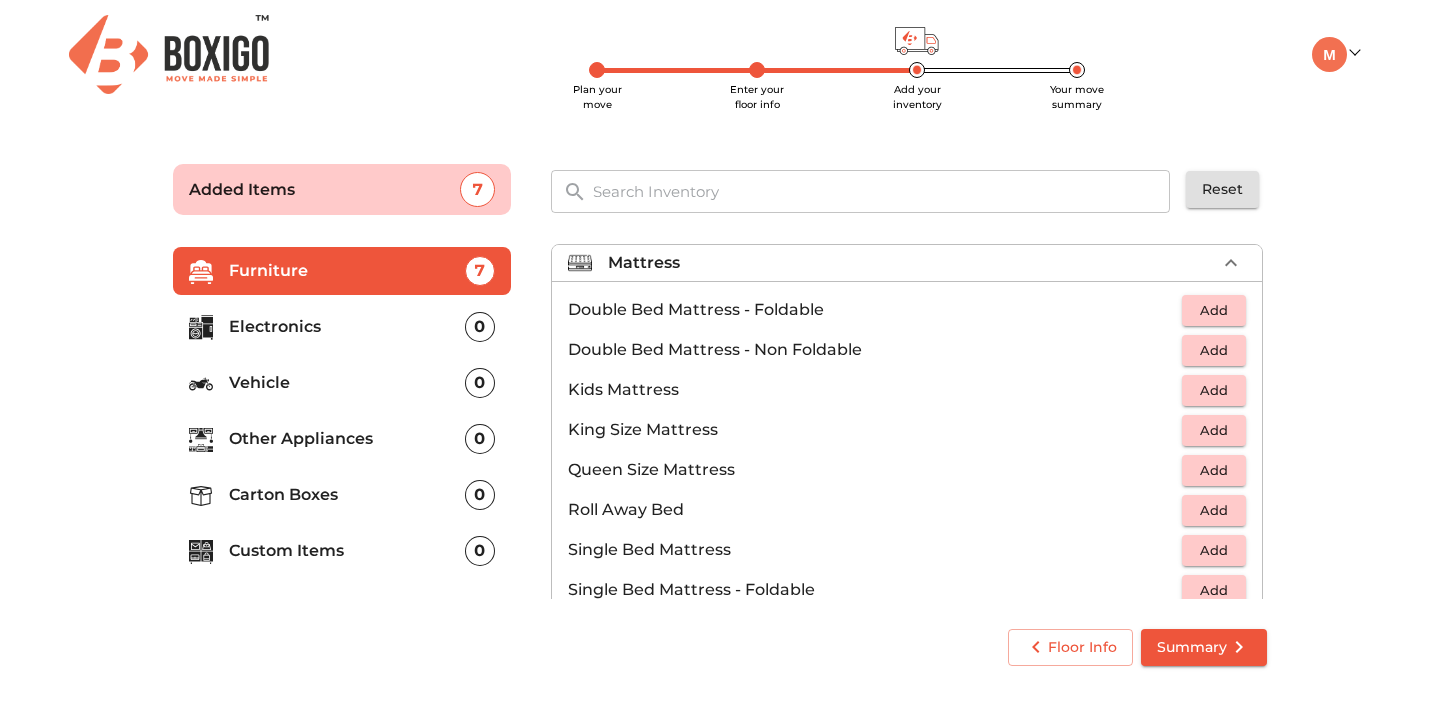 scroll, scrollTop: 179, scrollLeft: 0, axis: vertical 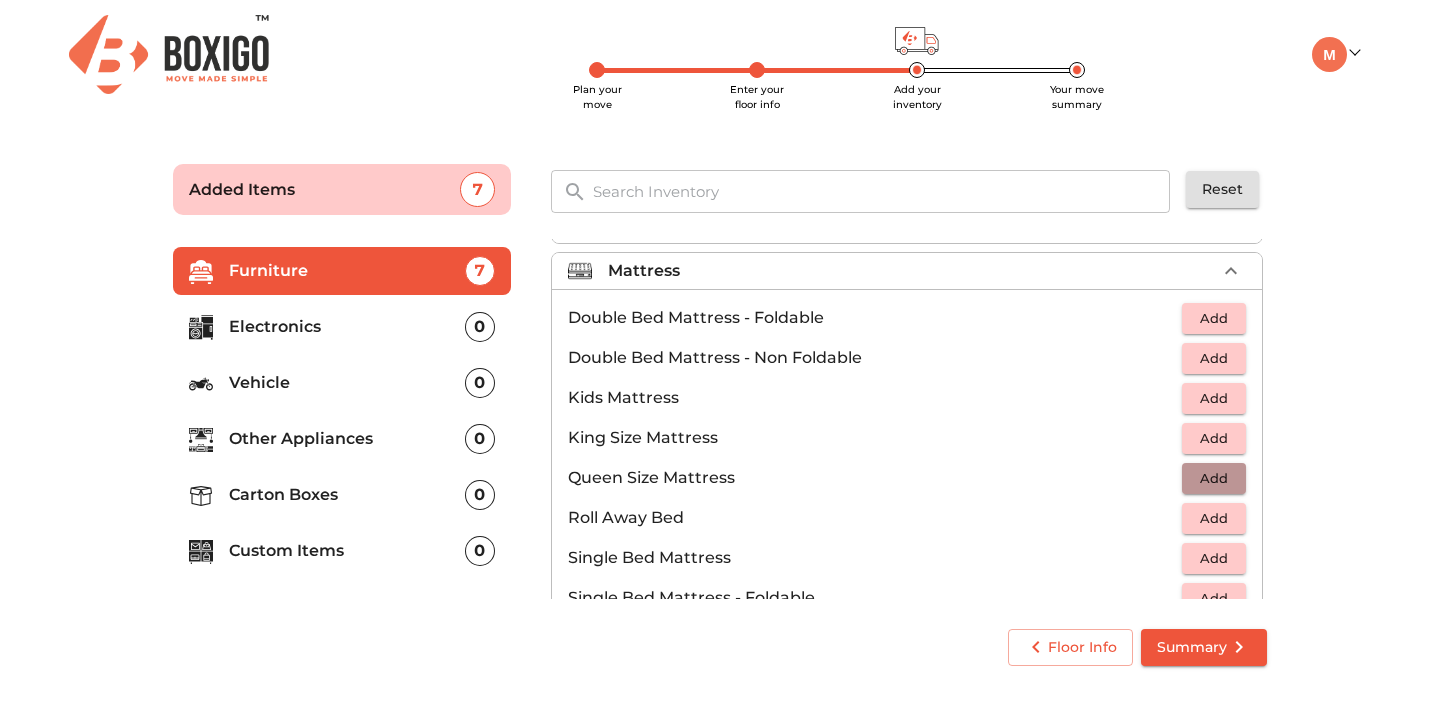 click on "Add" at bounding box center [1214, 478] 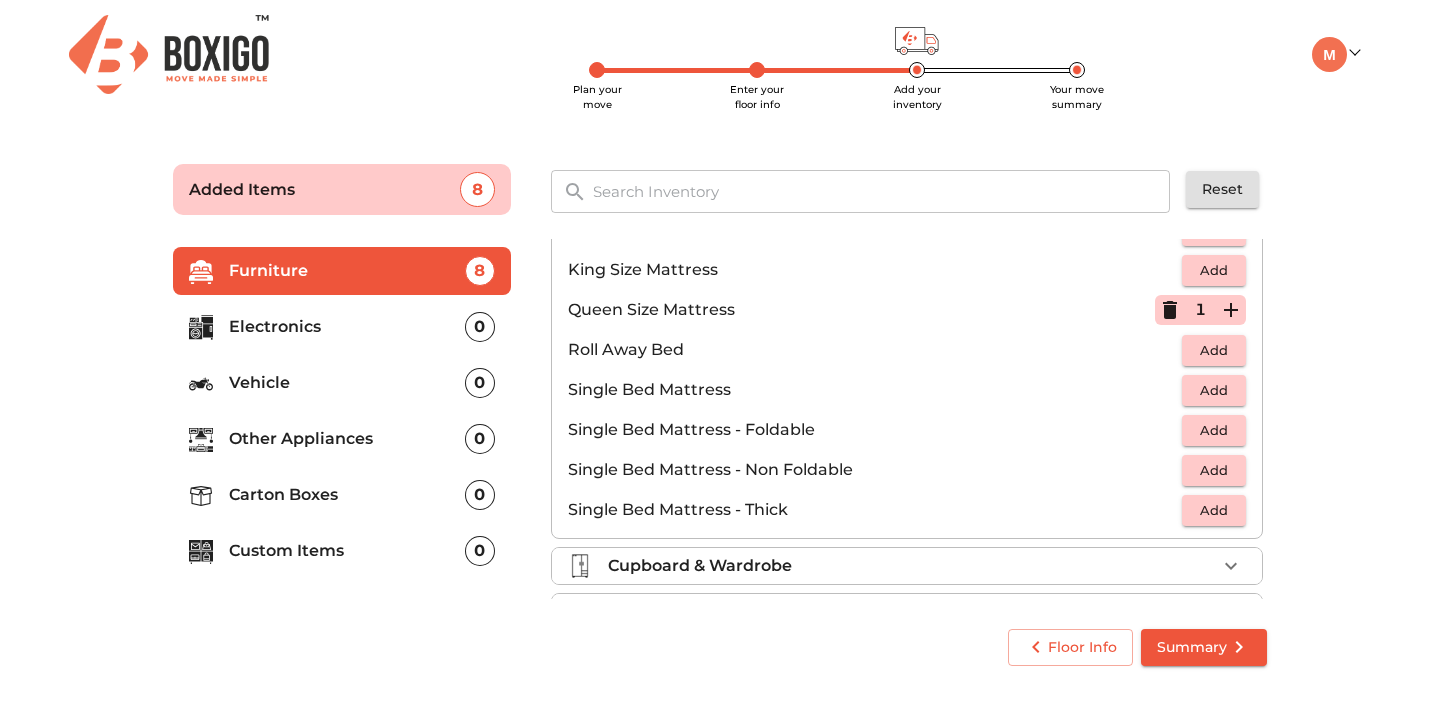 scroll, scrollTop: 342, scrollLeft: 0, axis: vertical 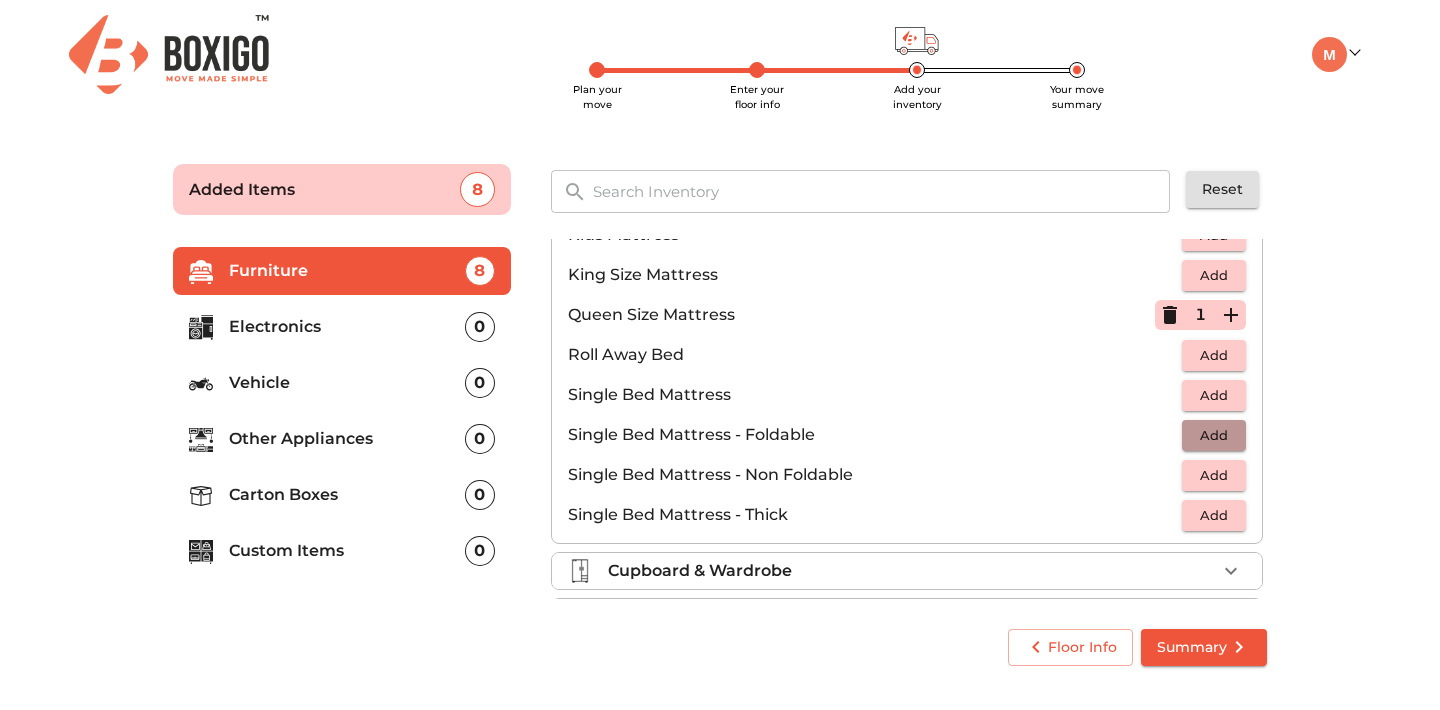 click on "Add" at bounding box center (1214, 435) 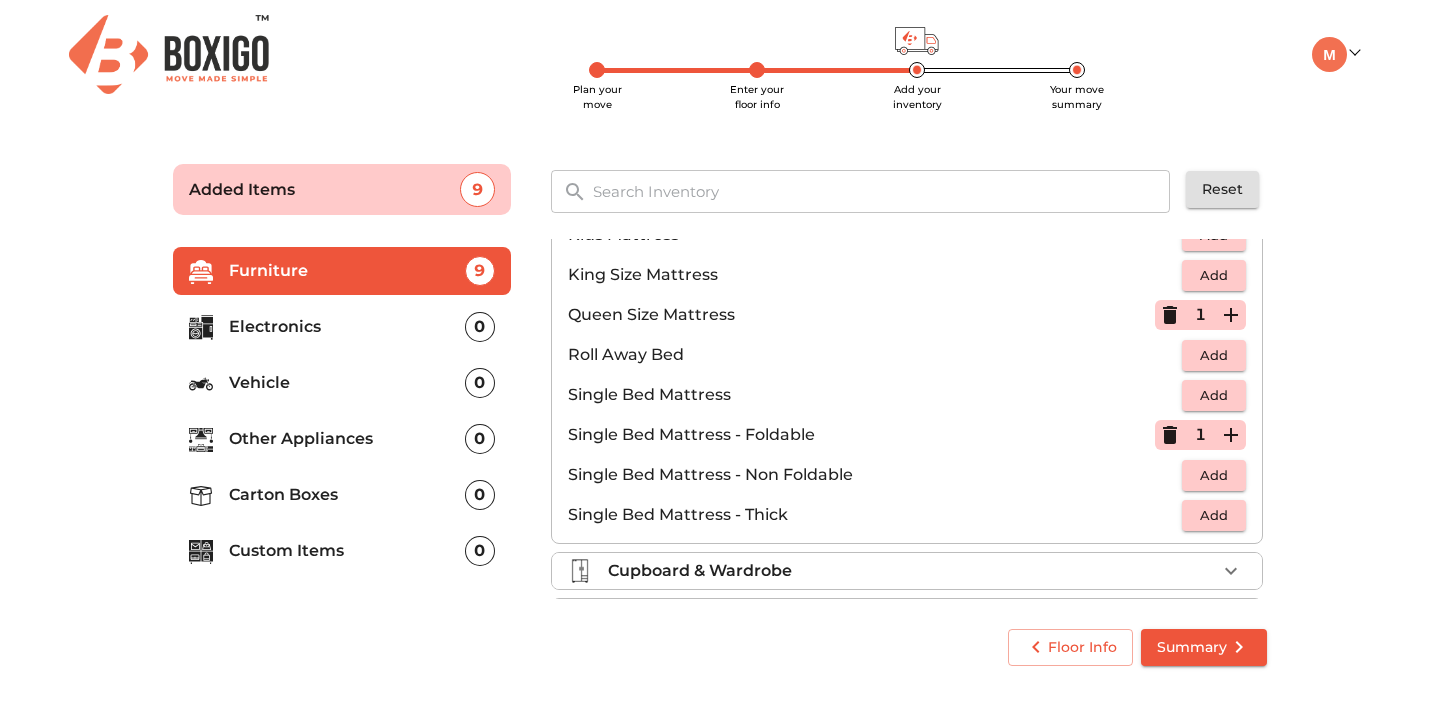 click 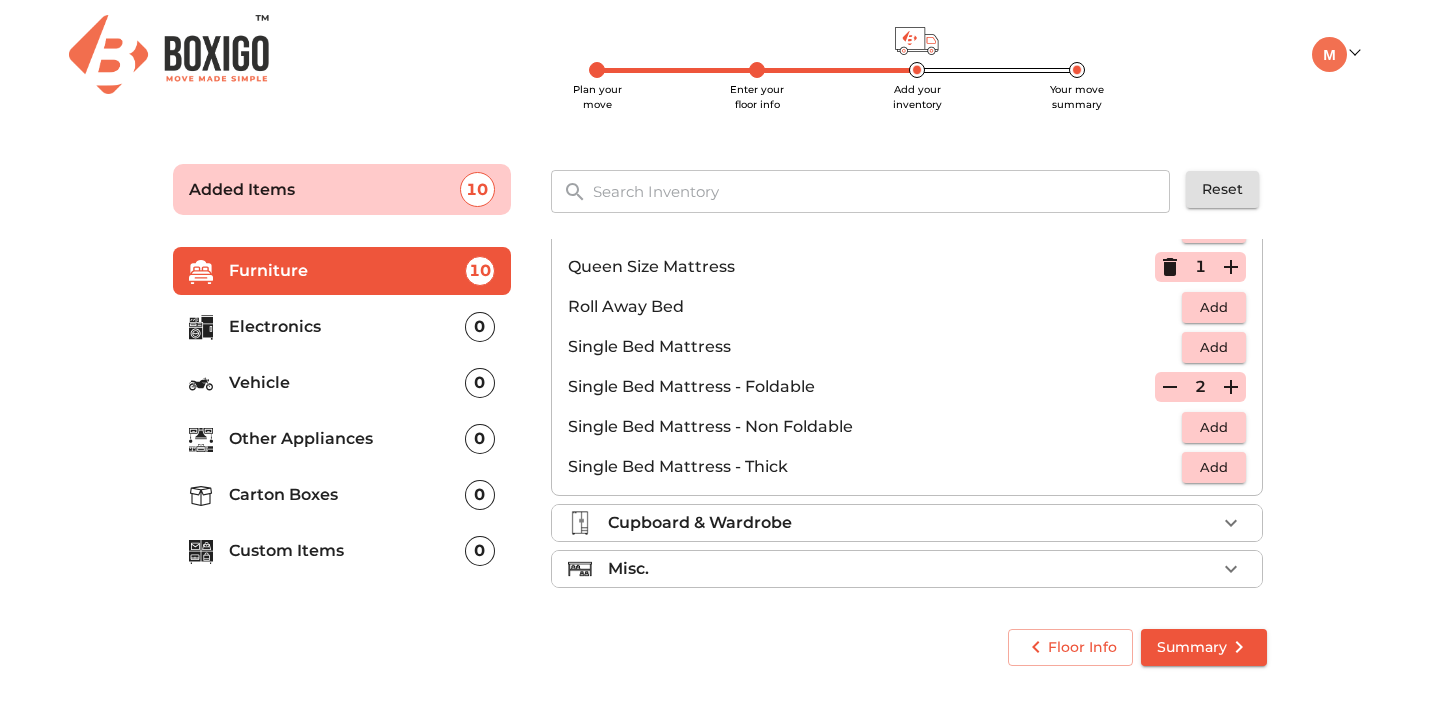 scroll, scrollTop: 395, scrollLeft: 0, axis: vertical 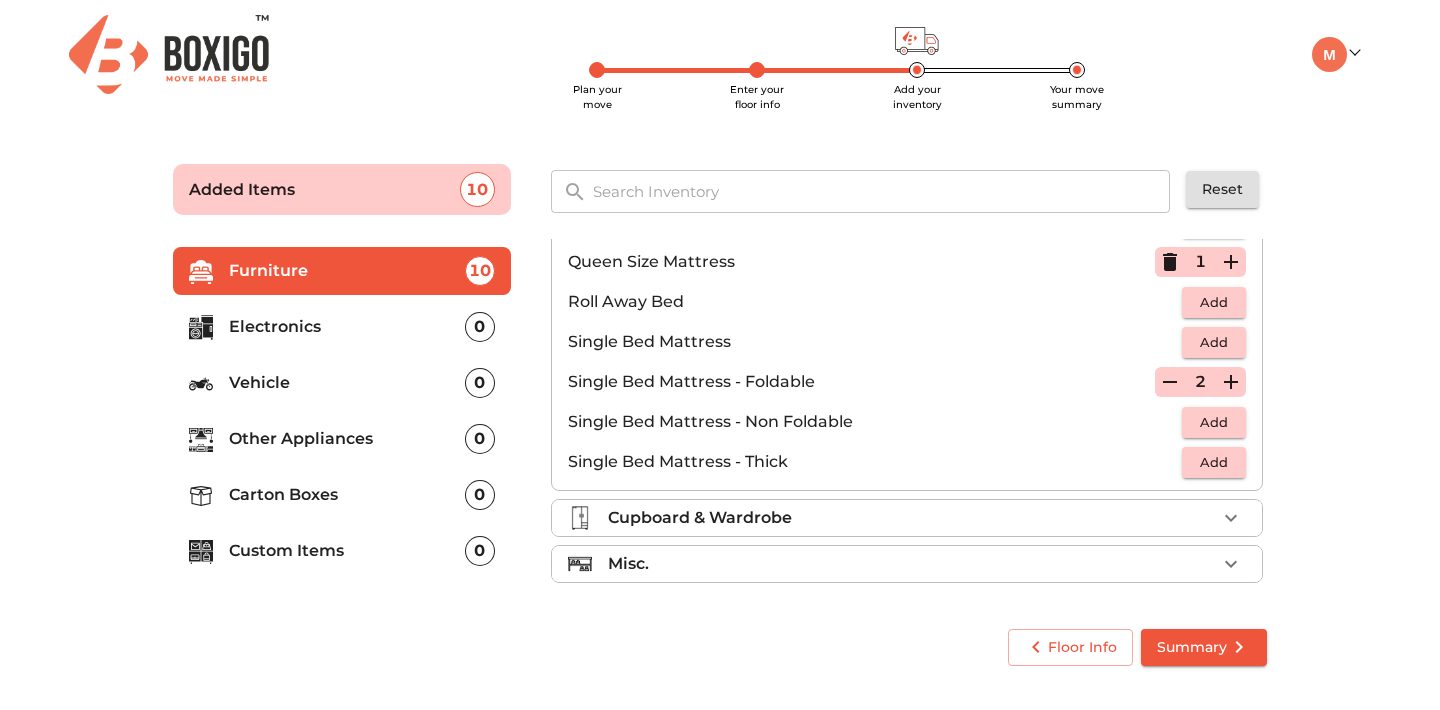 click 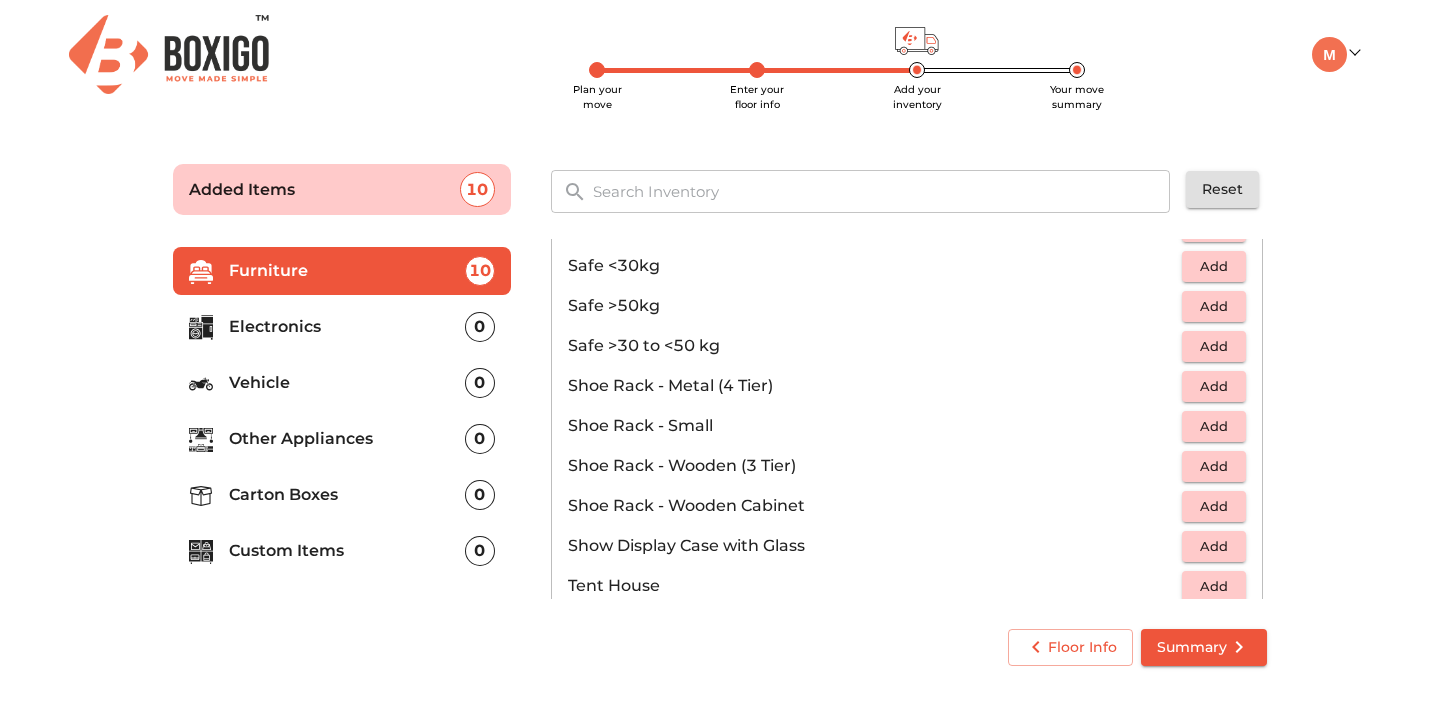 scroll, scrollTop: 972, scrollLeft: 0, axis: vertical 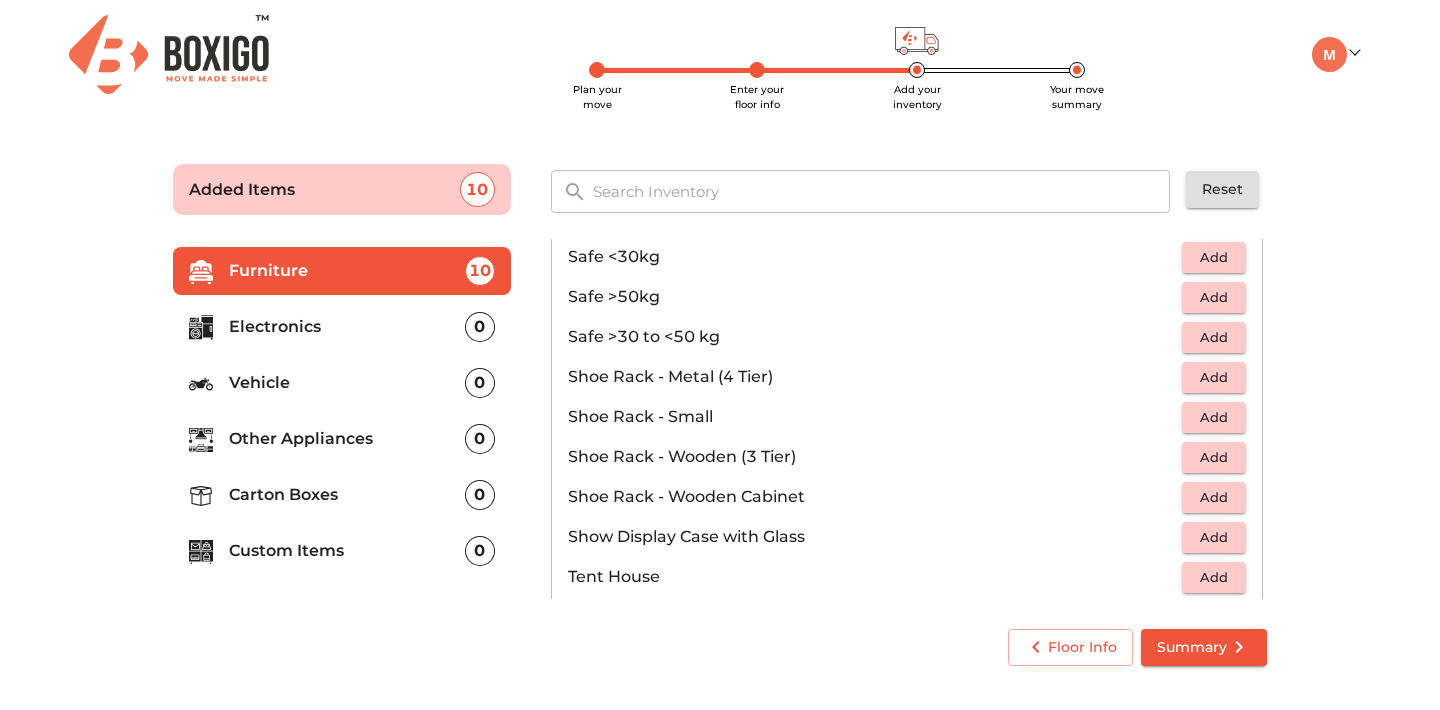 click on "Add" at bounding box center (1214, 377) 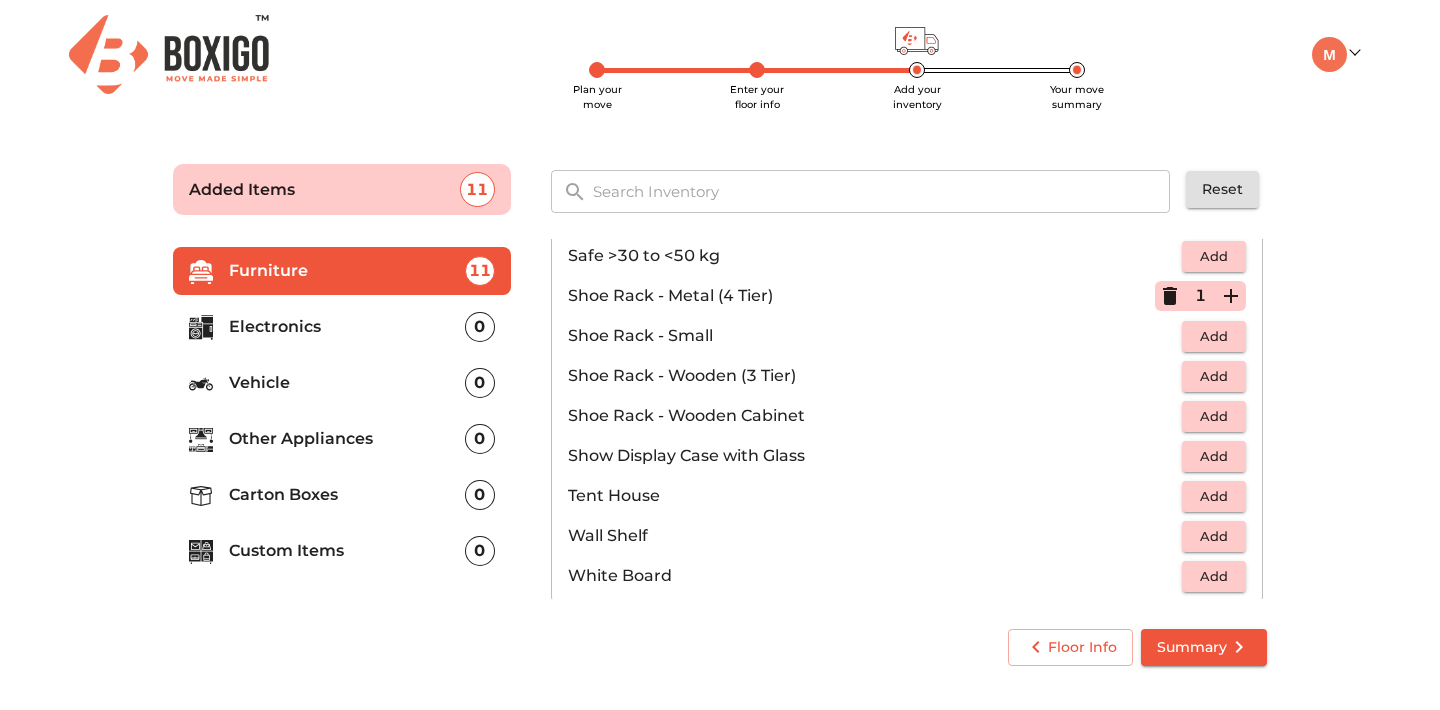 scroll, scrollTop: 1075, scrollLeft: 0, axis: vertical 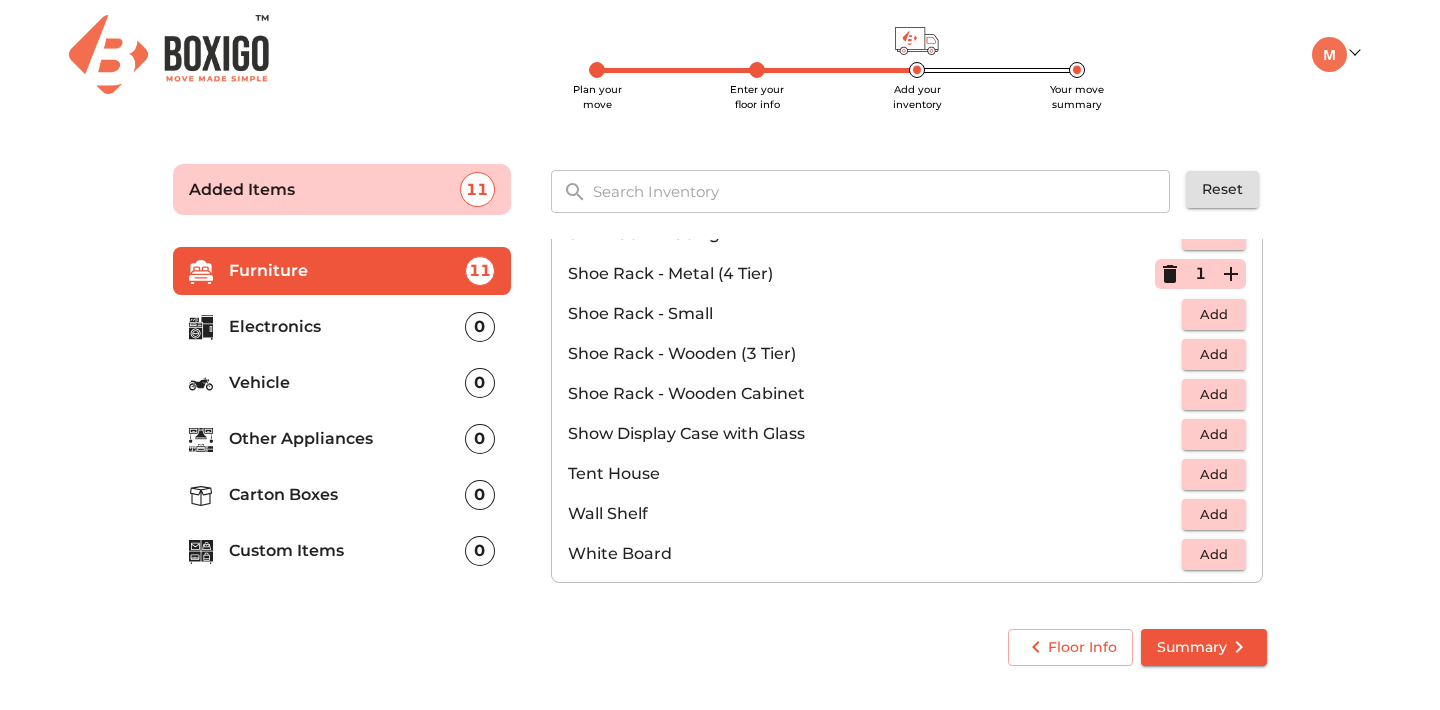 click on "Add" at bounding box center (1214, 554) 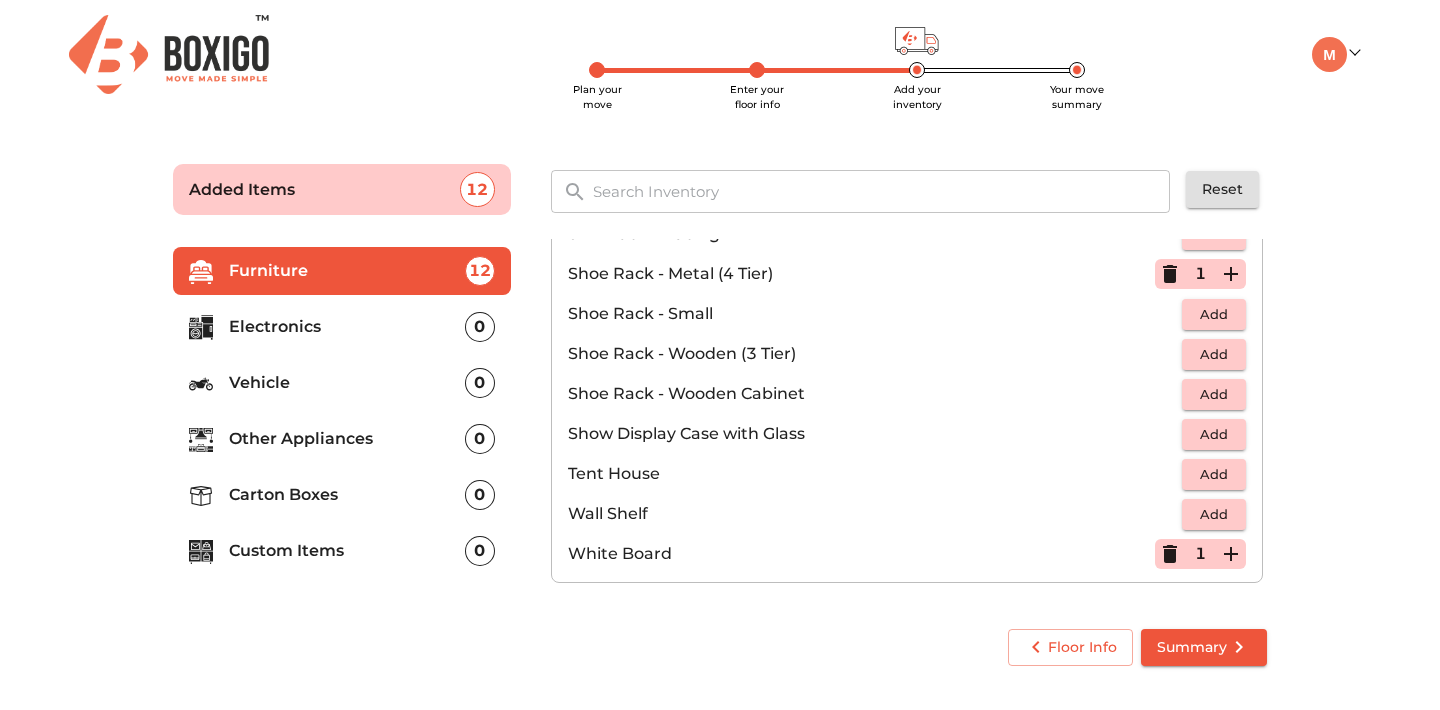 click on "Plan your   move Enter your   floor info Add your   inventory Your move   summary Added Items 12 ​ Reset Furniture 12 Electronics 0 Vehicle 0 Other Appliances 0 Carton Boxes 0 Custom Items 0 Sofa Table 2  Added Chair 5  Added Cot Mattress 3  Added Cupboard & Wardrobe Misc. 2  Added Baby Carriage Add Baby Swing - Large Add Baby Swing - Small Add Bar Trolley Add Book Shelf - Large (1.5x6x6) Add Book Shelf - Medium (1.5x5x5) Add Book Shelf - Small (1.5x3x3) Add Cost Stand Add Display Cabinet - Large Add Dresser Add Kitchen Metal Rack Add Miscellaneous Add Pooja Temple - Marbel Add Pooja Temple - Wooden Add Prayer Unit / Mandir Add Puffies Add Safe <30kg Add Safe >50kg Add Safe >30 to <50 kg Add Shoe Rack - Metal (4 Tier) 1 Shoe Rack - Small Add Shoe Rack - Wooden (3 Tier) Add Shoe Rack - Wooden Cabinet Add Show Display Case with Glass Add Tent House Add Wall Shelf Add White Board 1  Floor Info Summary" at bounding box center (720, 411) 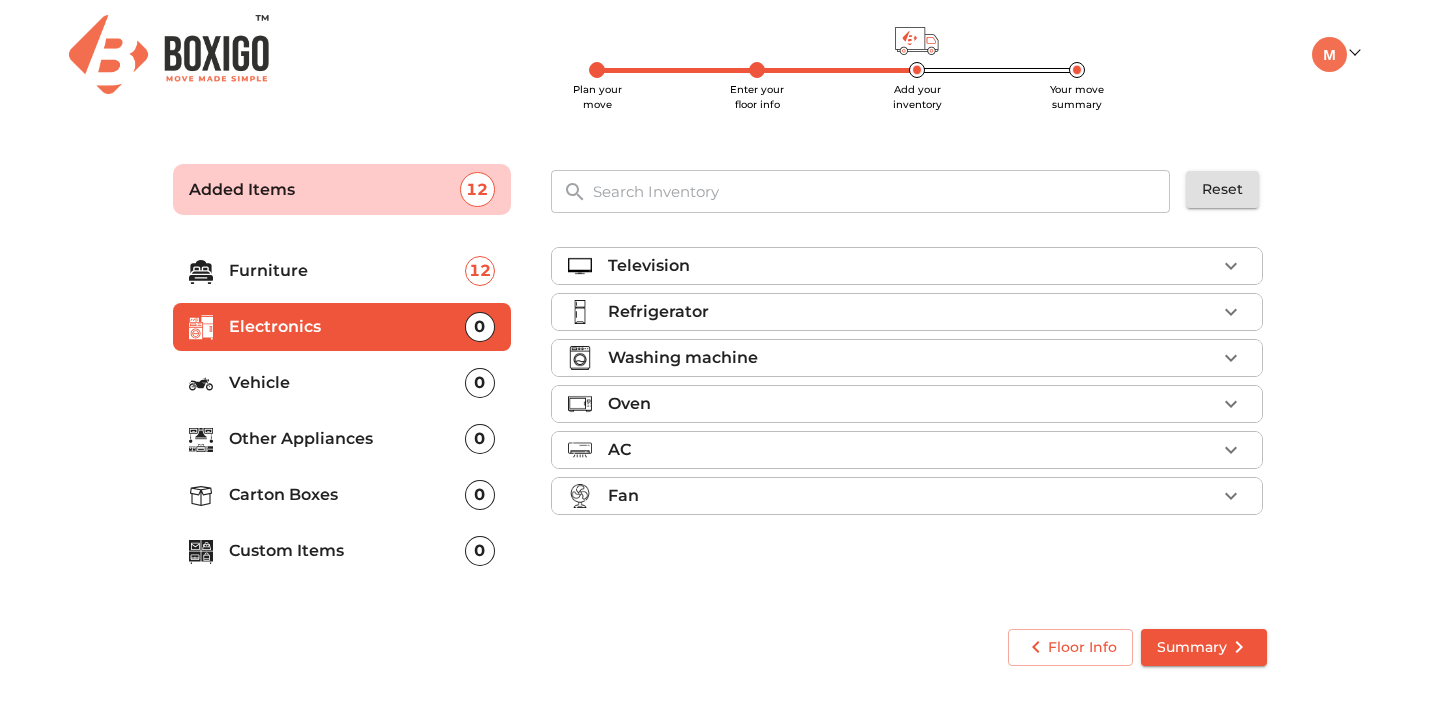 scroll, scrollTop: 0, scrollLeft: 0, axis: both 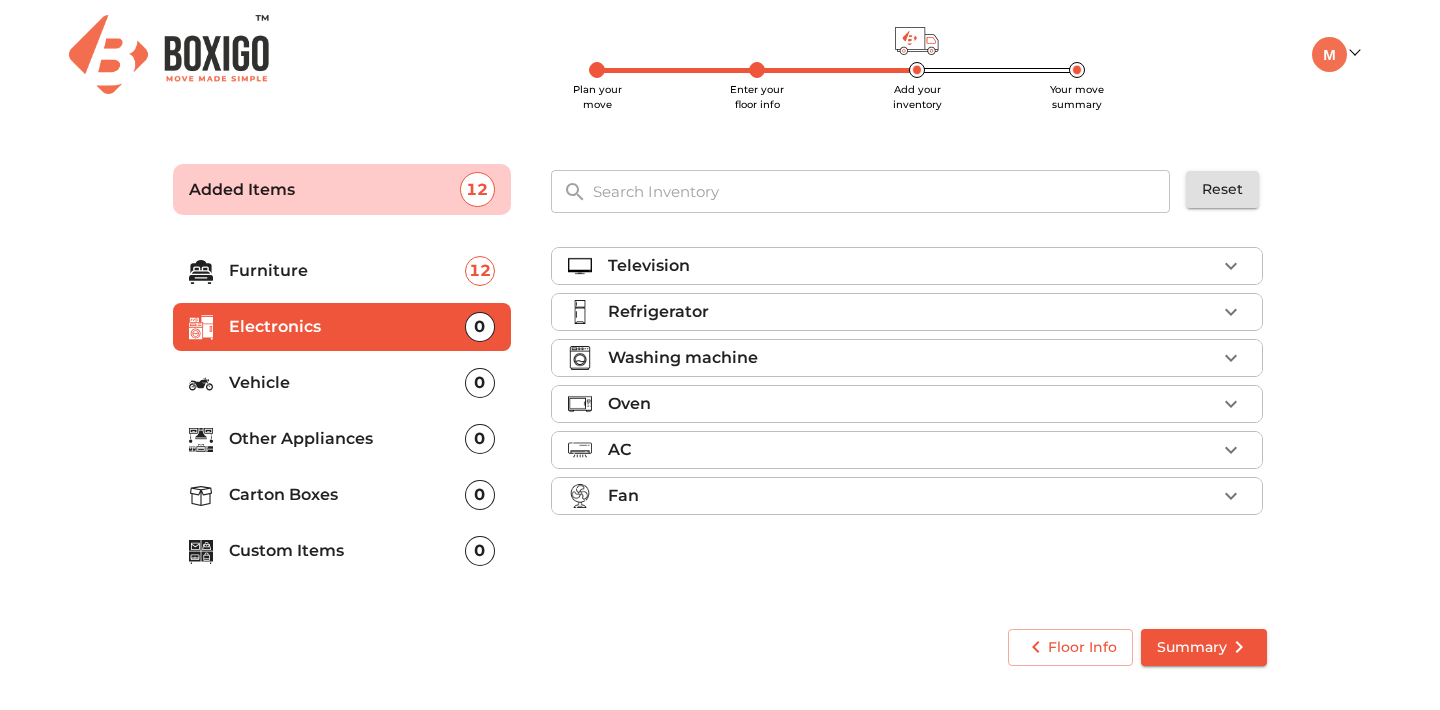 click 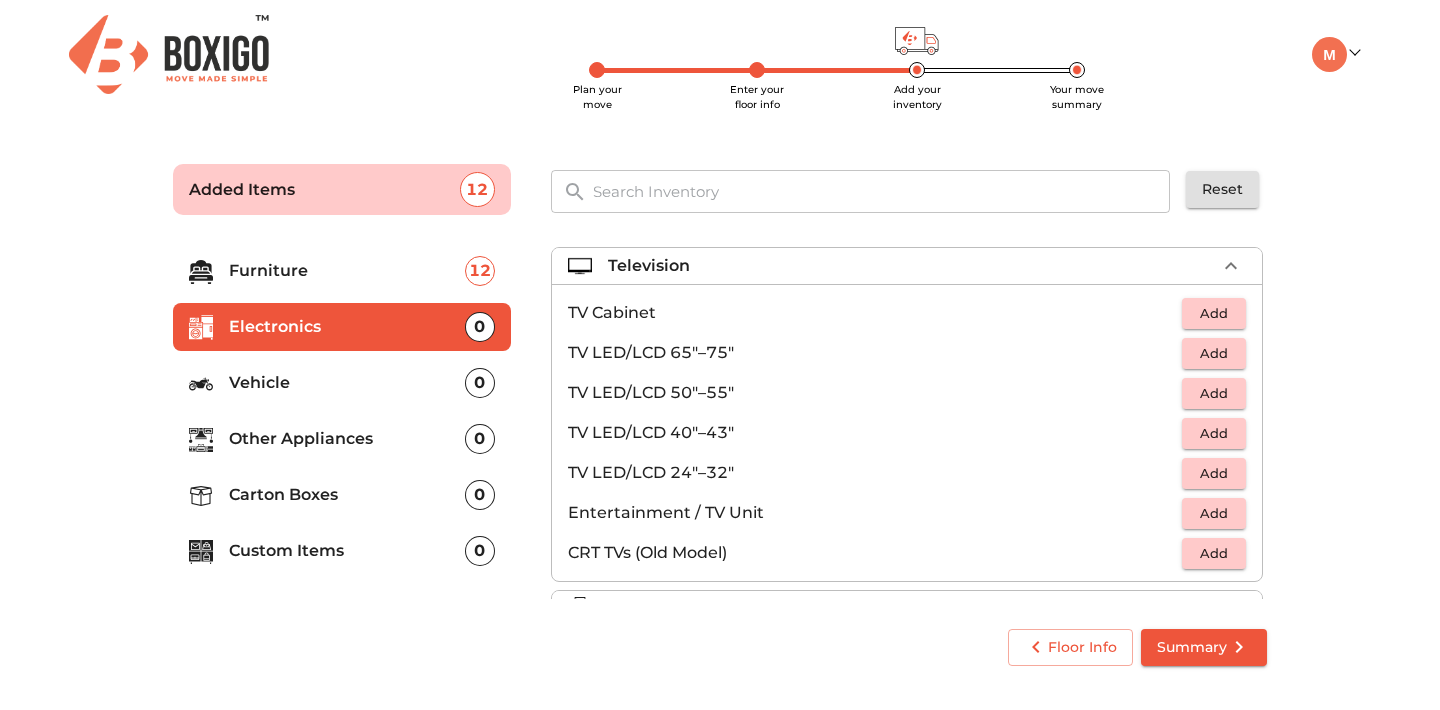 click on "Add" at bounding box center (1214, 473) 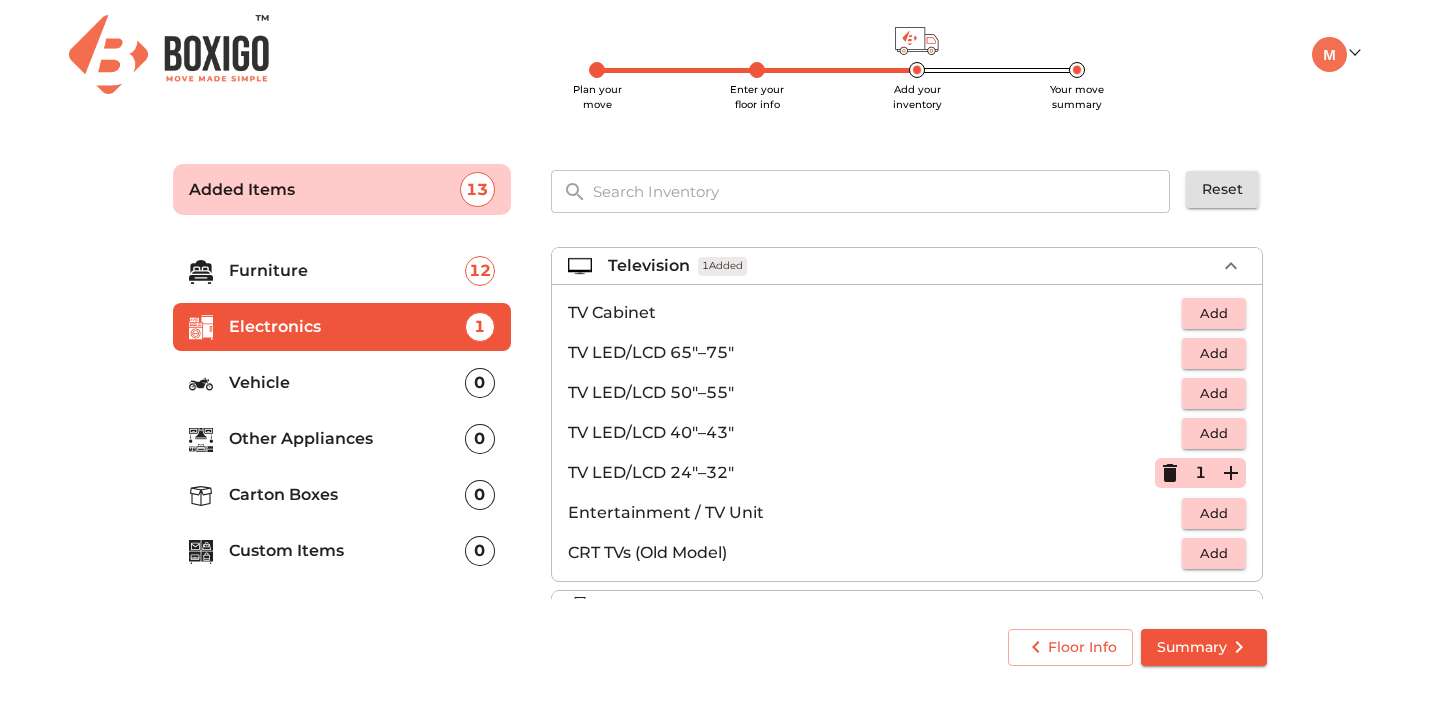 click on "TV LED/LCD 24"–32"" at bounding box center (861, 473) 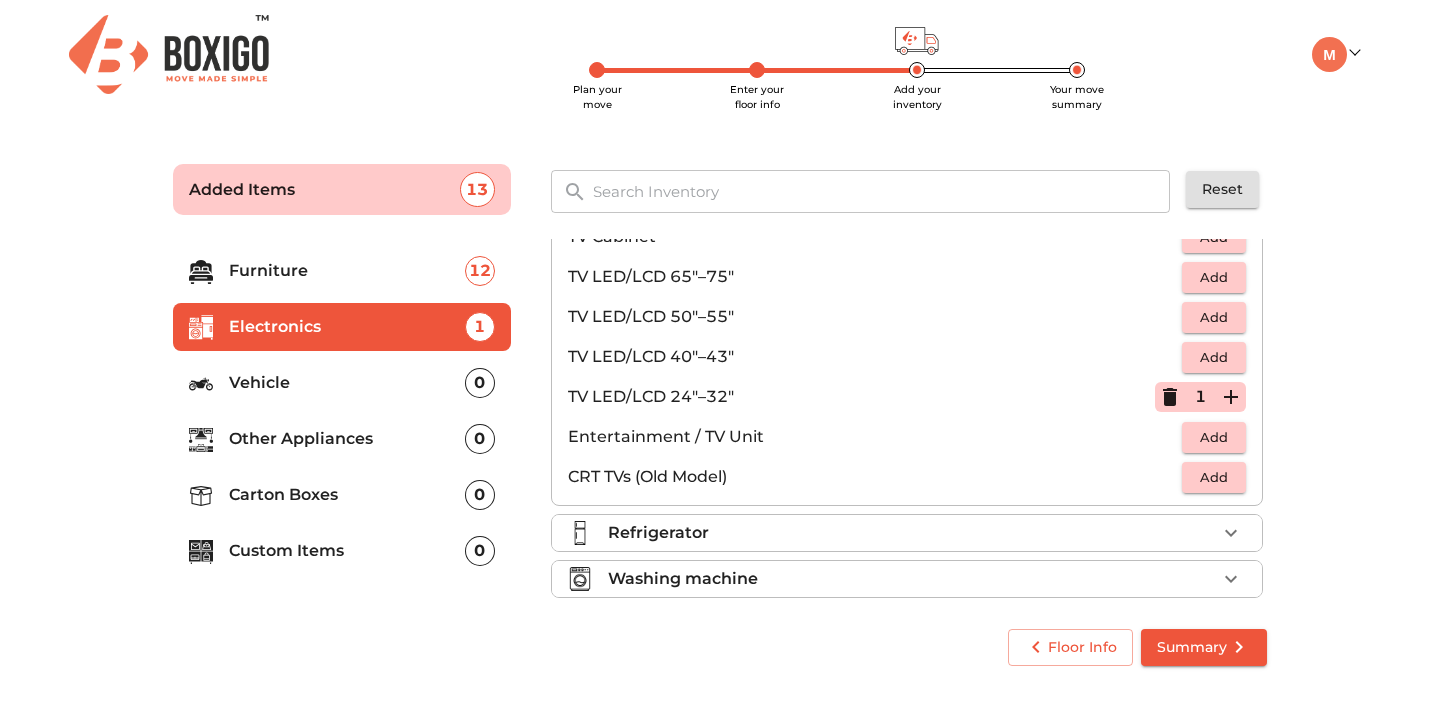 scroll, scrollTop: 117, scrollLeft: 0, axis: vertical 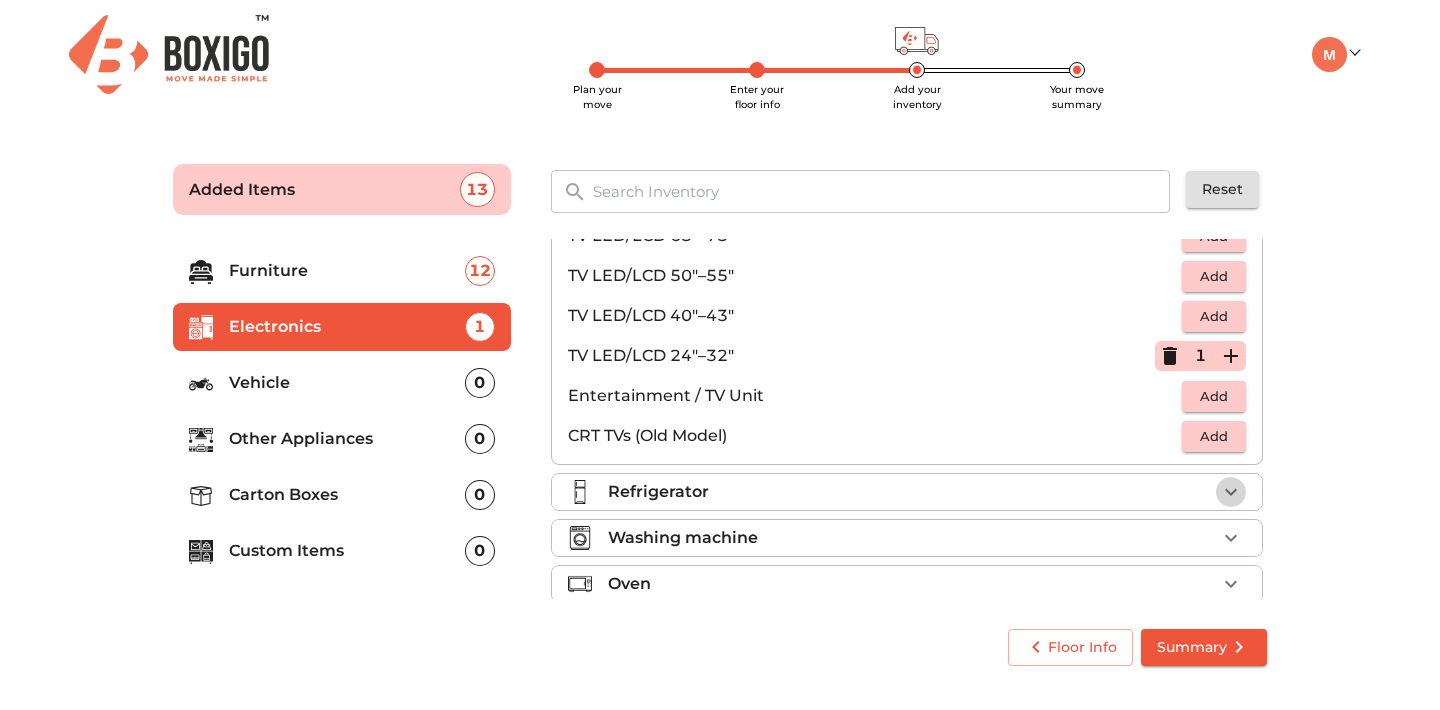 click 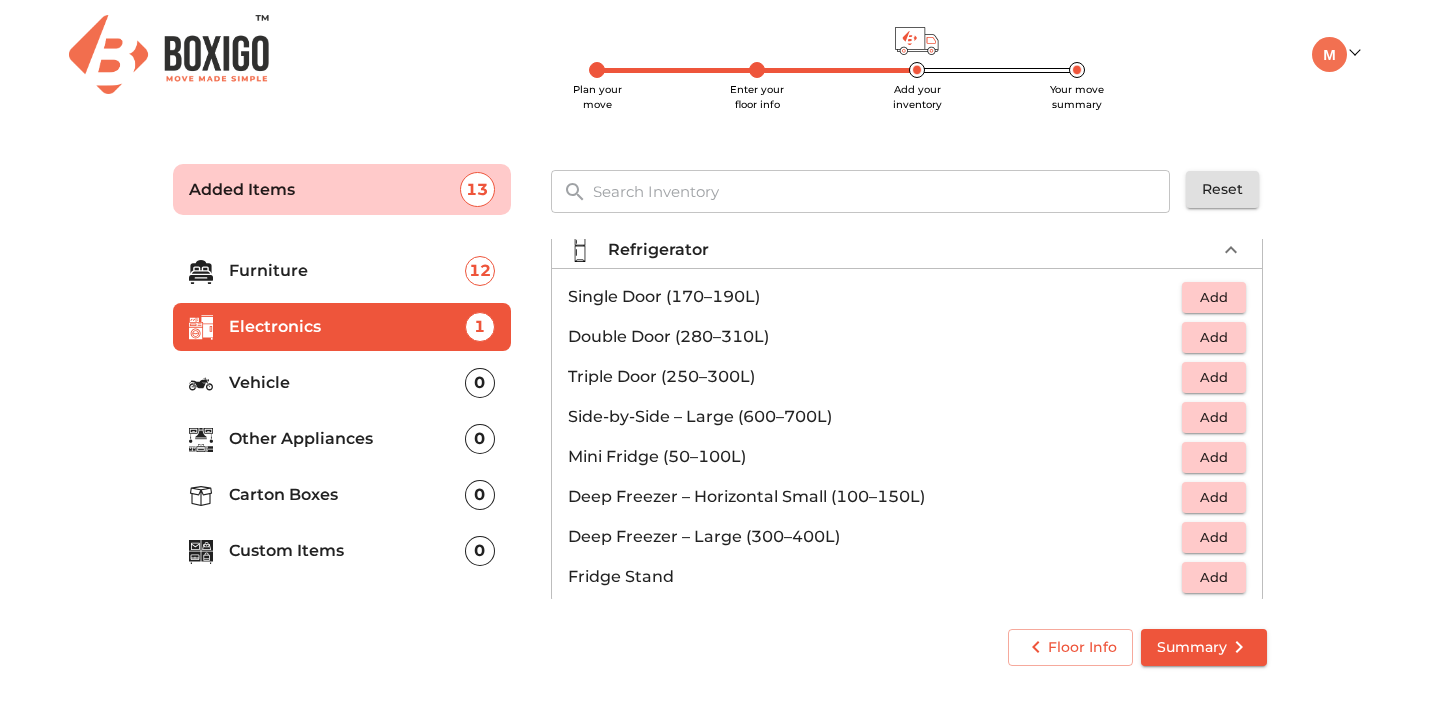 scroll, scrollTop: 52, scrollLeft: 0, axis: vertical 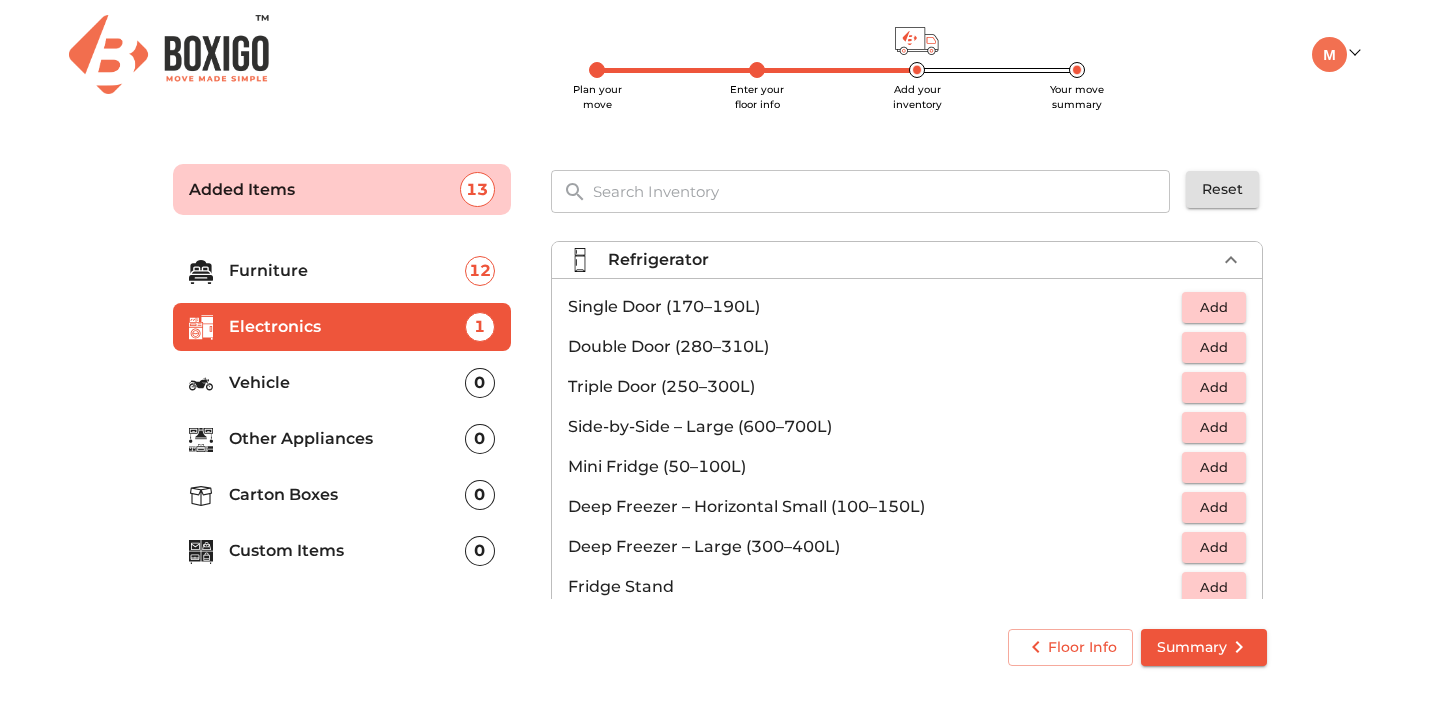 click on "Add" at bounding box center (1214, 307) 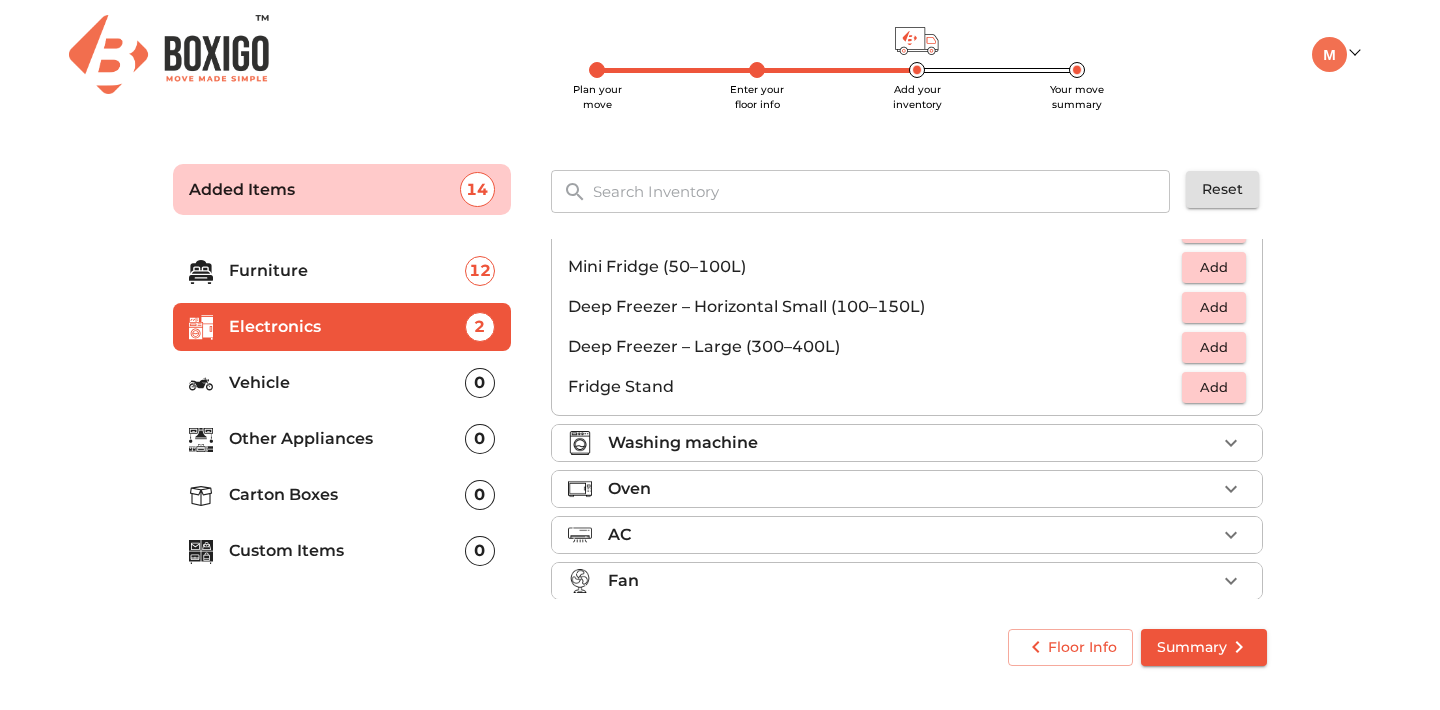 scroll, scrollTop: 269, scrollLeft: 0, axis: vertical 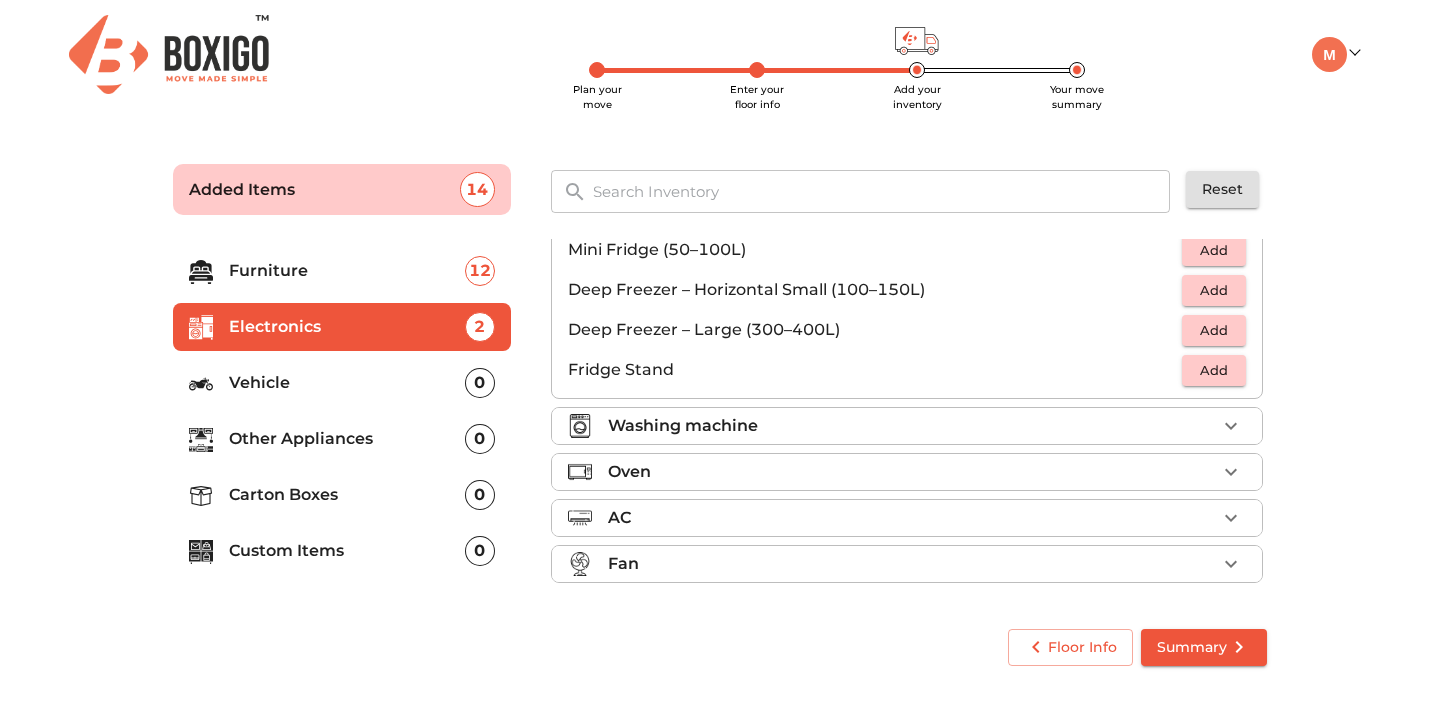 click 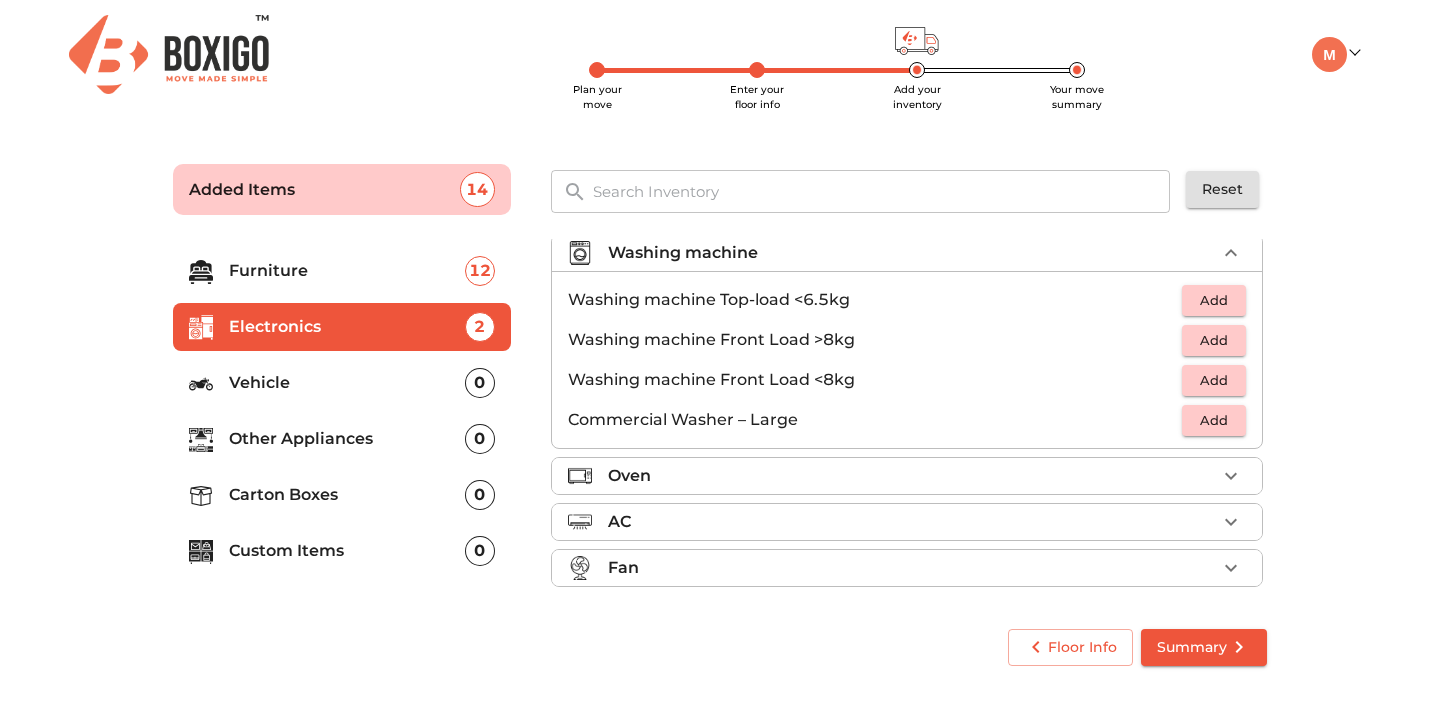 scroll, scrollTop: 95, scrollLeft: 0, axis: vertical 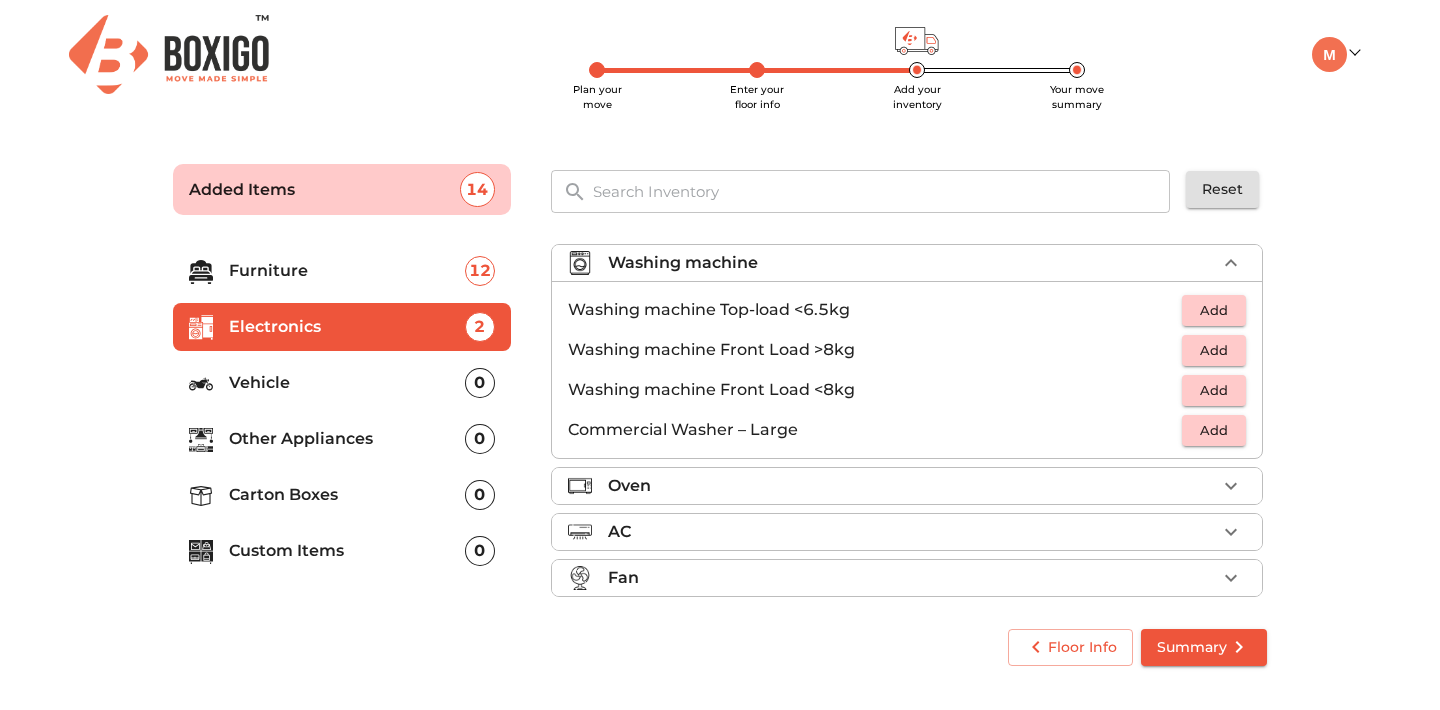 click on "Add" at bounding box center [1214, 310] 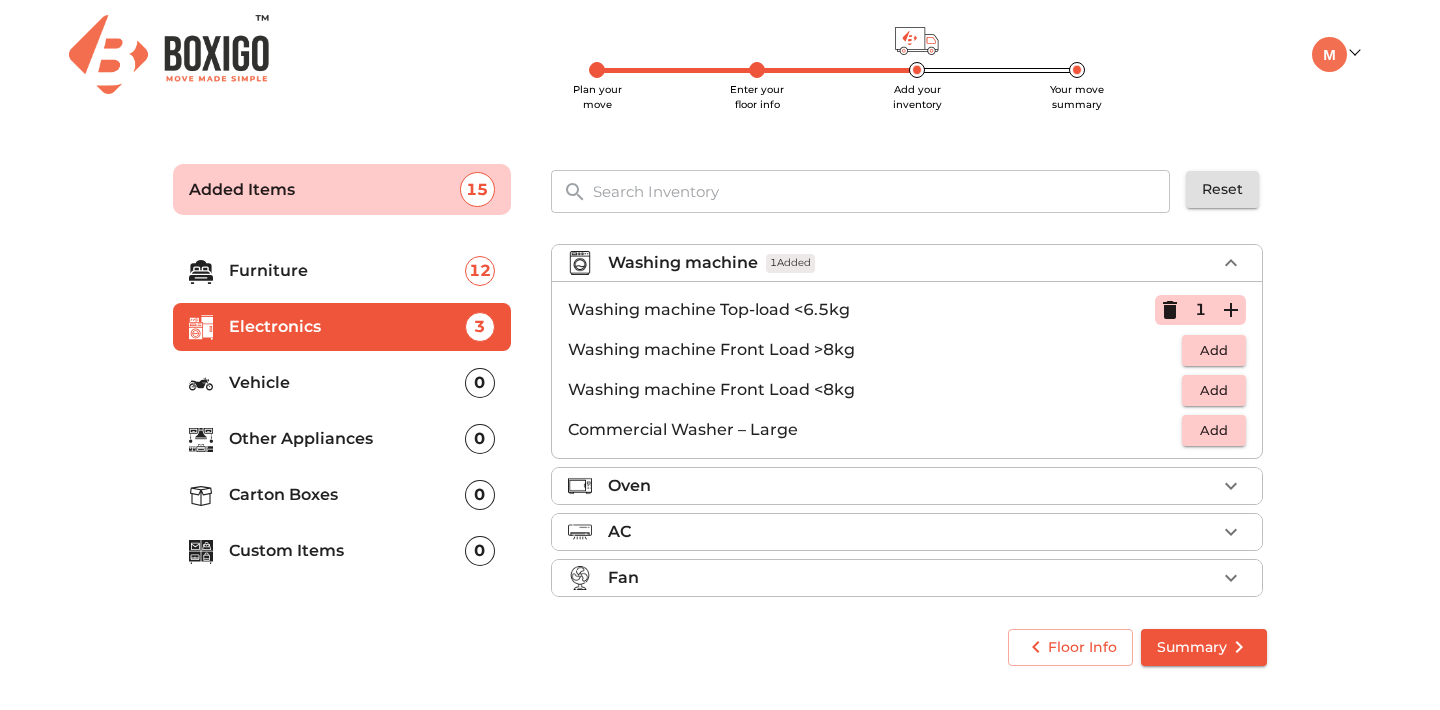 scroll, scrollTop: 109, scrollLeft: 0, axis: vertical 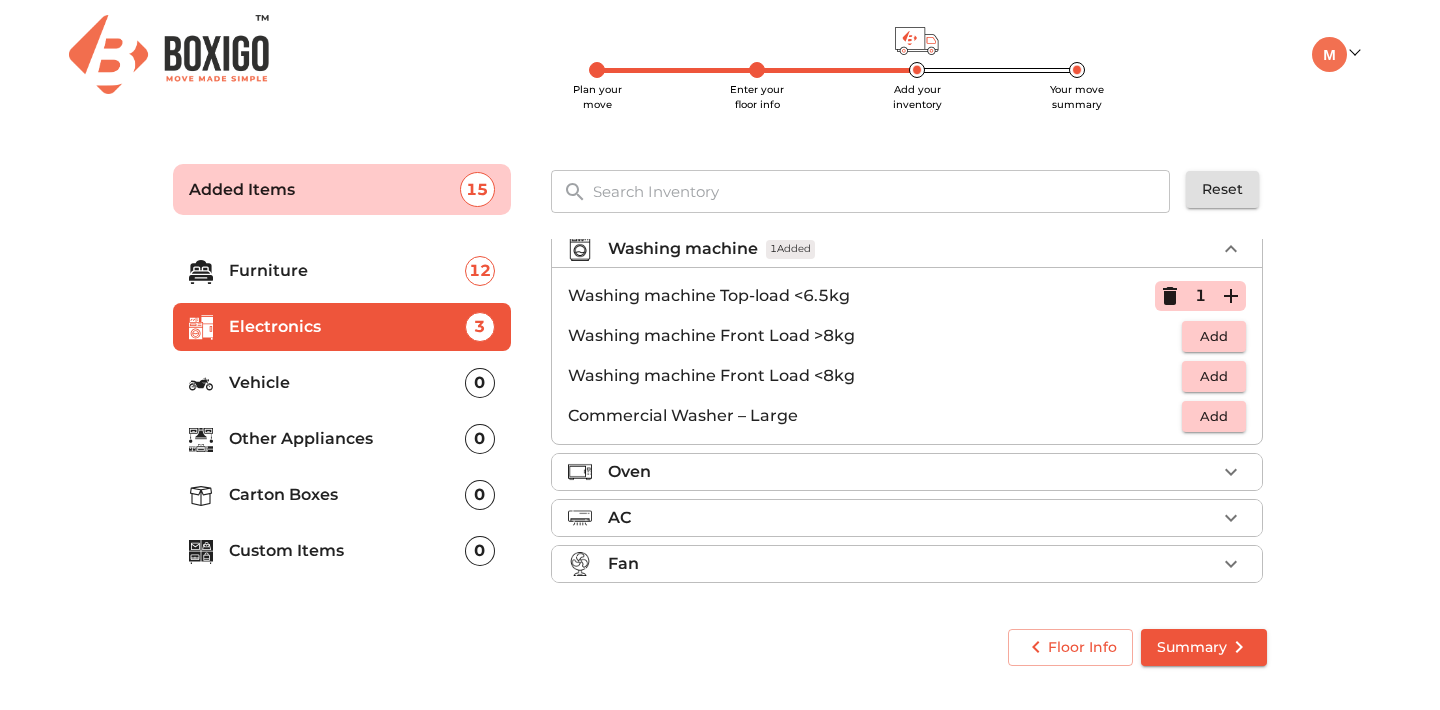 click 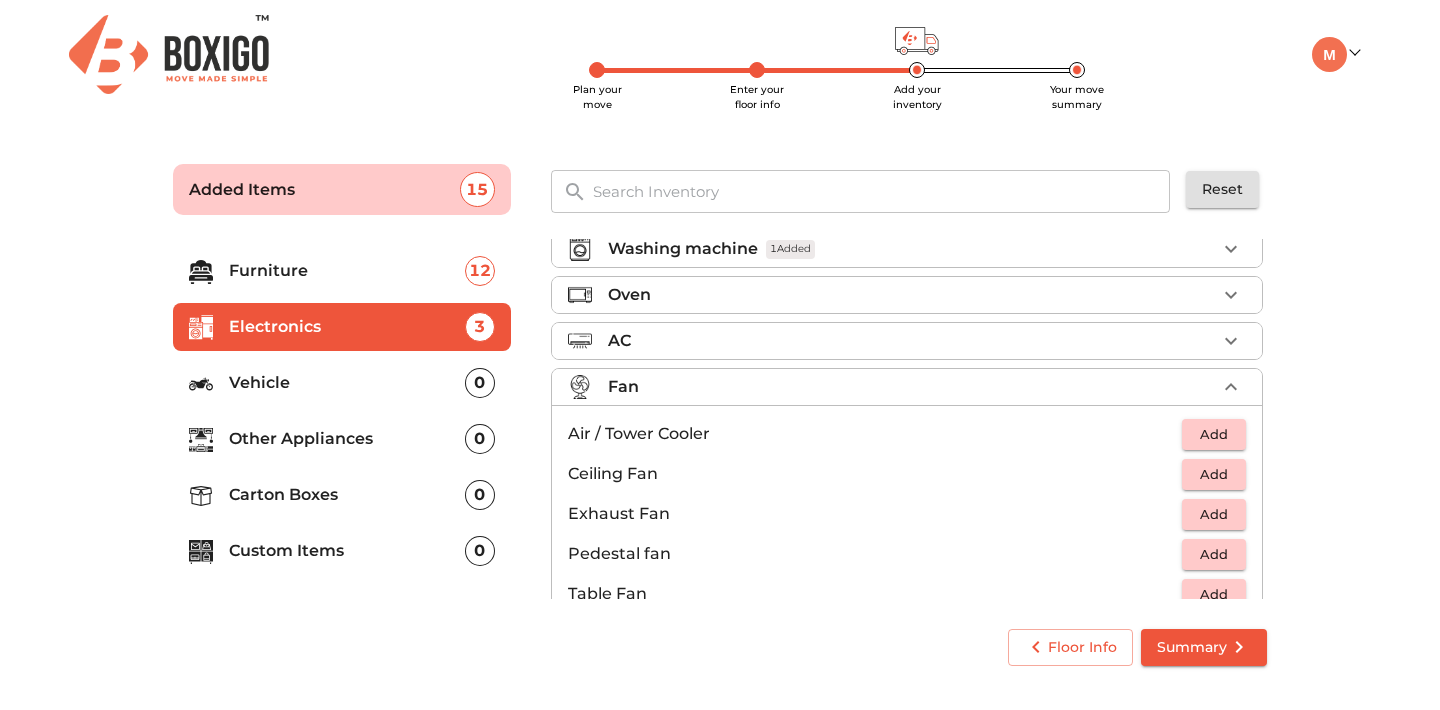 click on "Add" at bounding box center (1214, 554) 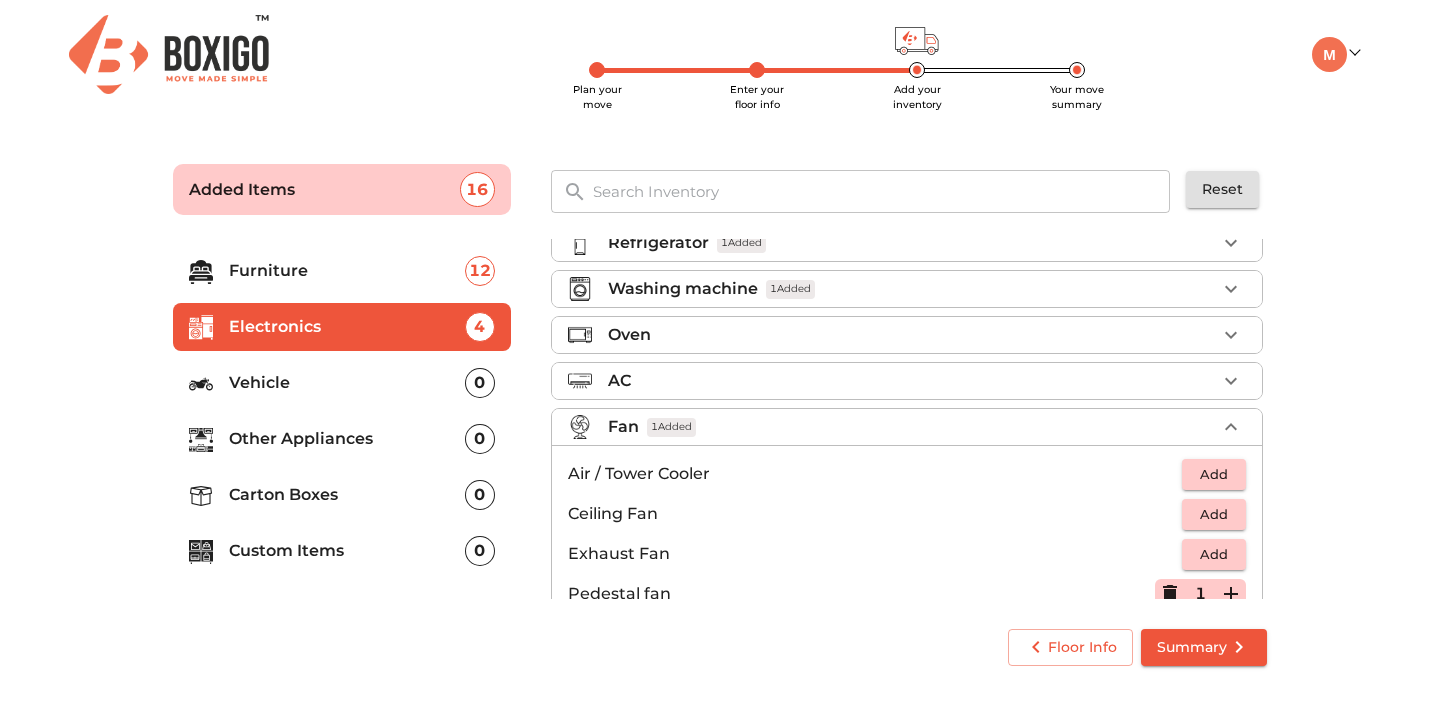 scroll, scrollTop: 0, scrollLeft: 0, axis: both 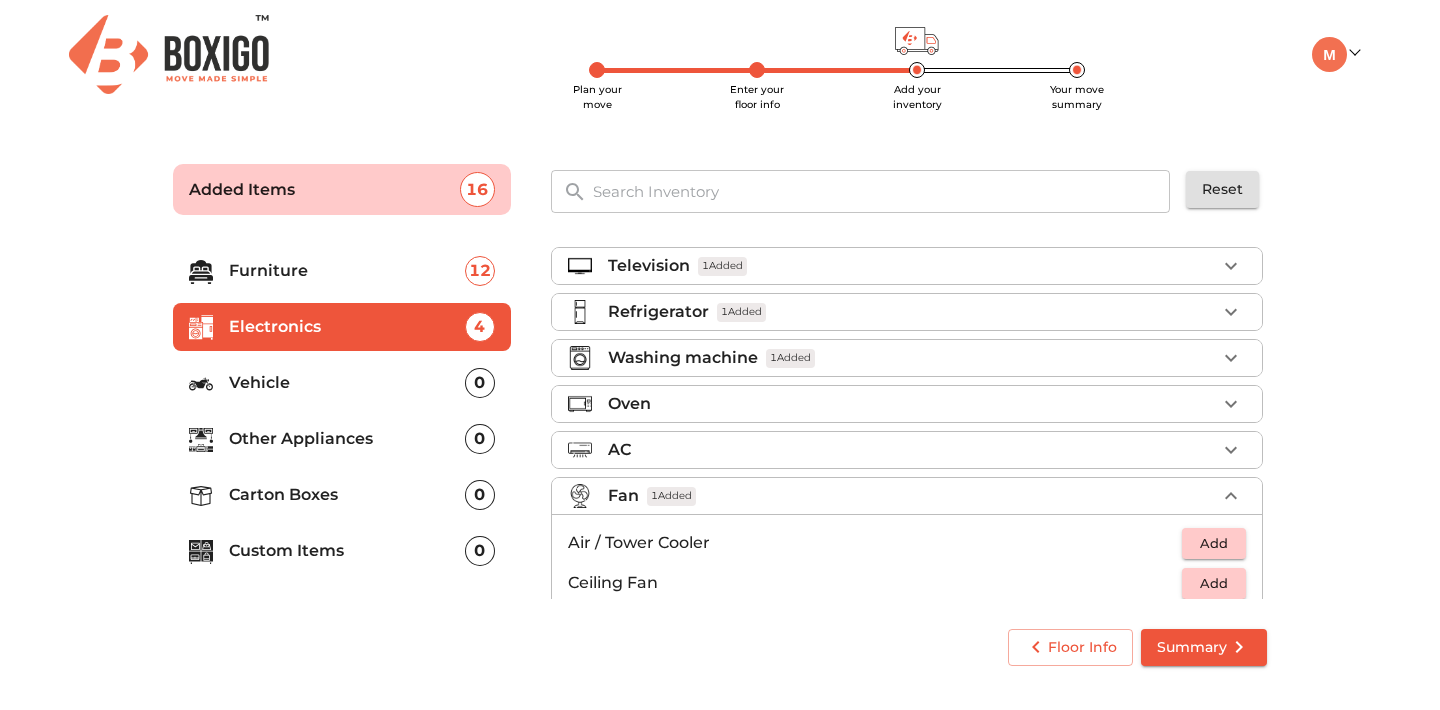 click on "Vehicle" at bounding box center (347, 383) 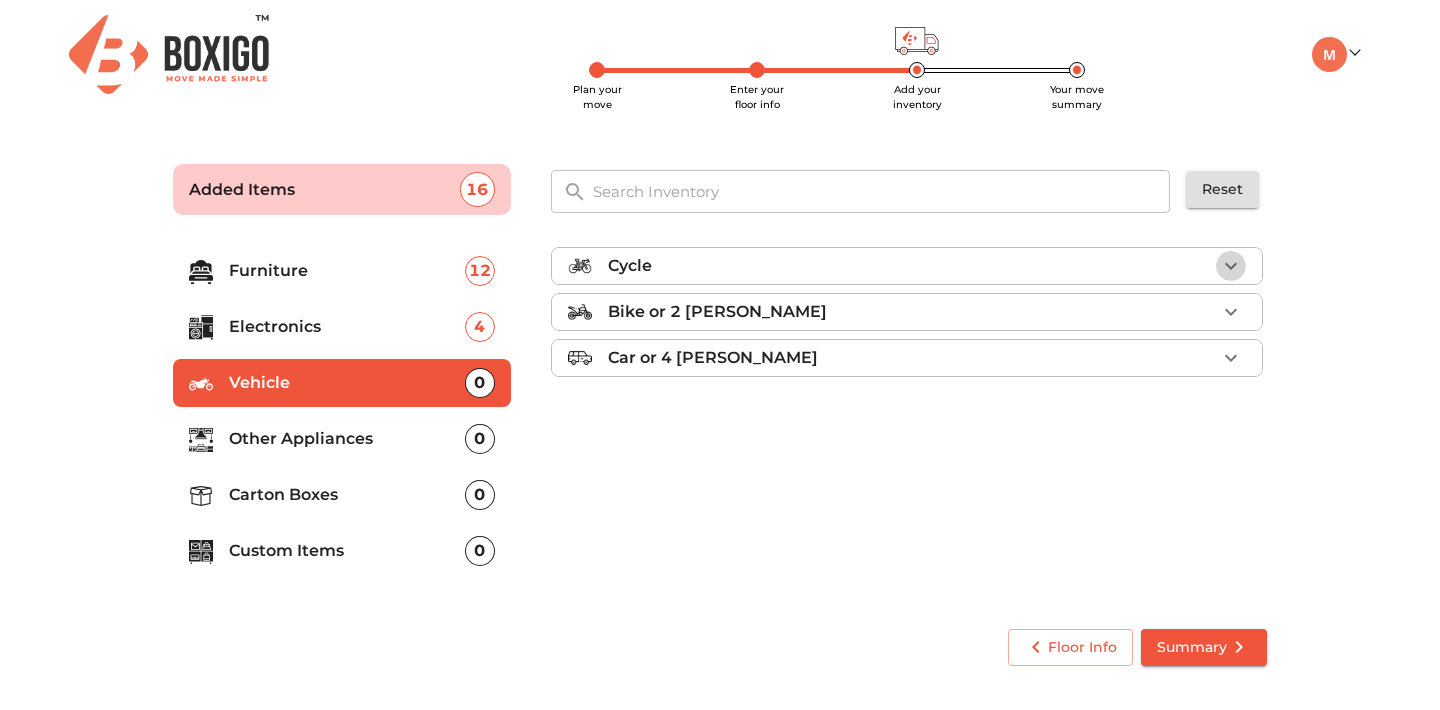 click 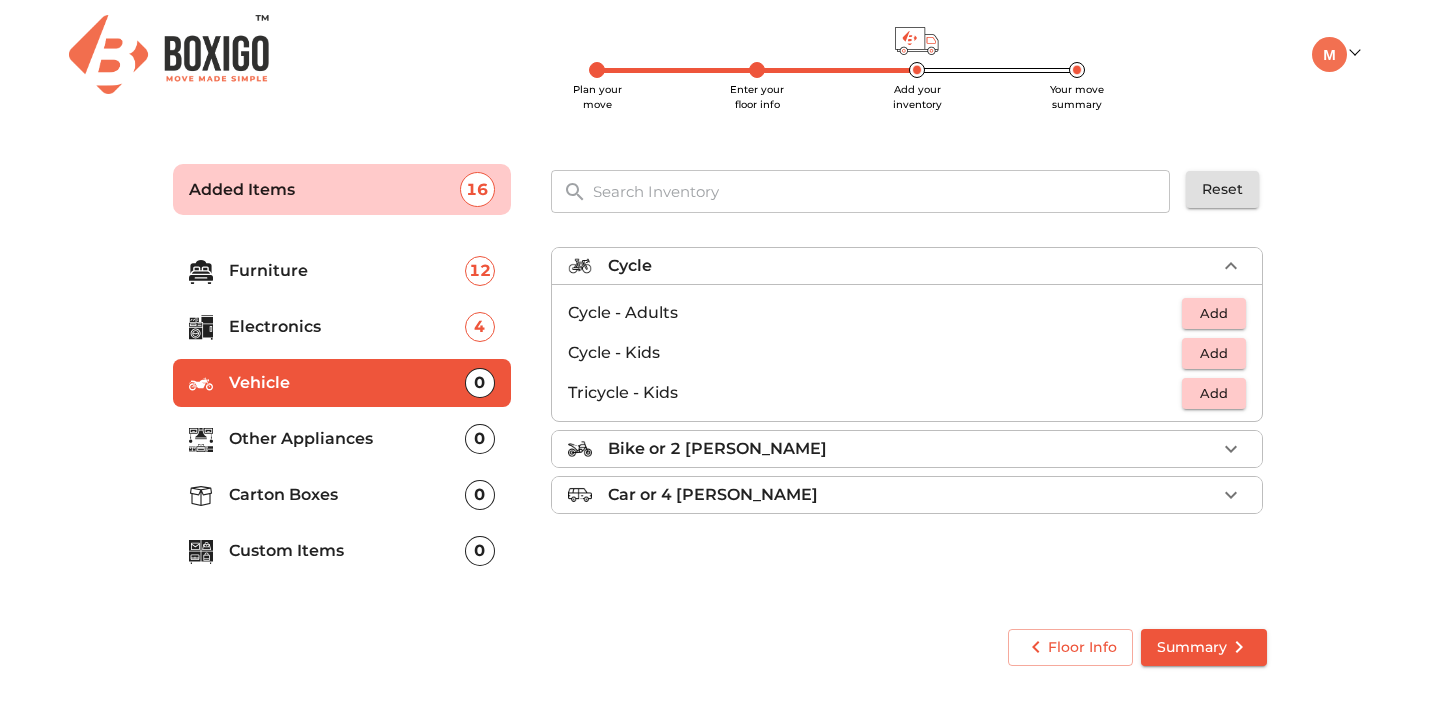 click on "Add" at bounding box center (1214, 353) 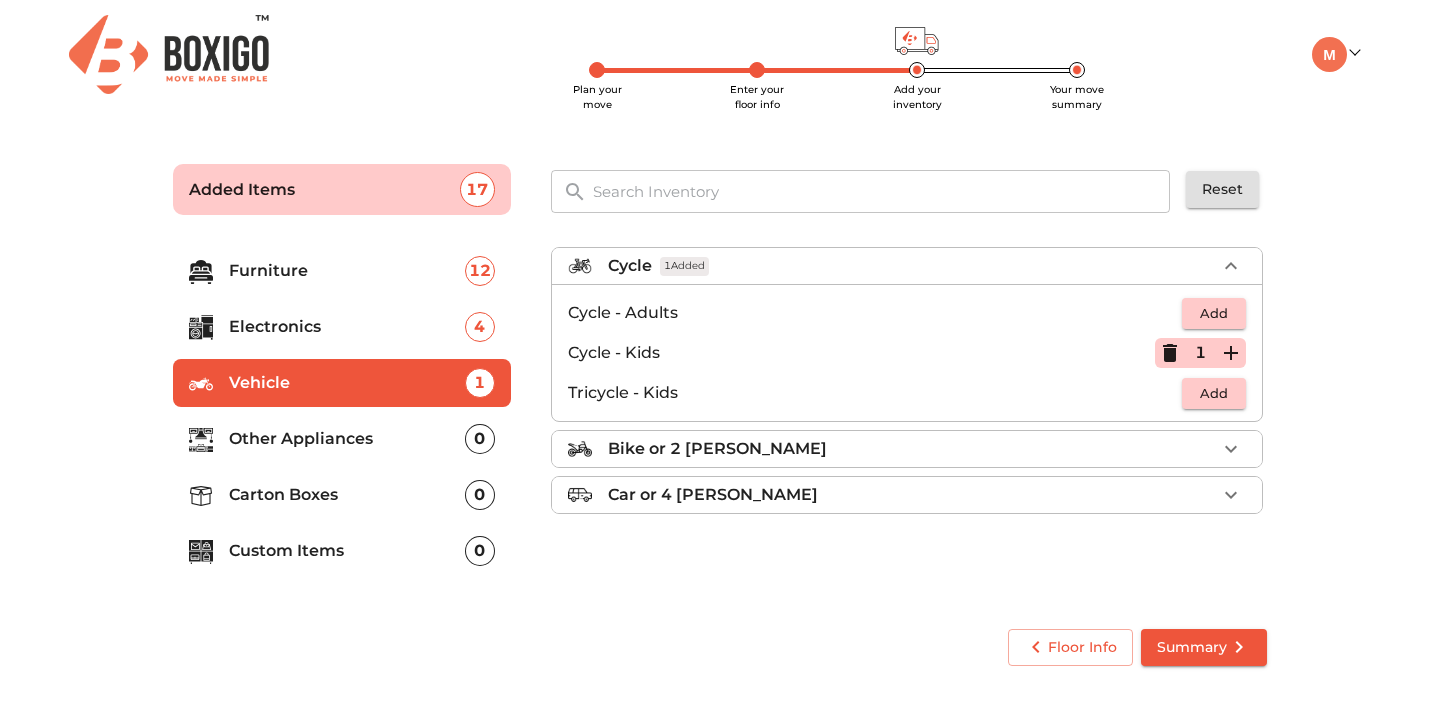 click 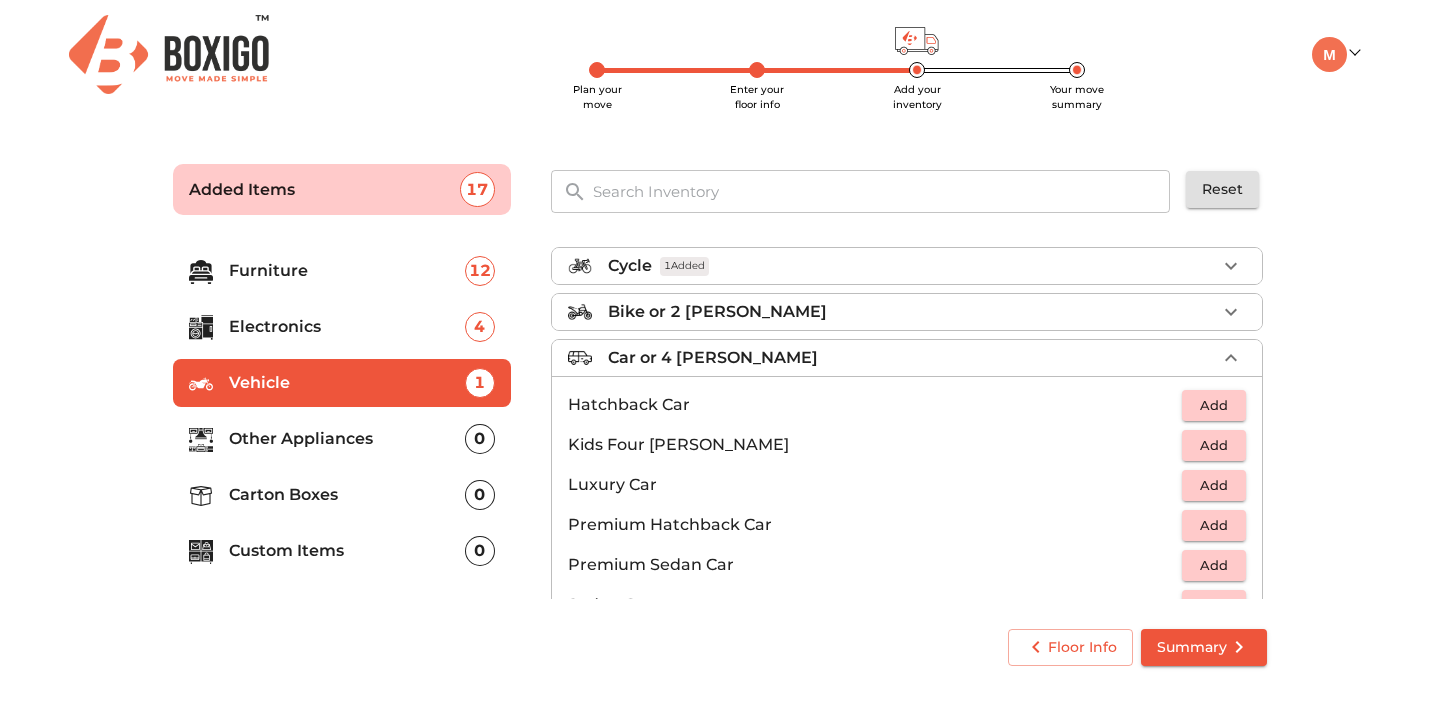 click on "Add" at bounding box center [1214, 445] 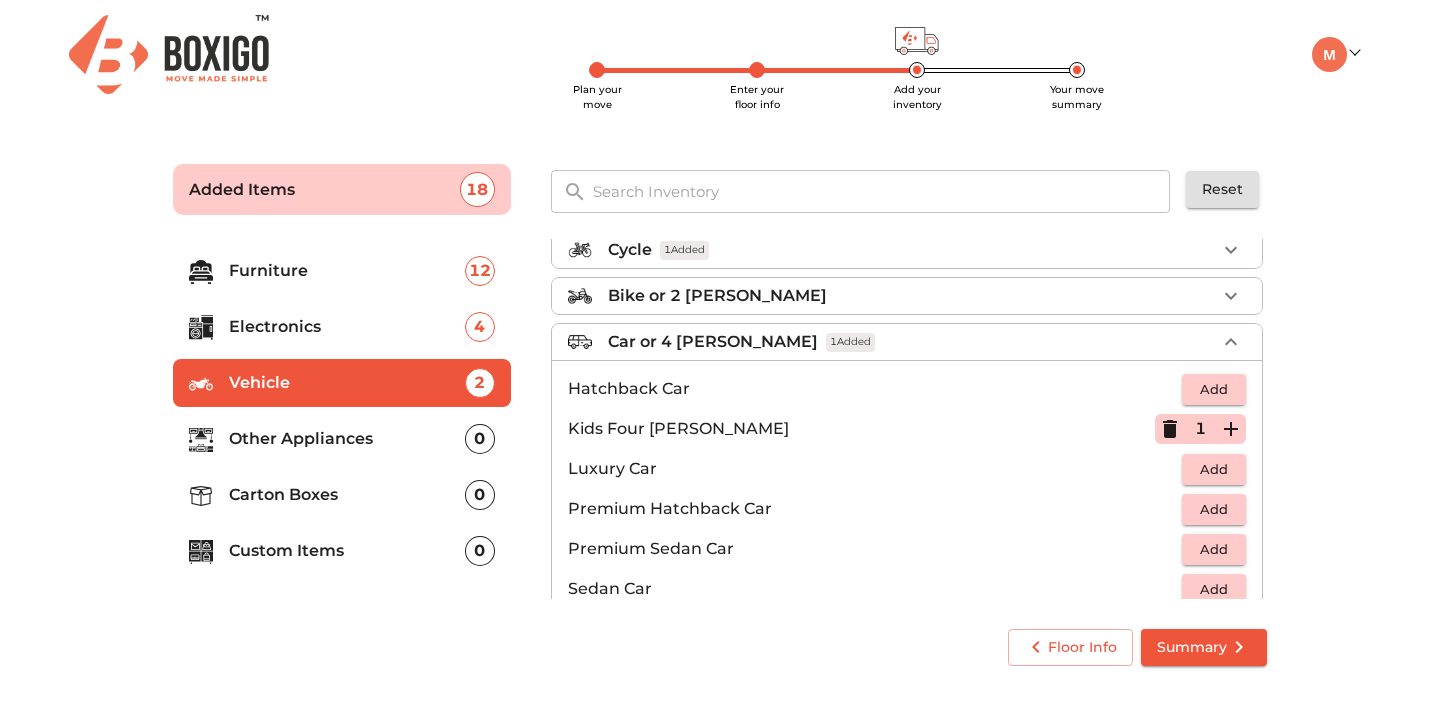 scroll, scrollTop: 0, scrollLeft: 0, axis: both 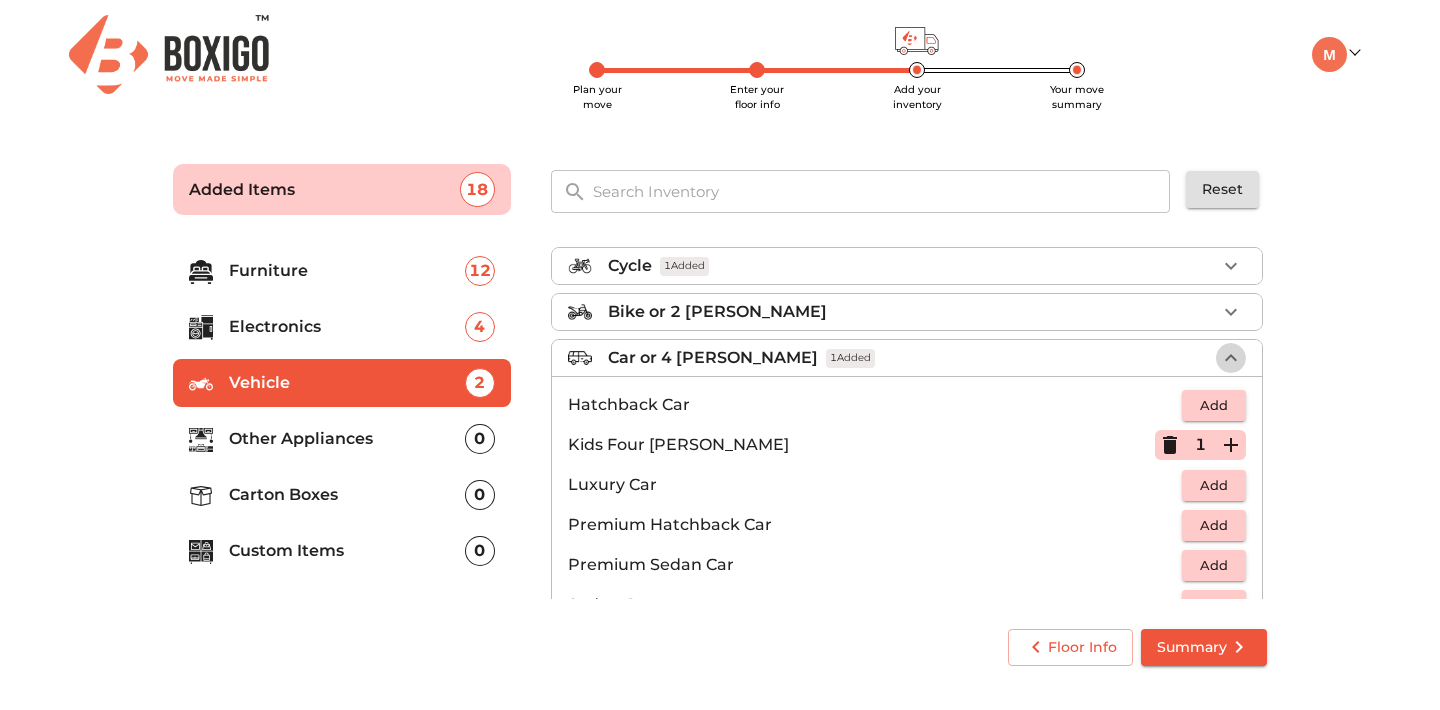 click 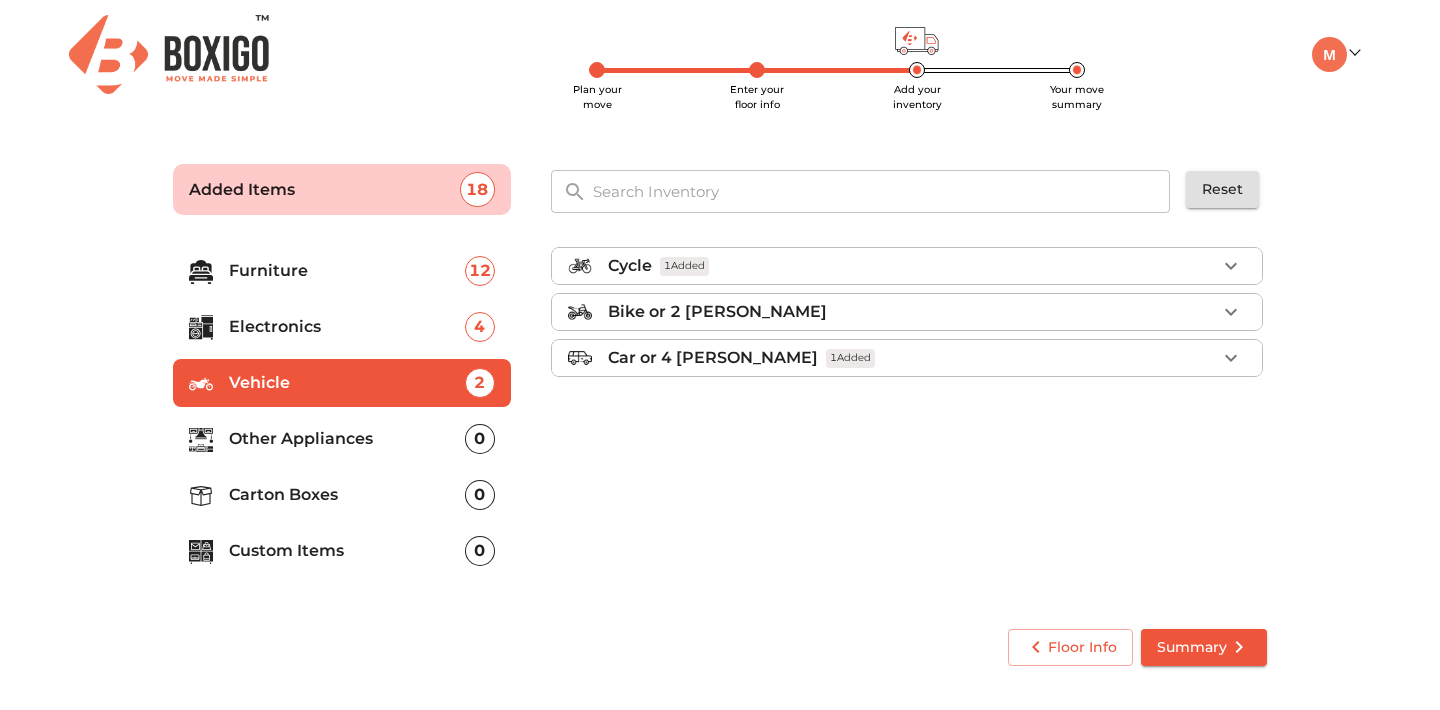 click on "Other Appliances" at bounding box center [347, 439] 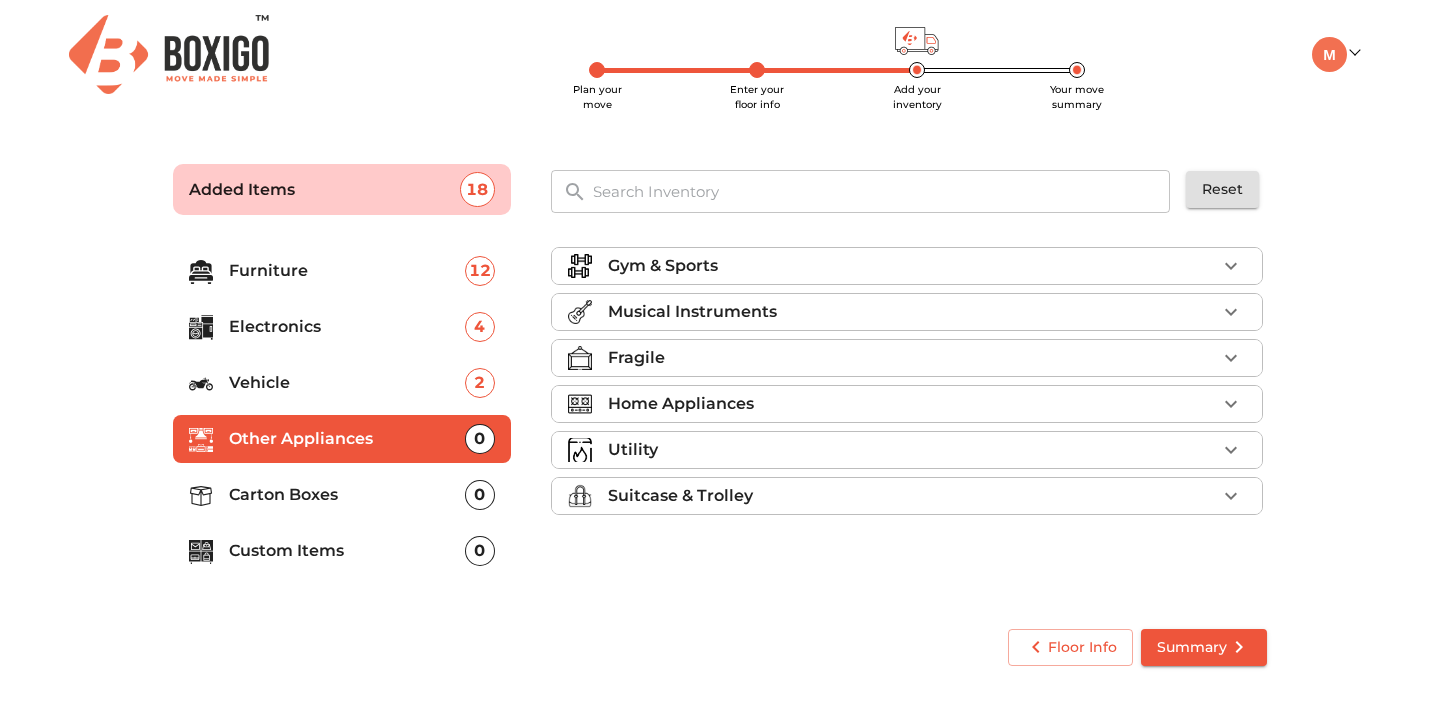 click on "Fragile" at bounding box center (912, 358) 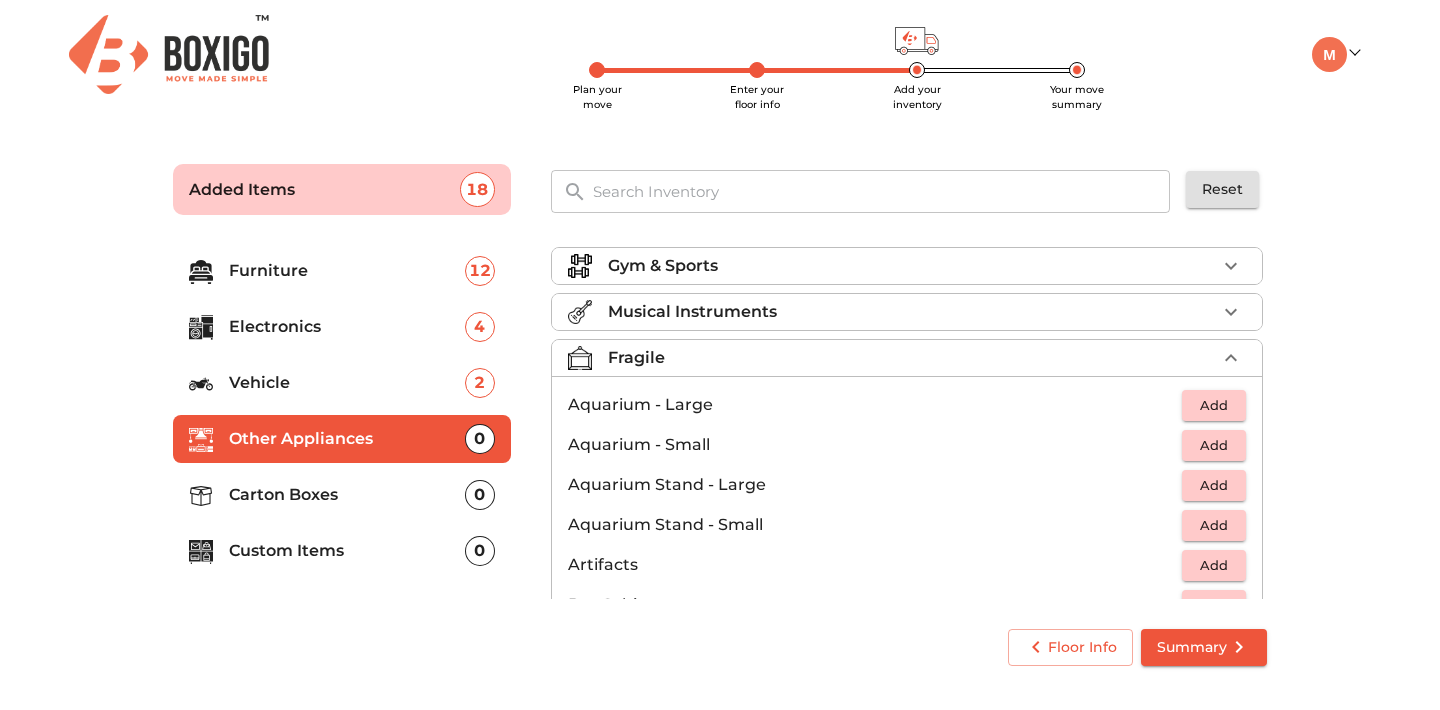 click on "Fragile" at bounding box center (907, 358) 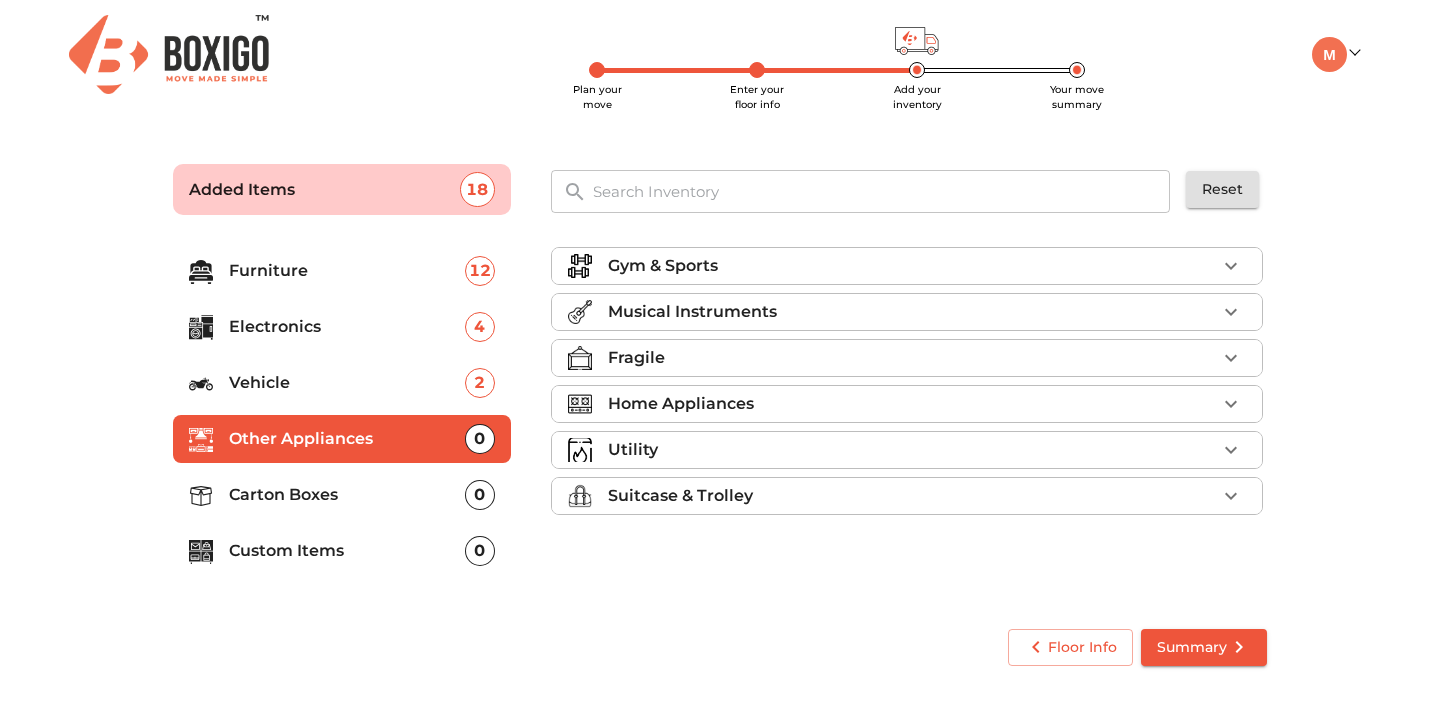 click on "Fragile" at bounding box center [912, 358] 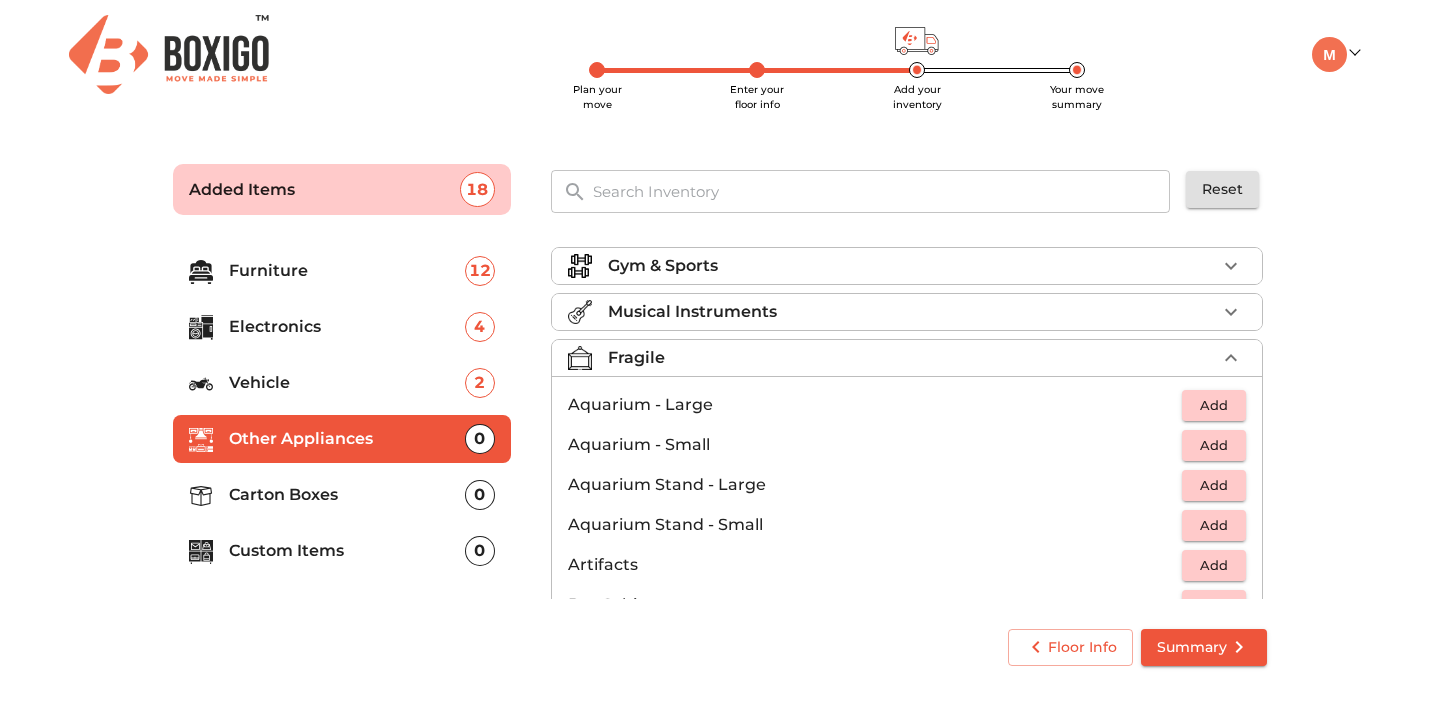 click on "Fragile" at bounding box center (912, 358) 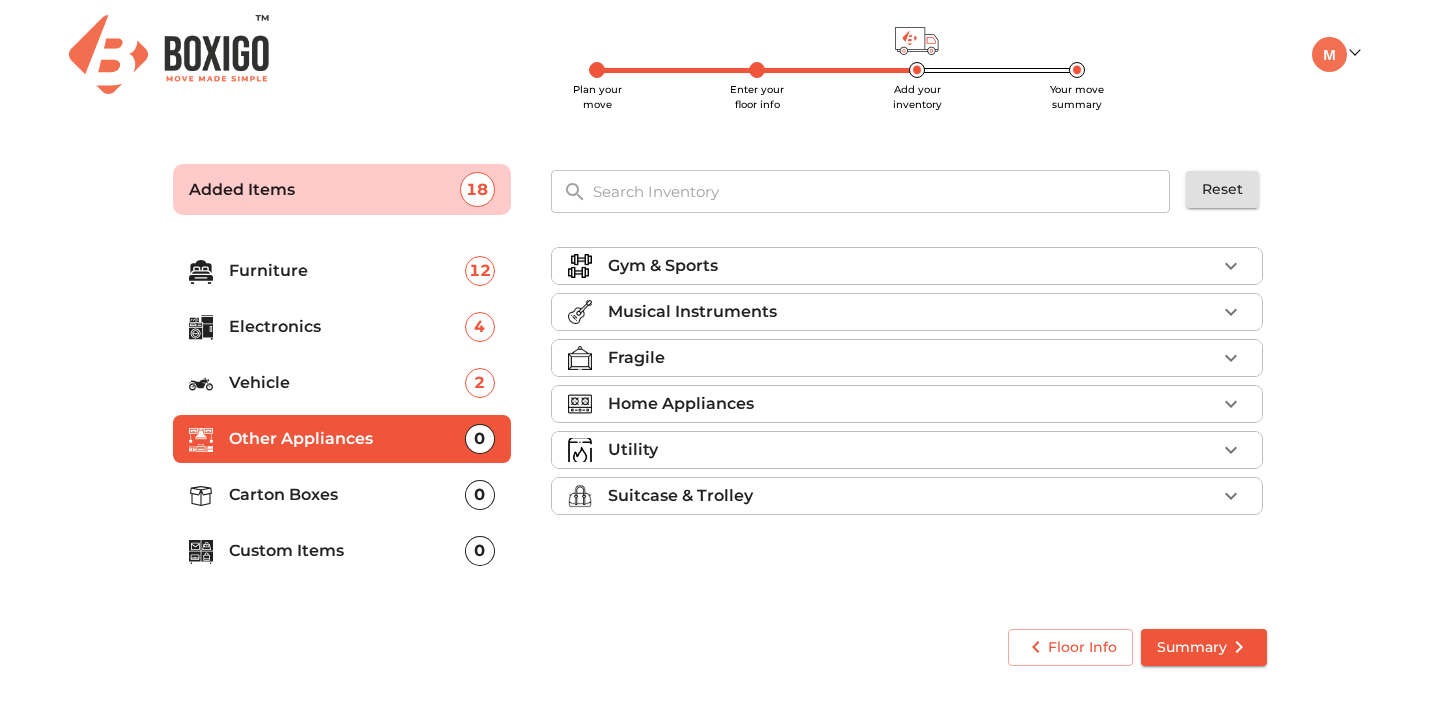 click on "Utility" at bounding box center (912, 450) 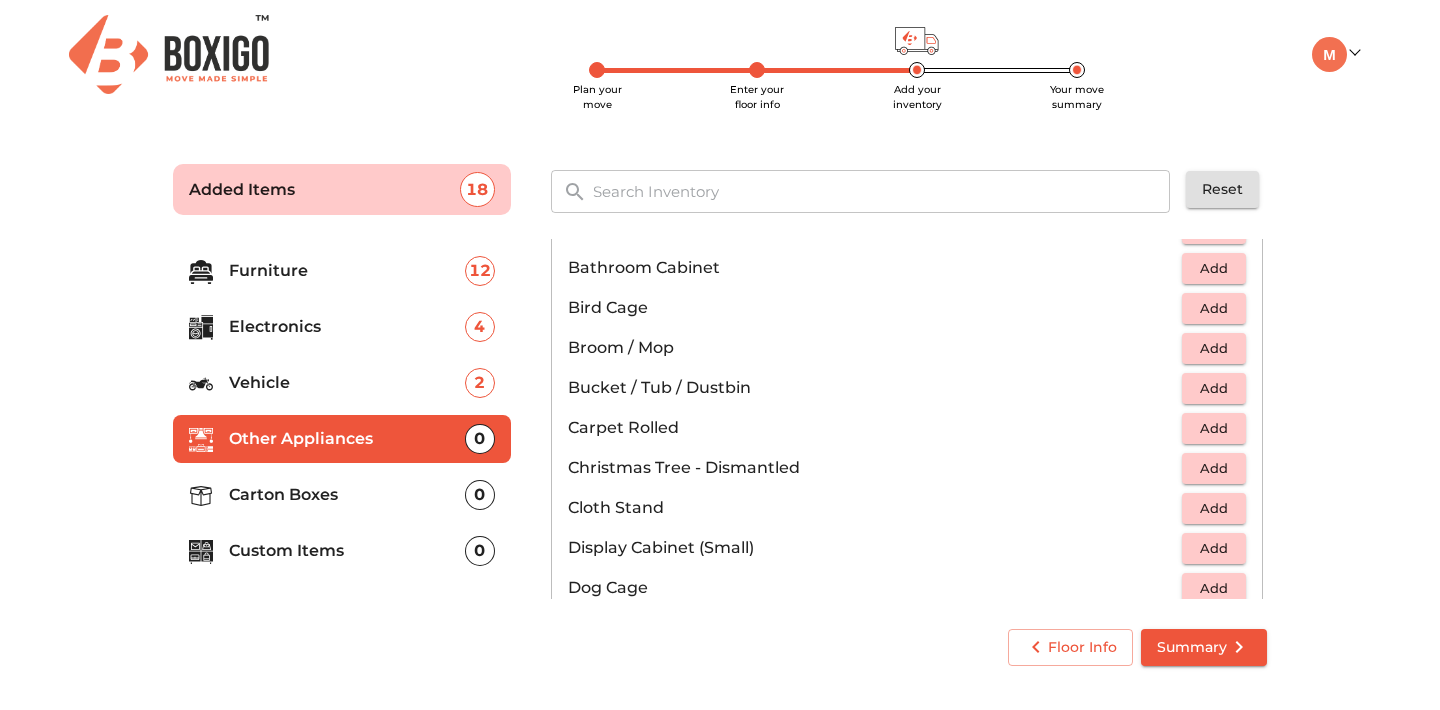 scroll, scrollTop: 362, scrollLeft: 0, axis: vertical 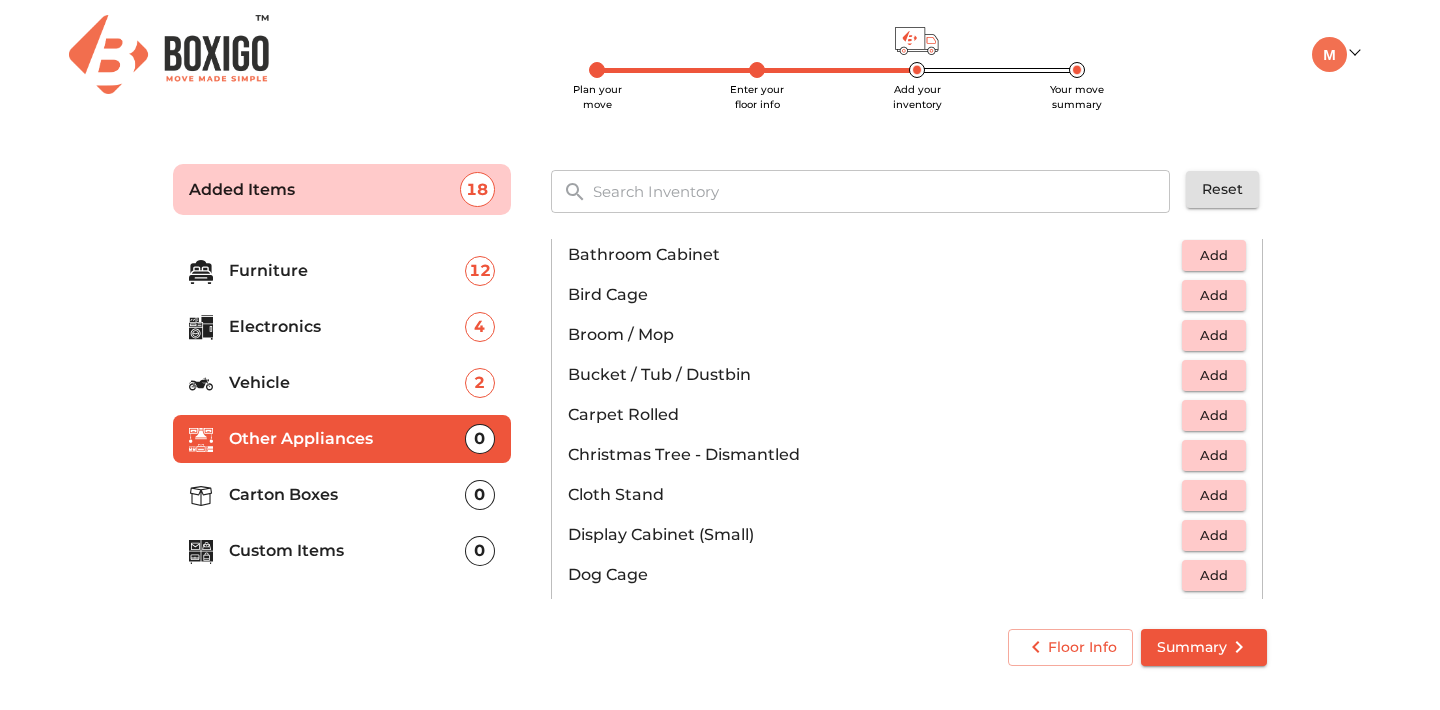 click on "Add" at bounding box center (1214, 335) 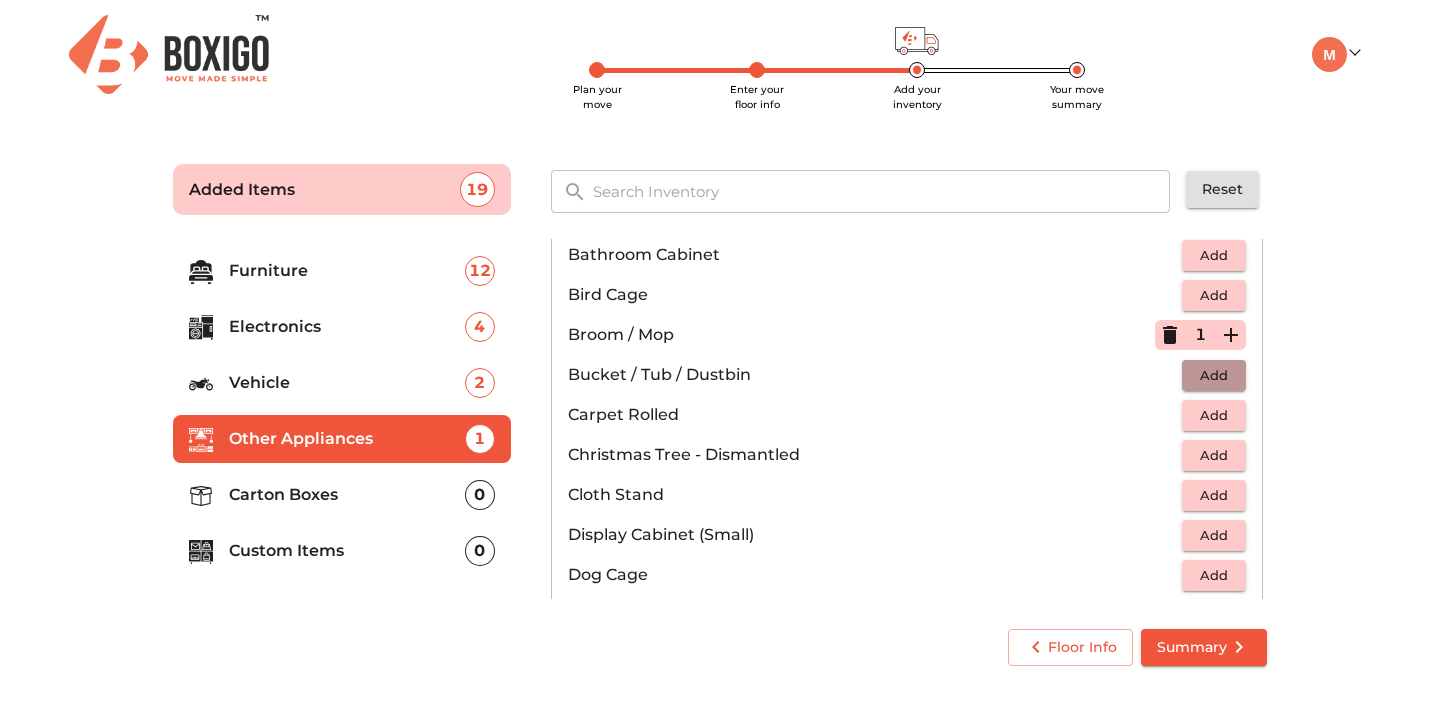 click on "Add" at bounding box center (1214, 375) 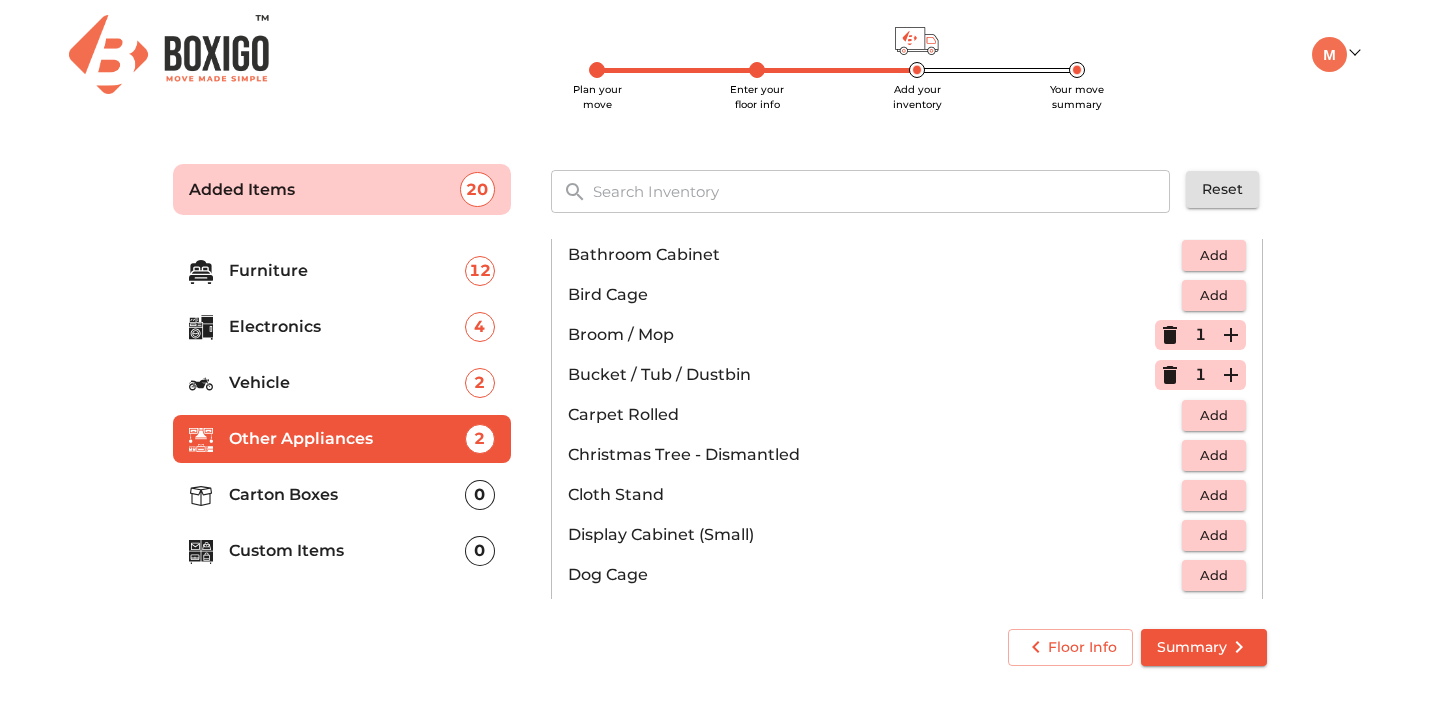 click 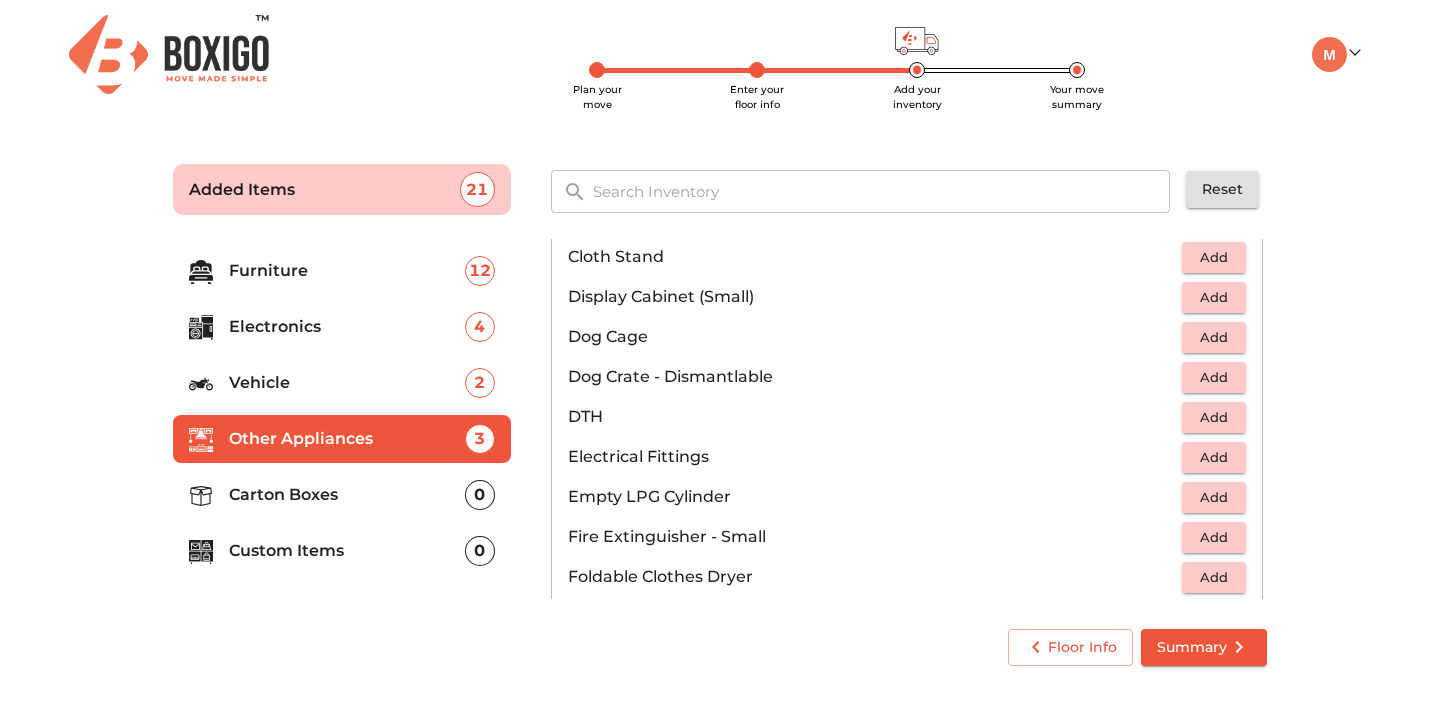 scroll, scrollTop: 611, scrollLeft: 0, axis: vertical 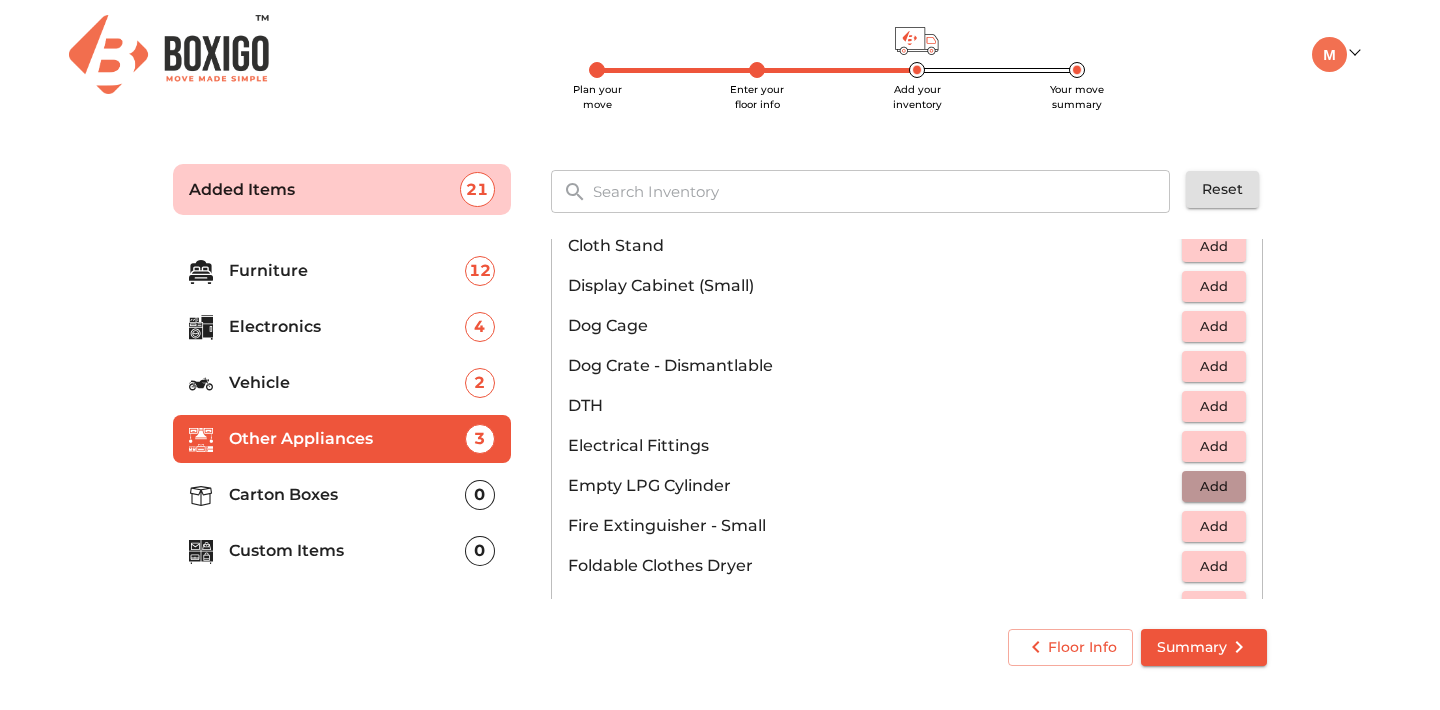 click on "Add" at bounding box center [1214, 486] 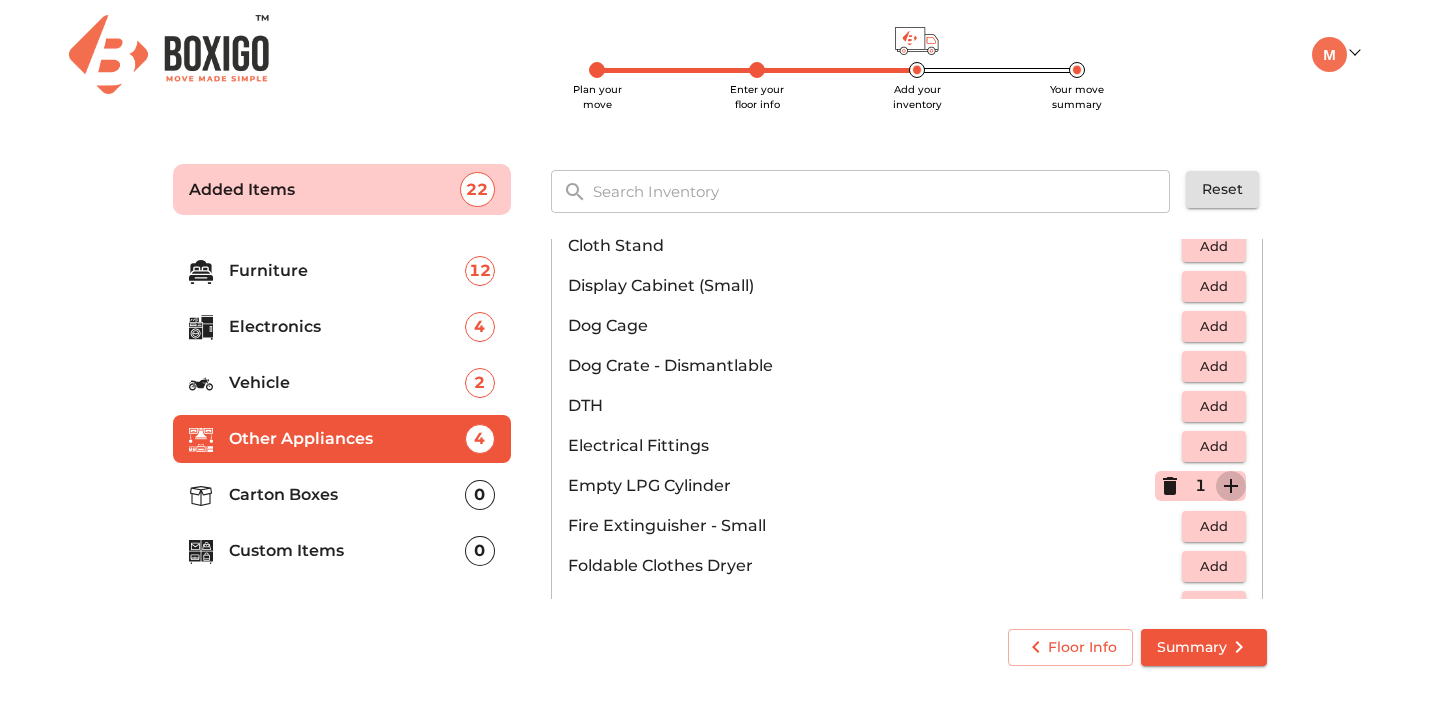 click 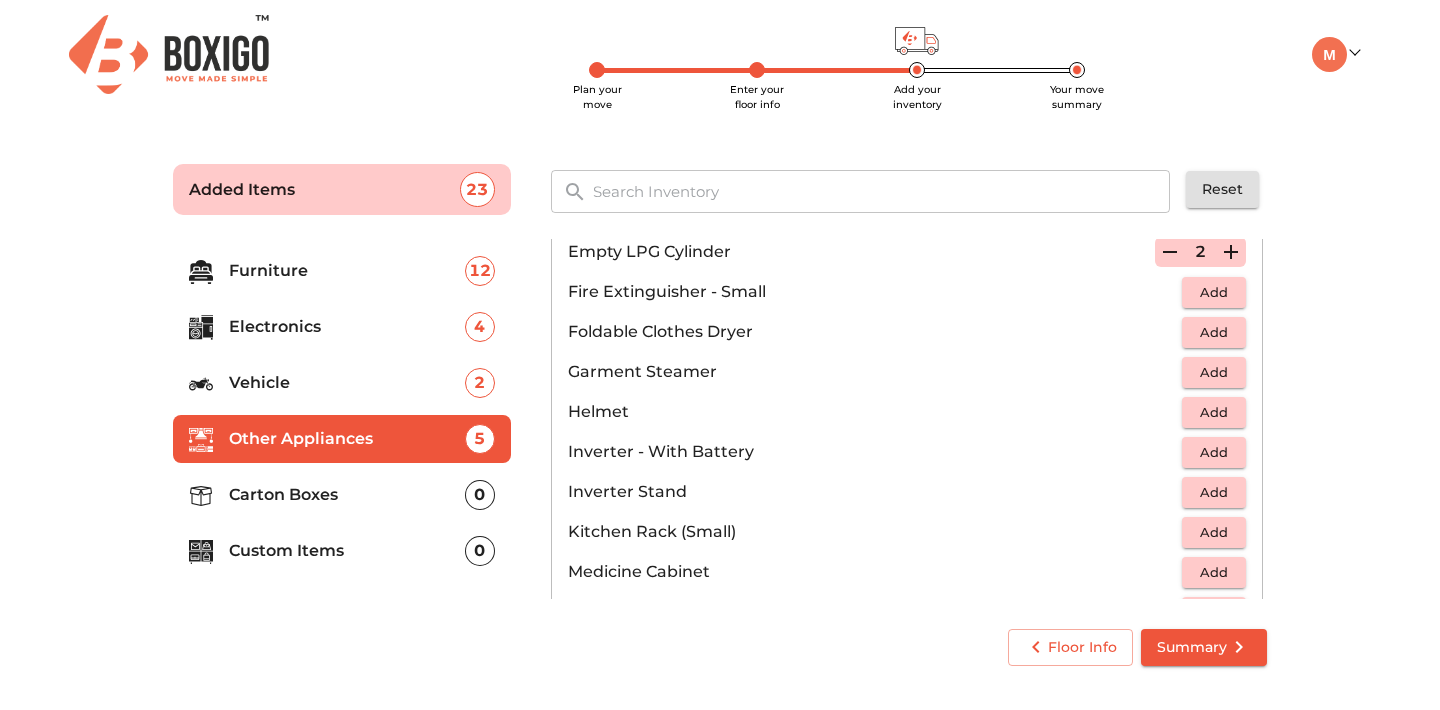 scroll, scrollTop: 863, scrollLeft: 0, axis: vertical 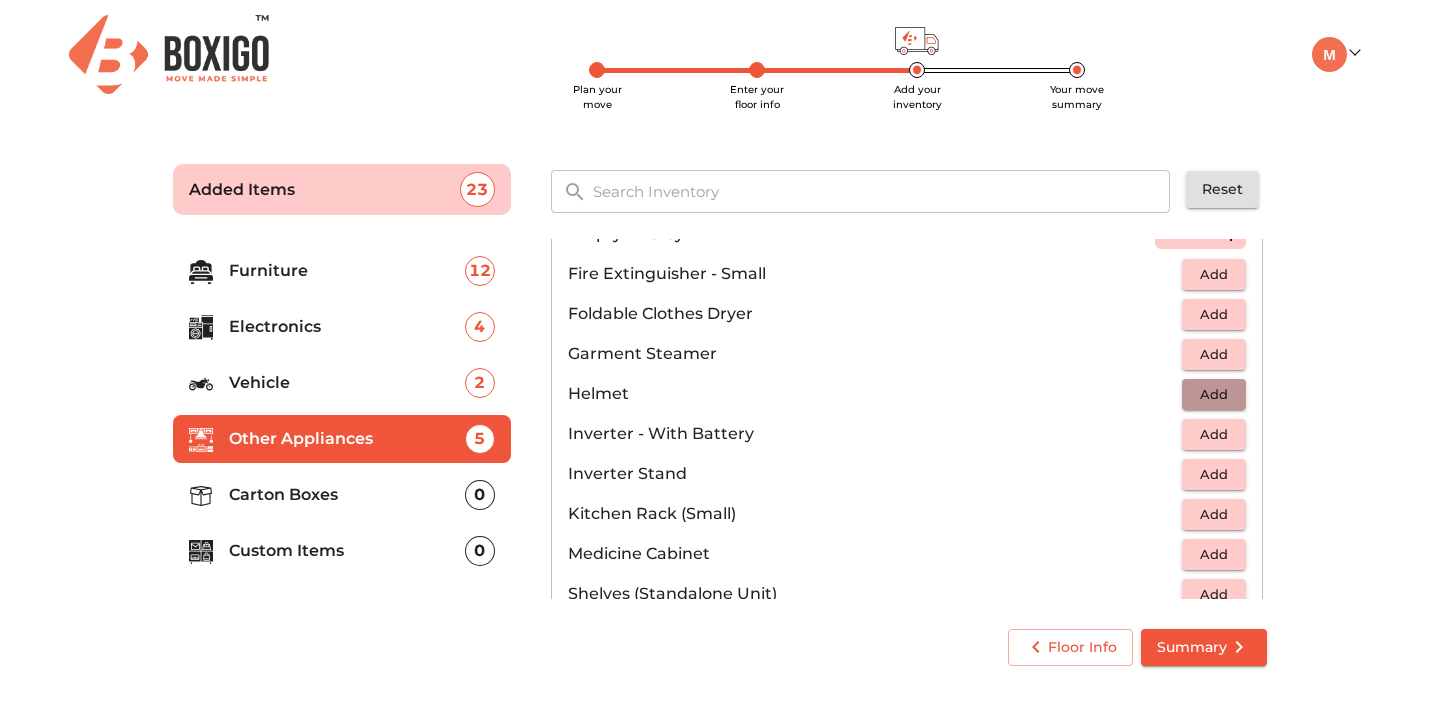 click on "Add" at bounding box center [1214, 394] 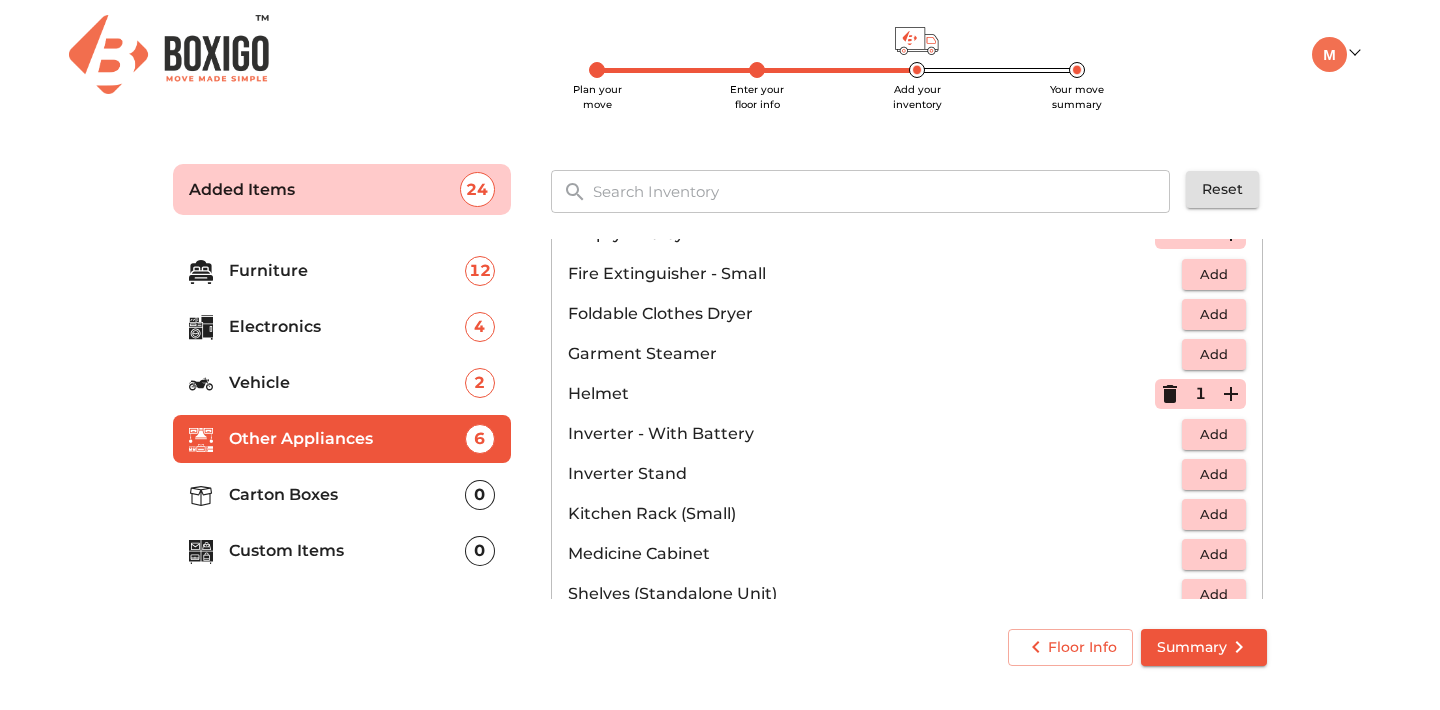 click 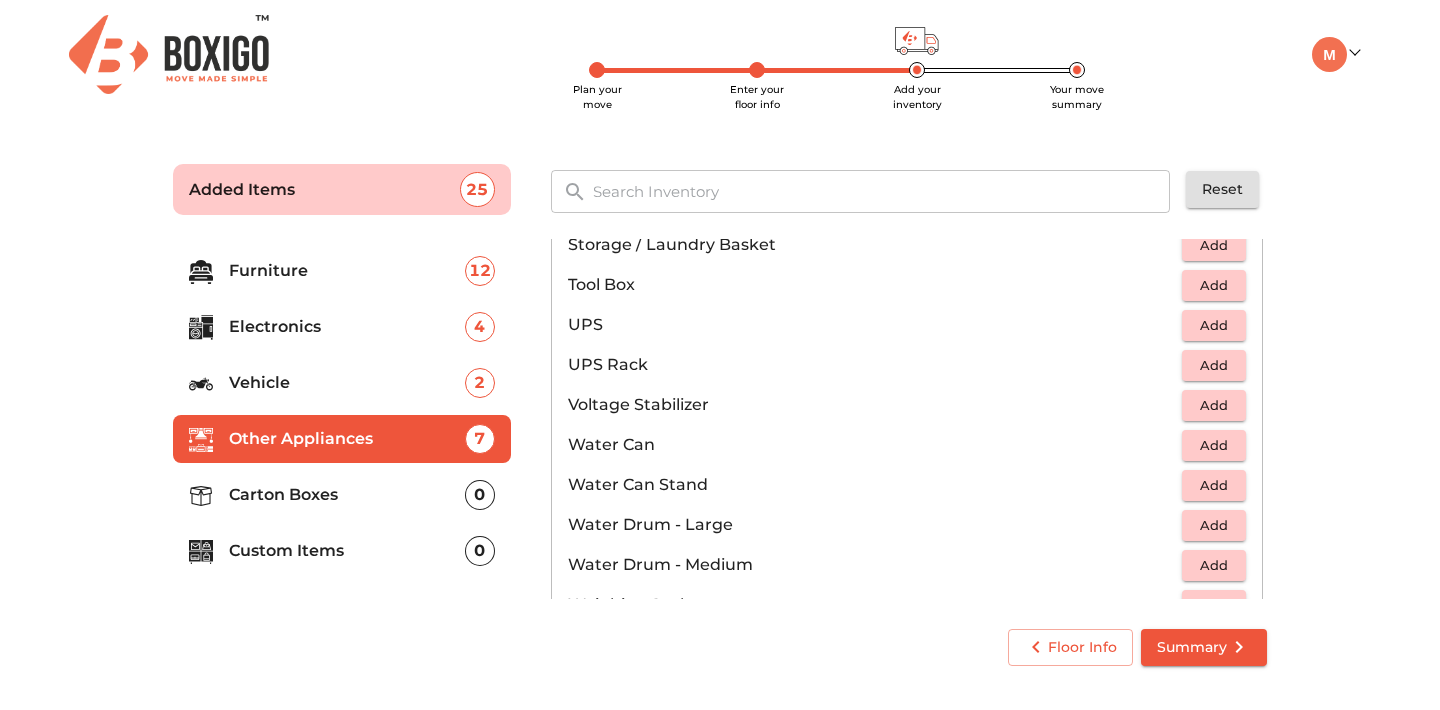 scroll, scrollTop: 1334, scrollLeft: 0, axis: vertical 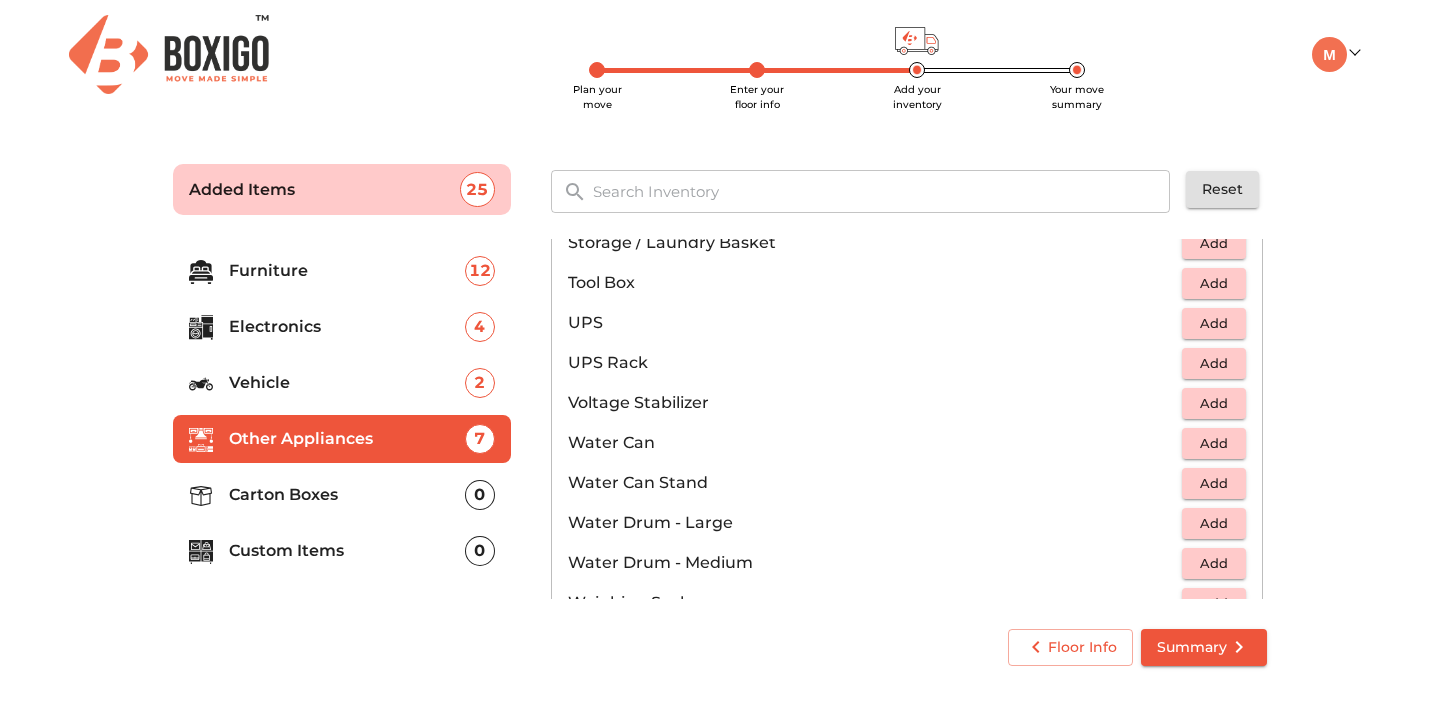 click on "Add" at bounding box center [1214, 443] 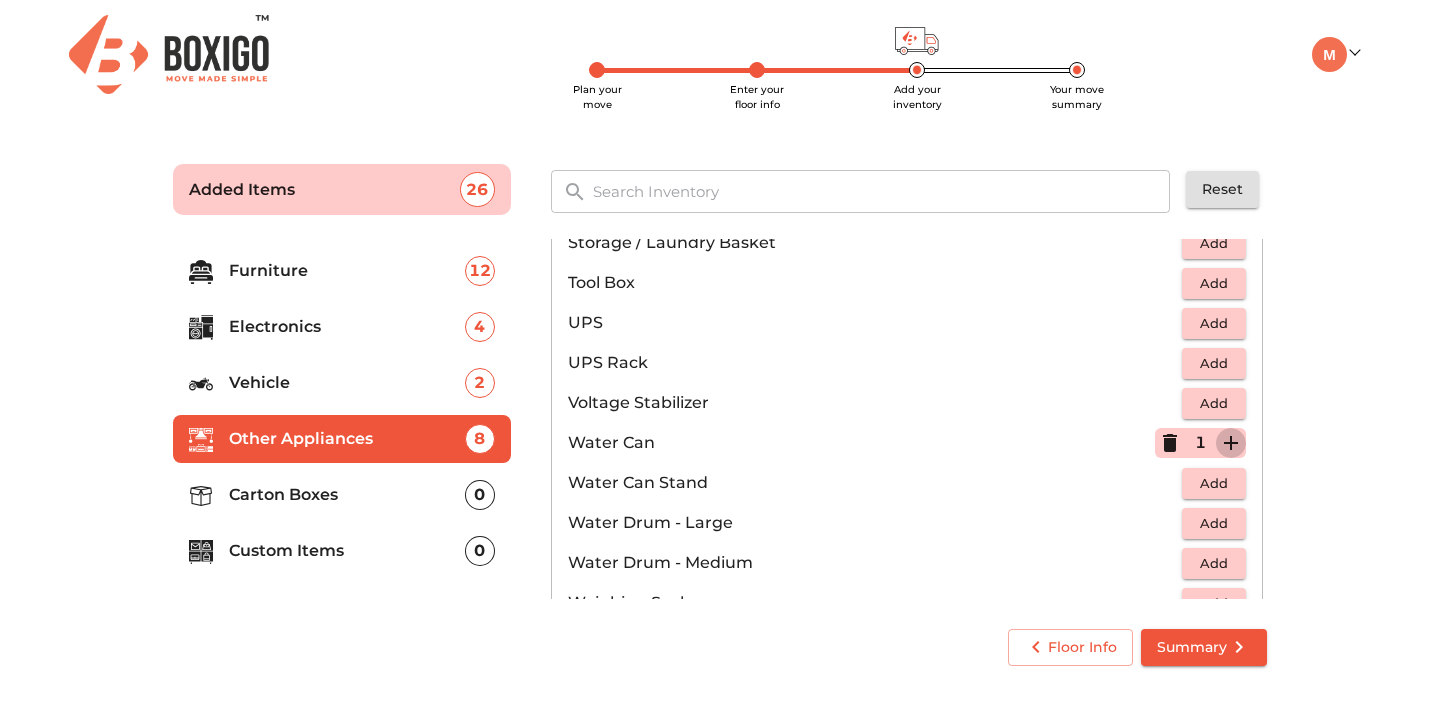 click 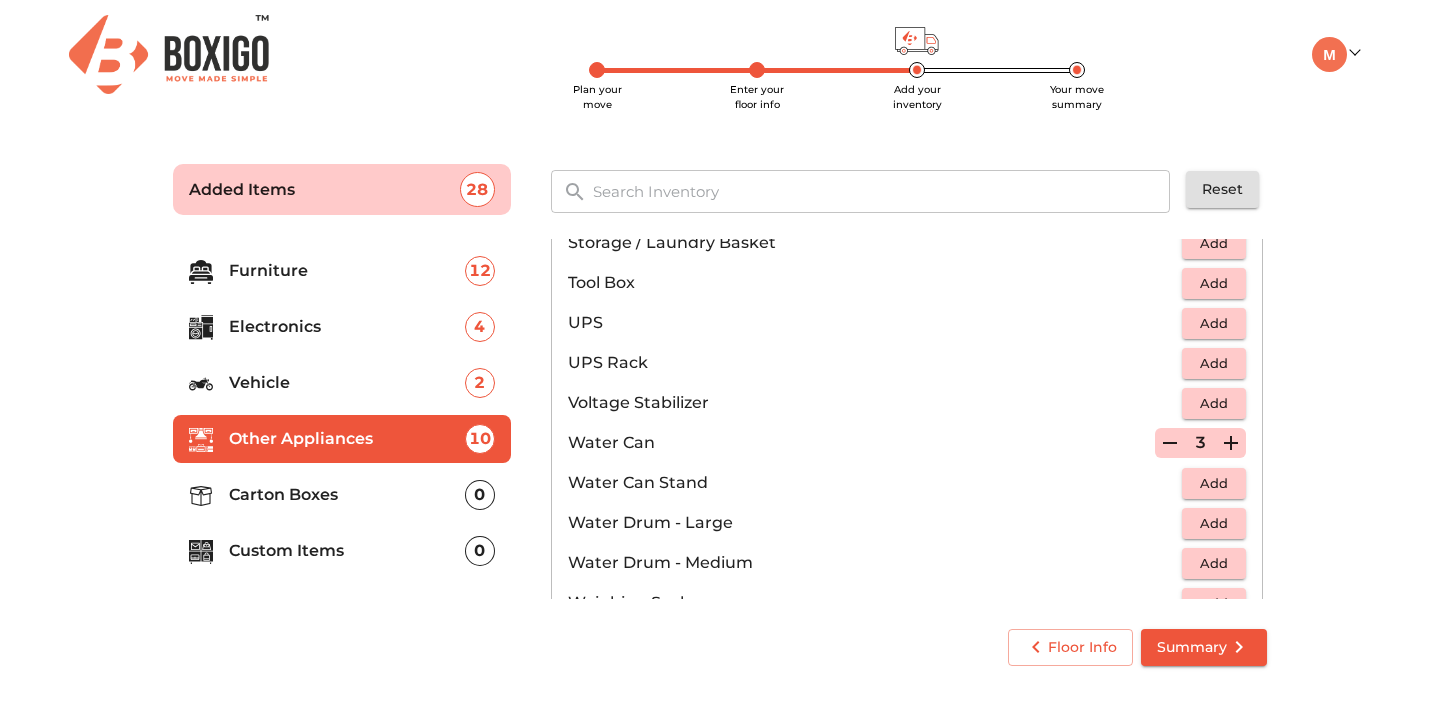 click 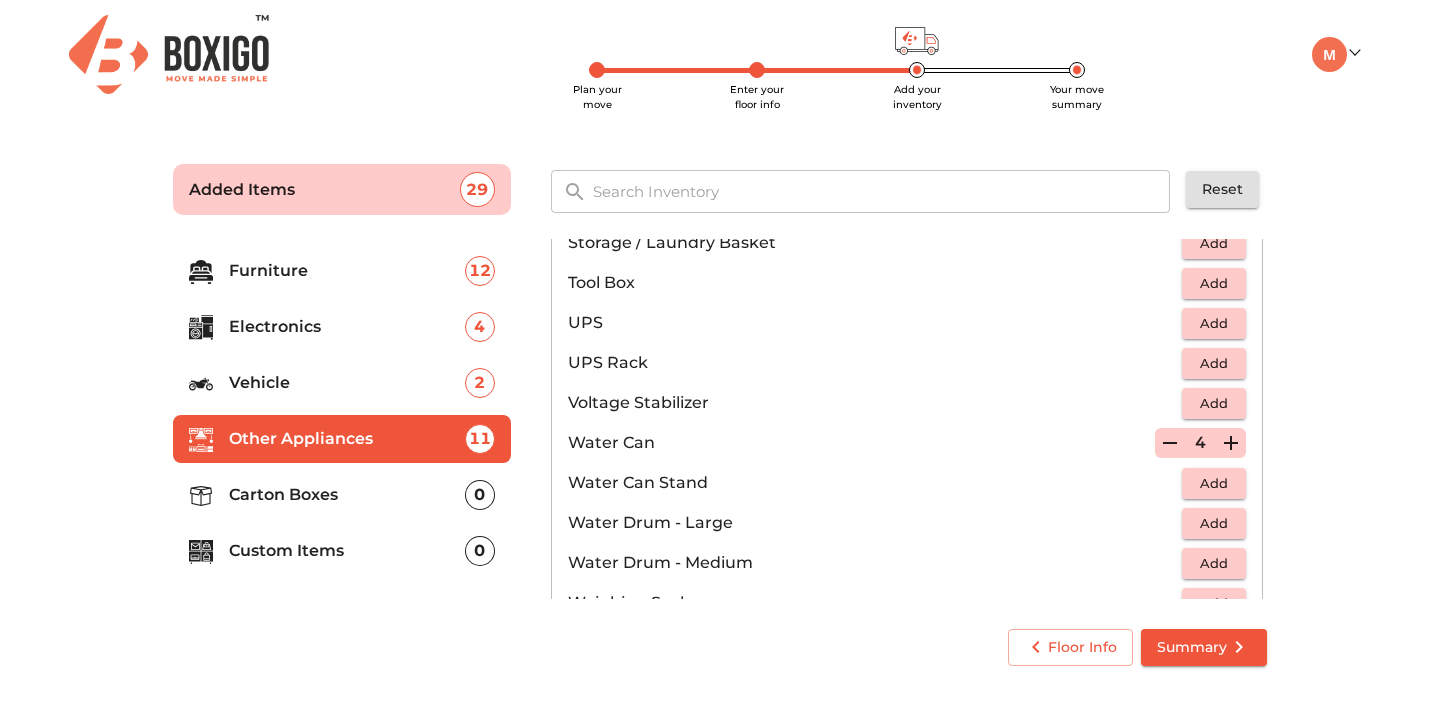 scroll, scrollTop: 1357, scrollLeft: 0, axis: vertical 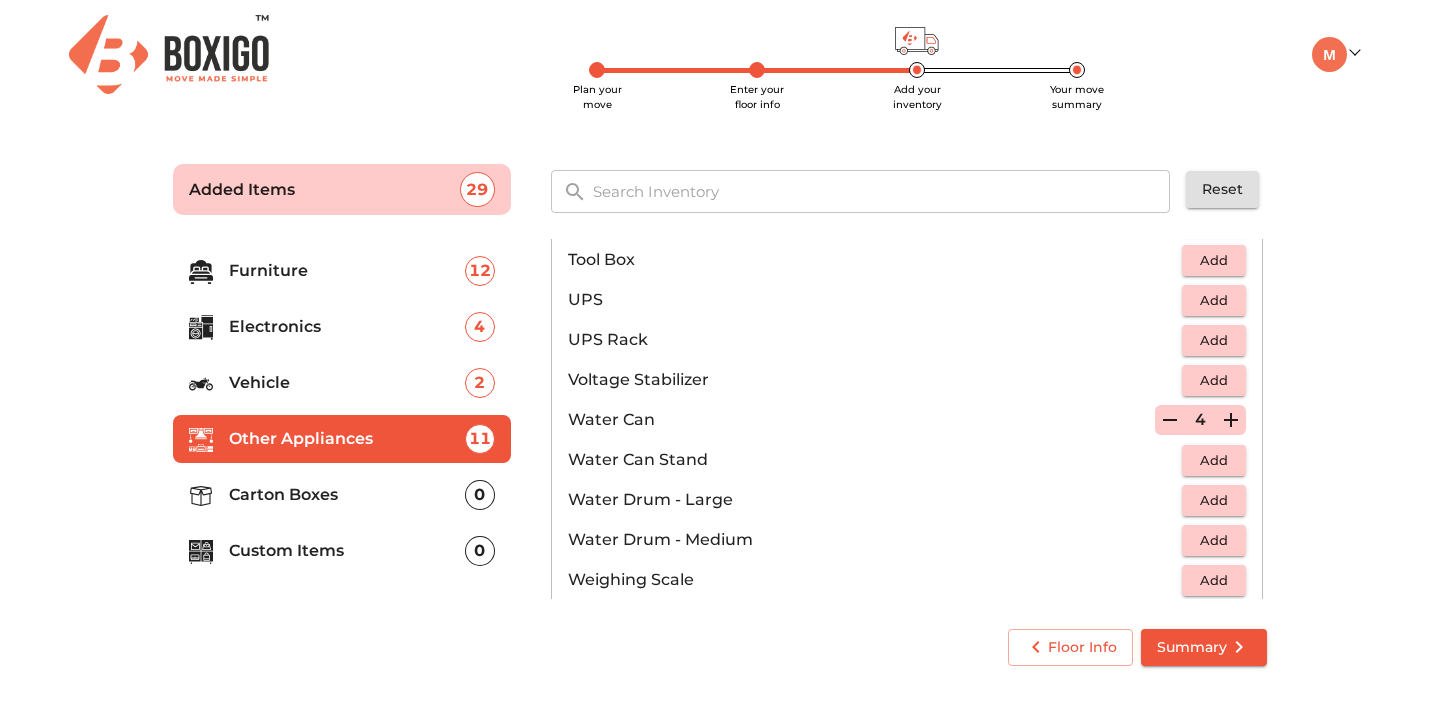 click on "Add" at bounding box center [1214, 500] 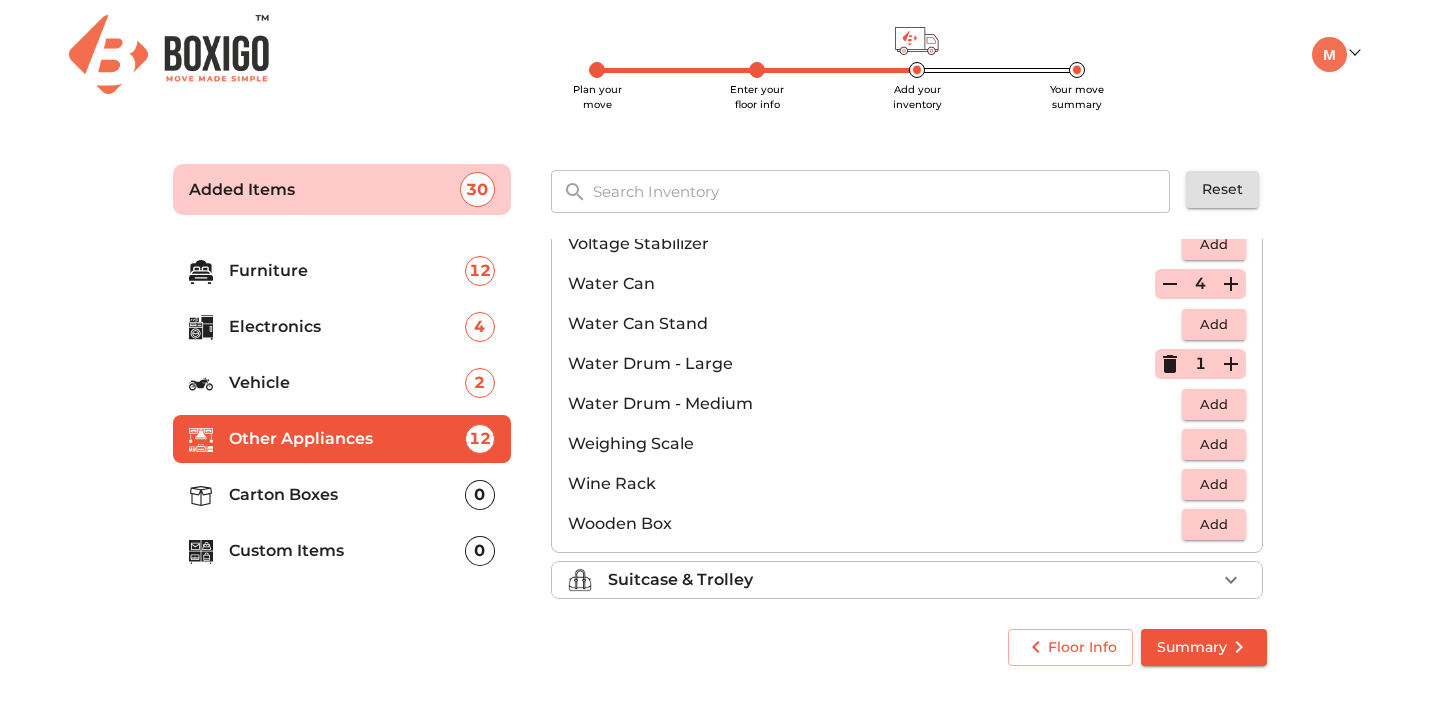 scroll, scrollTop: 1509, scrollLeft: 0, axis: vertical 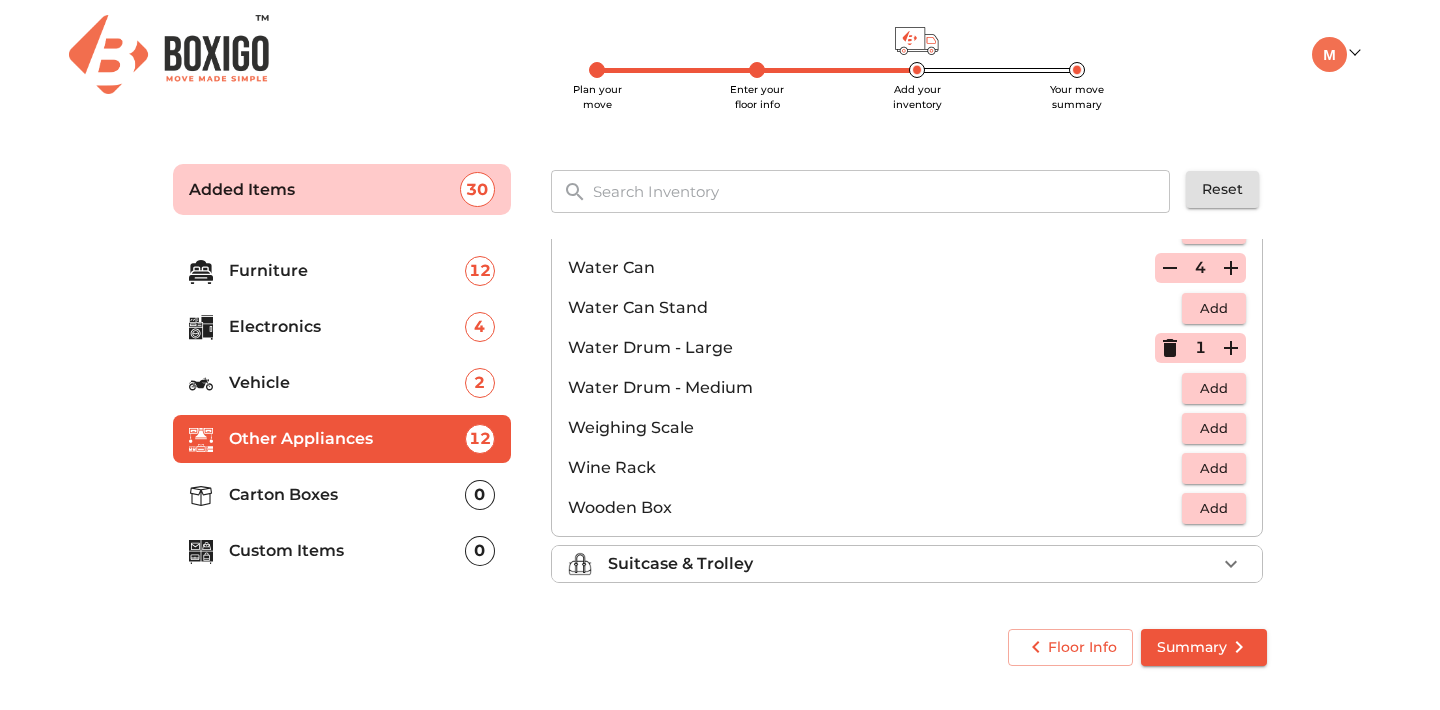 click 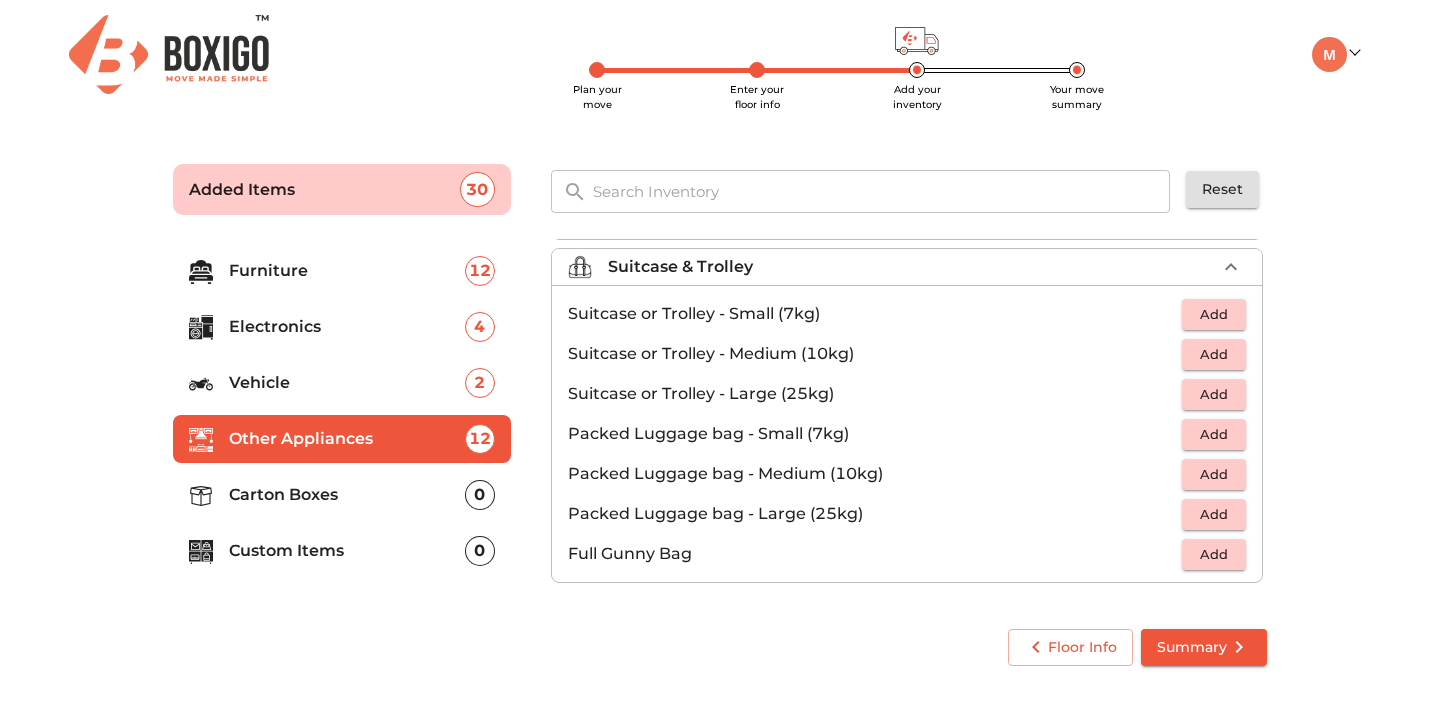 scroll, scrollTop: 229, scrollLeft: 0, axis: vertical 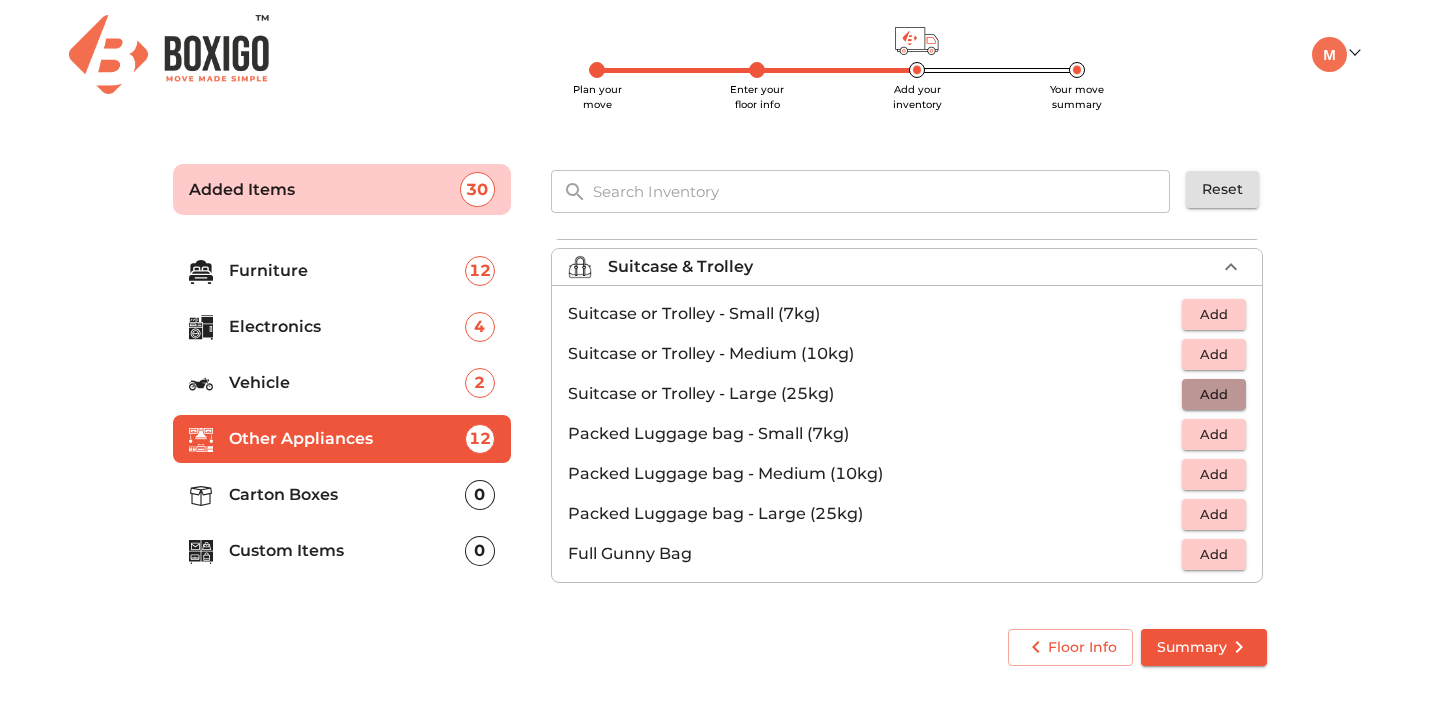click on "Add" at bounding box center (1214, 394) 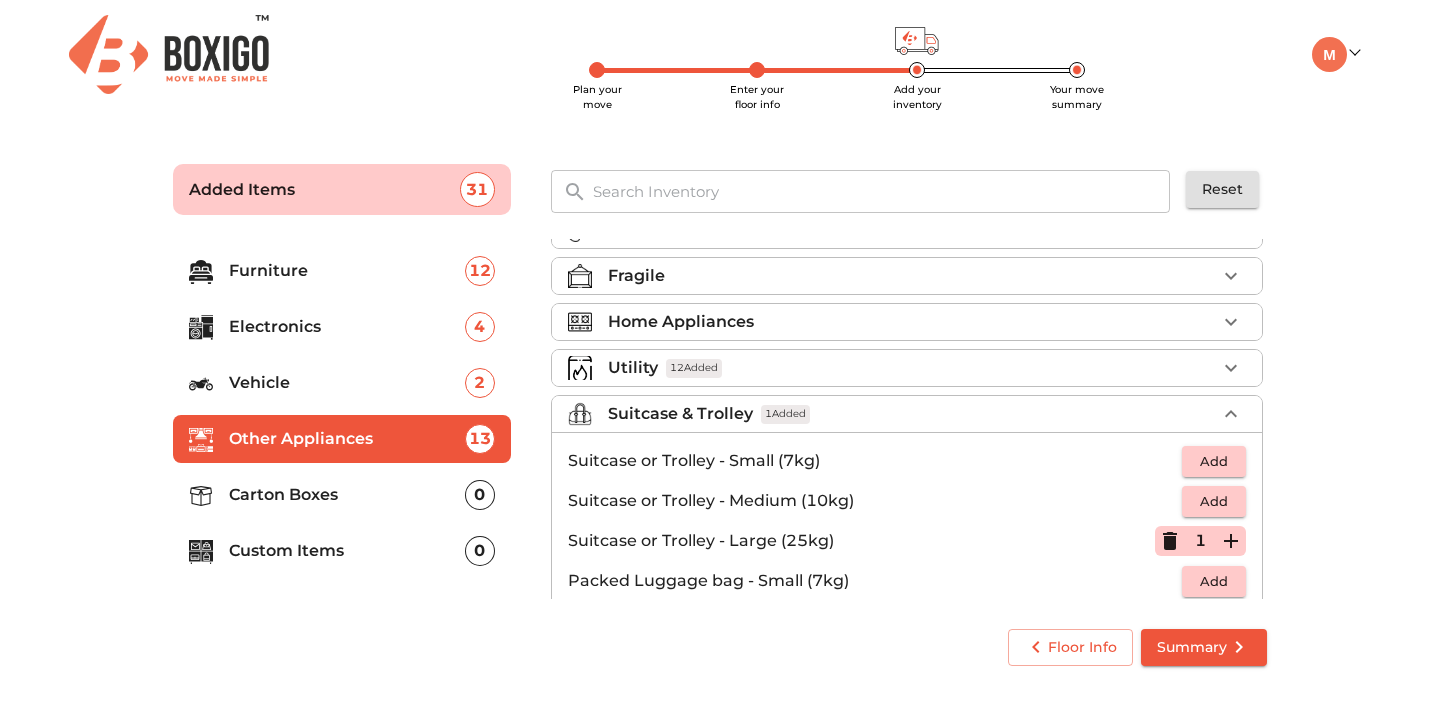 scroll, scrollTop: 0, scrollLeft: 0, axis: both 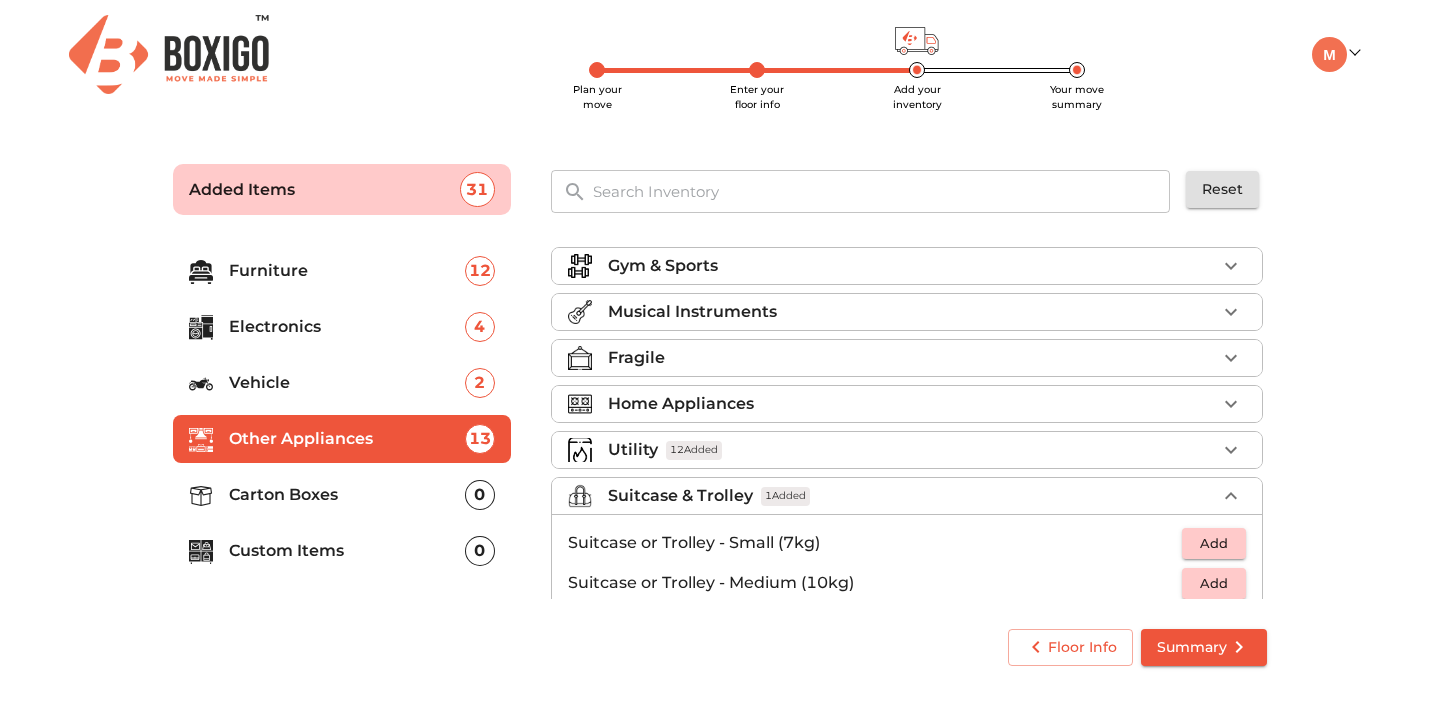 click on "Carton Boxes" at bounding box center (347, 495) 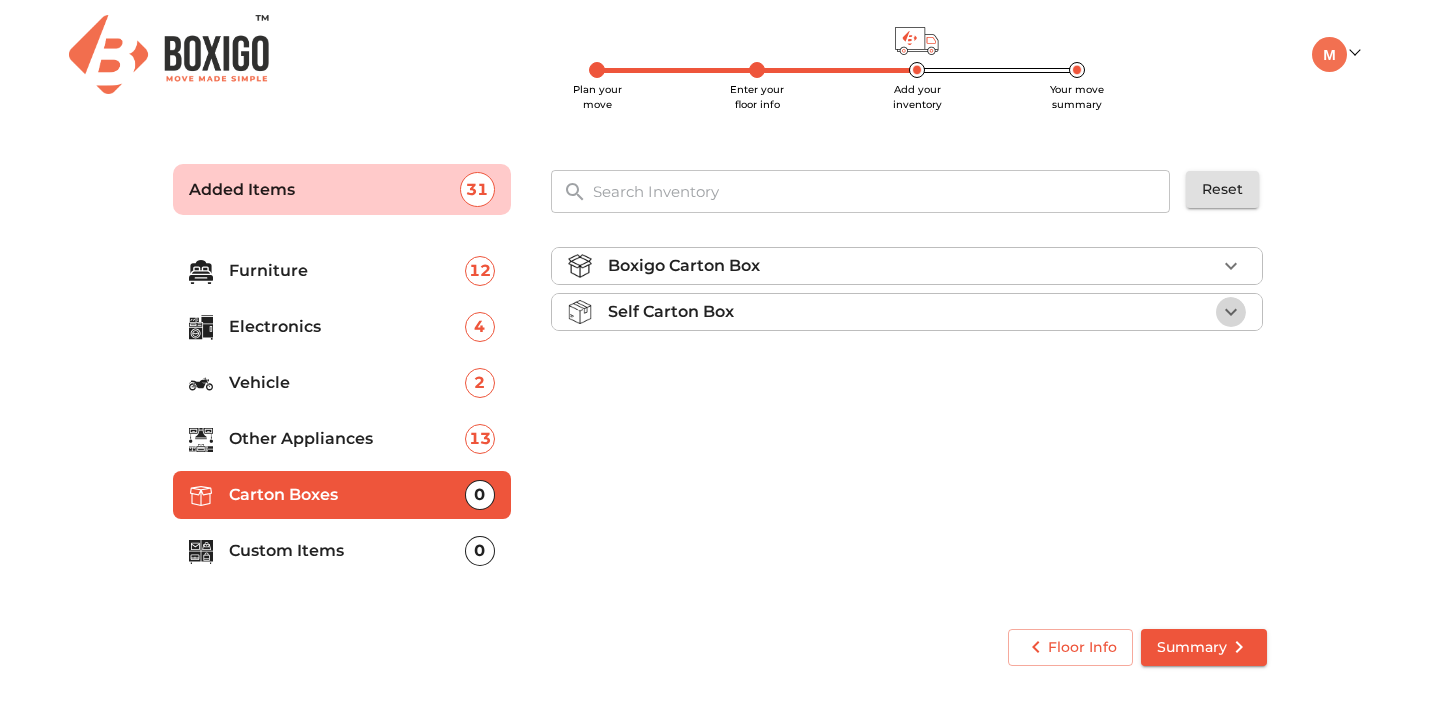 click 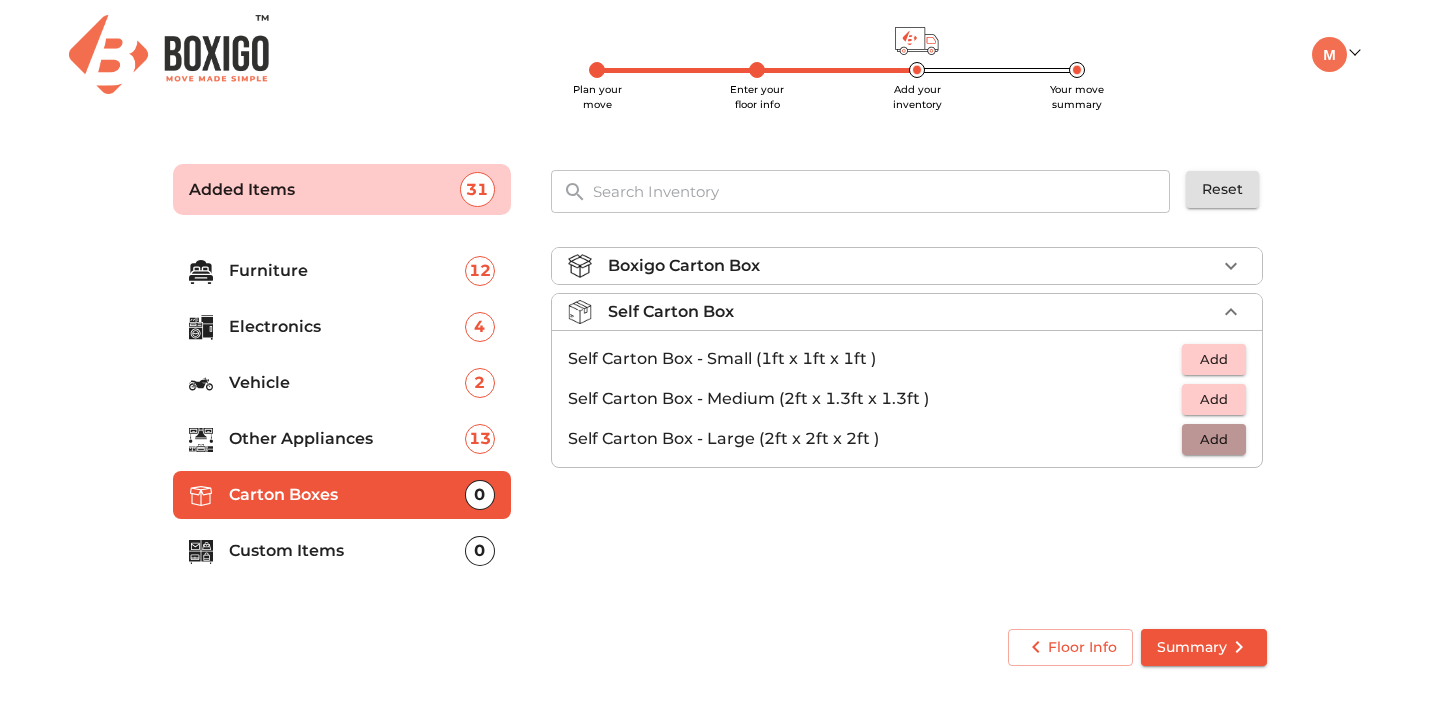 click on "Add" at bounding box center (1214, 439) 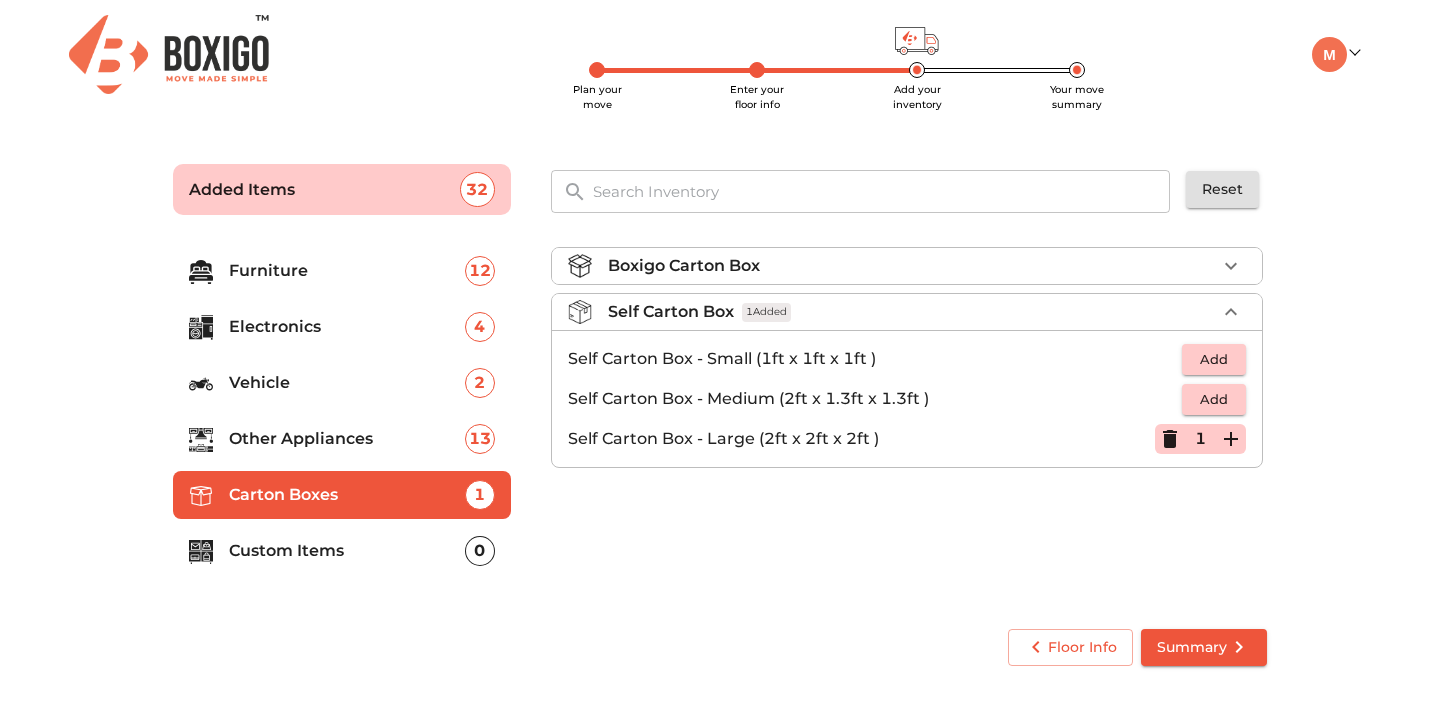 click on "1" at bounding box center (1200, 439) 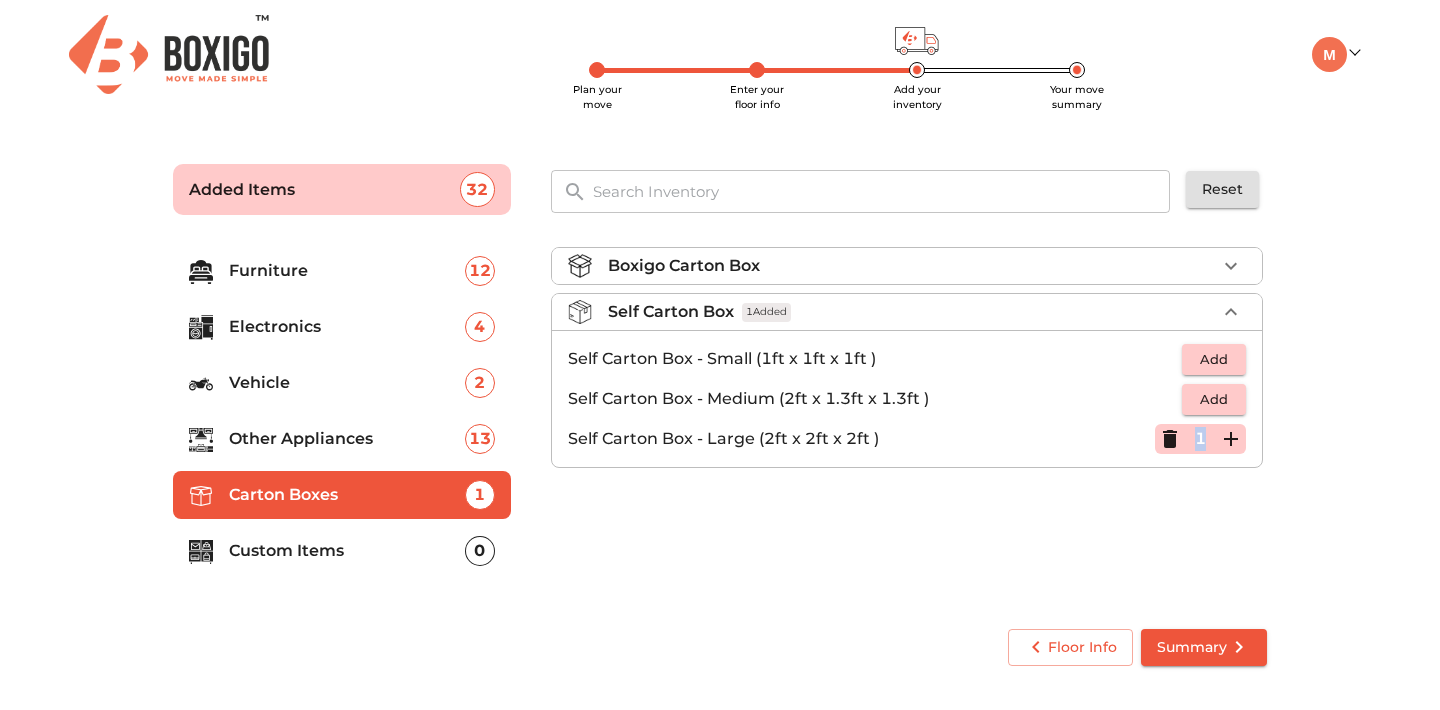 click on "1" at bounding box center [1200, 439] 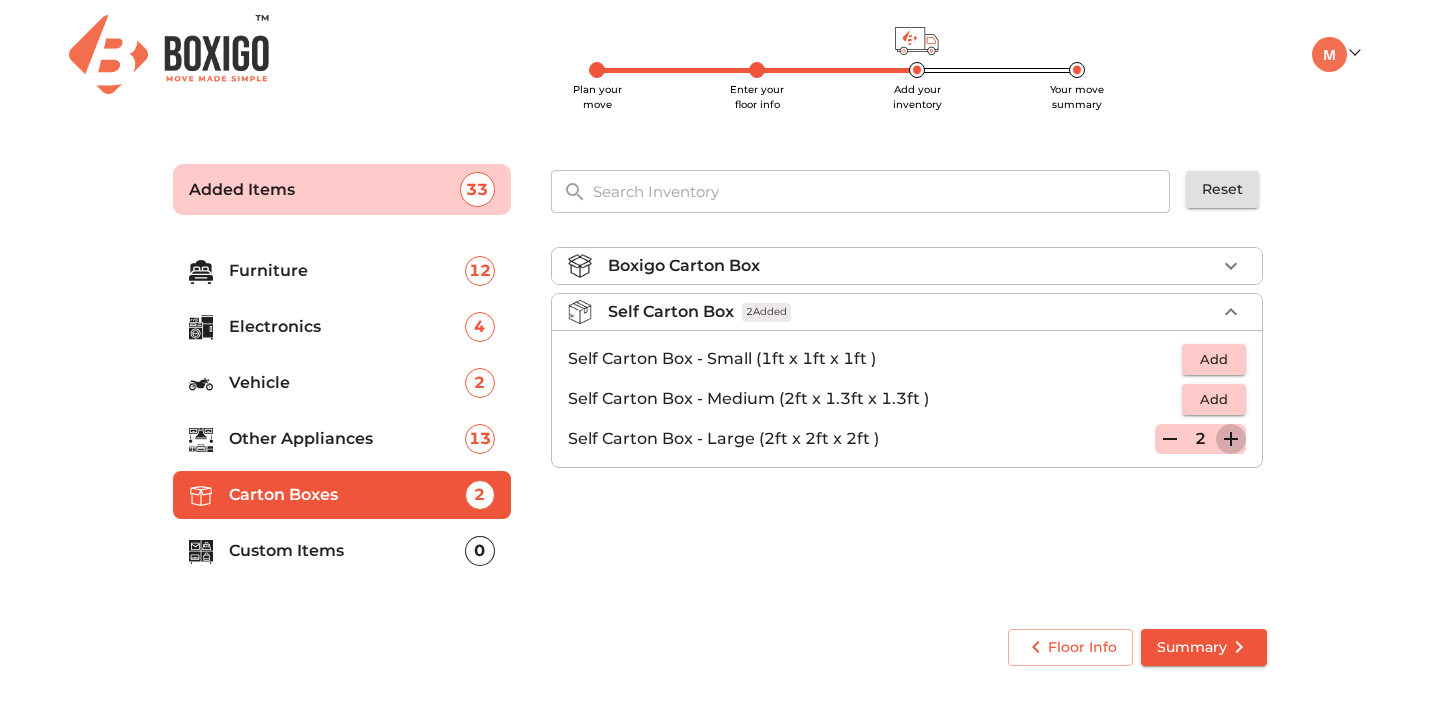 click 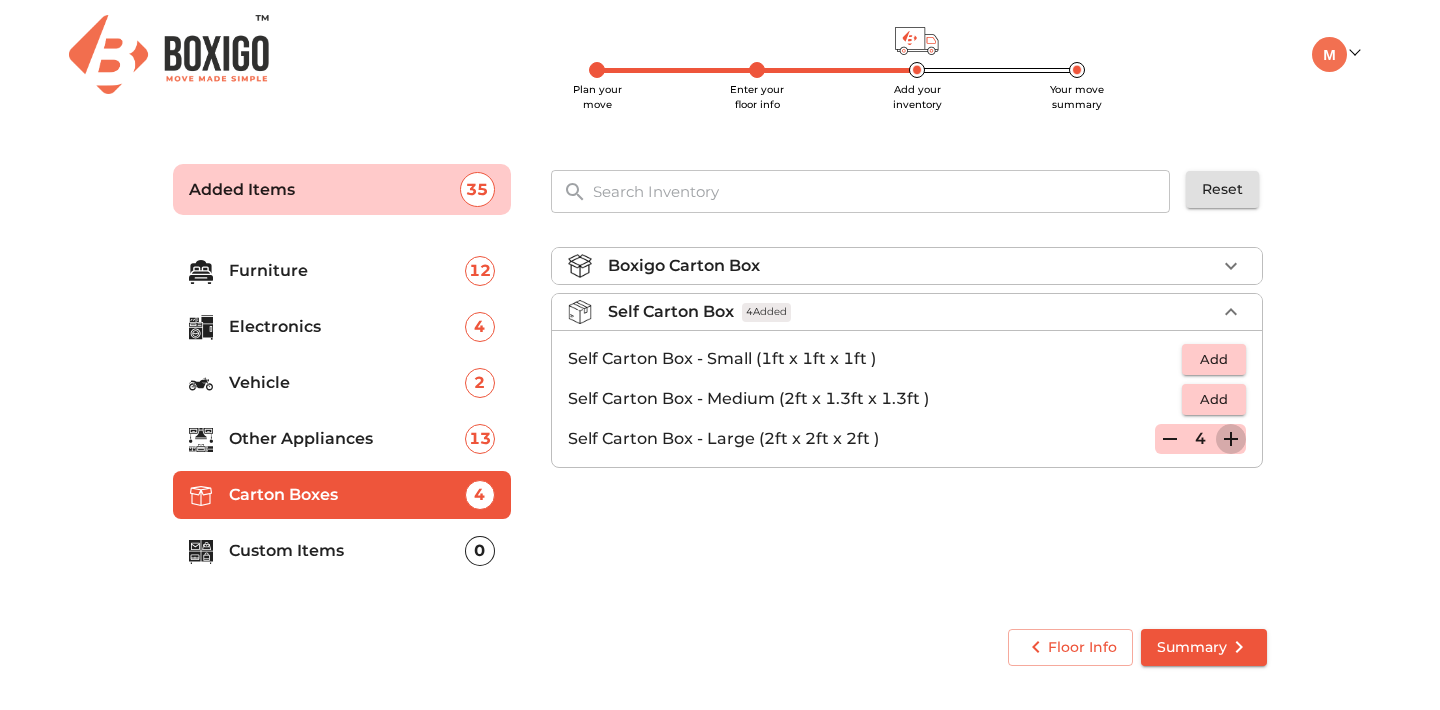 click 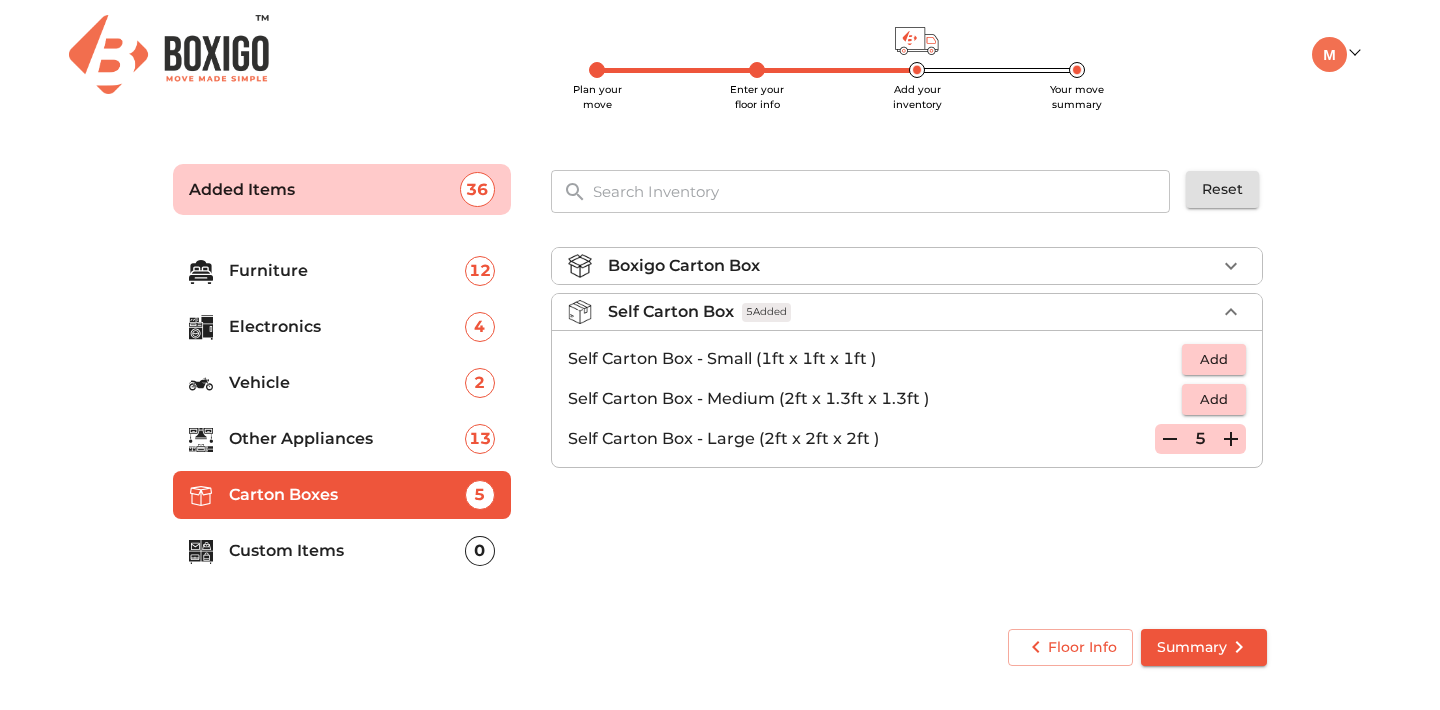click 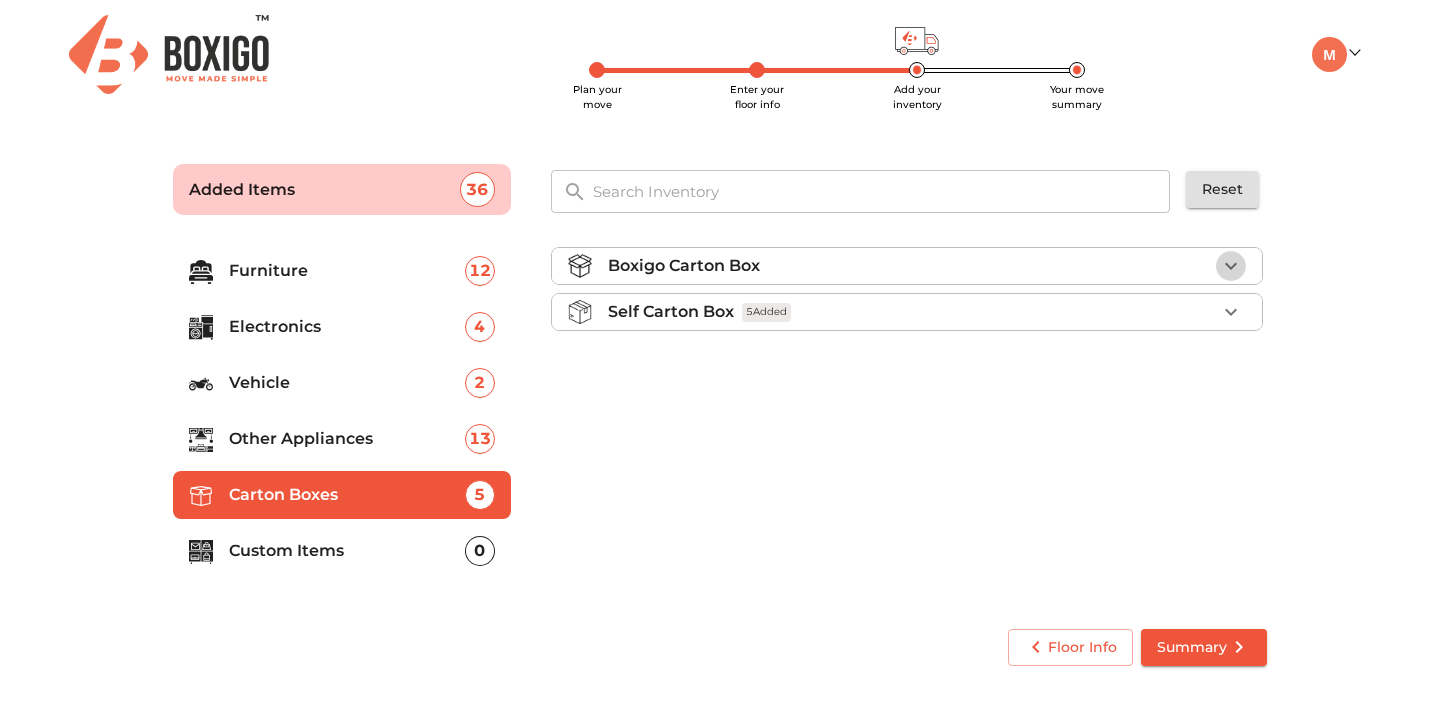click 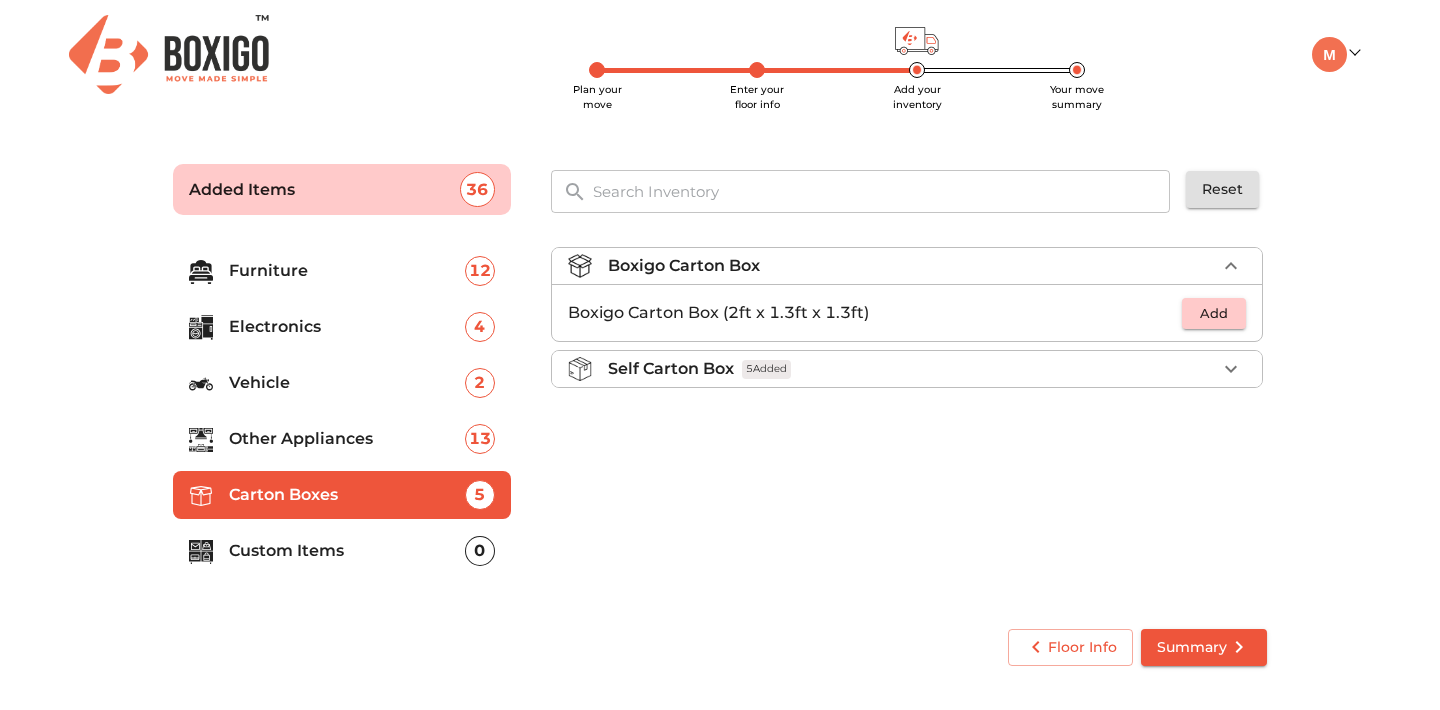 click on "Add" at bounding box center [1214, 313] 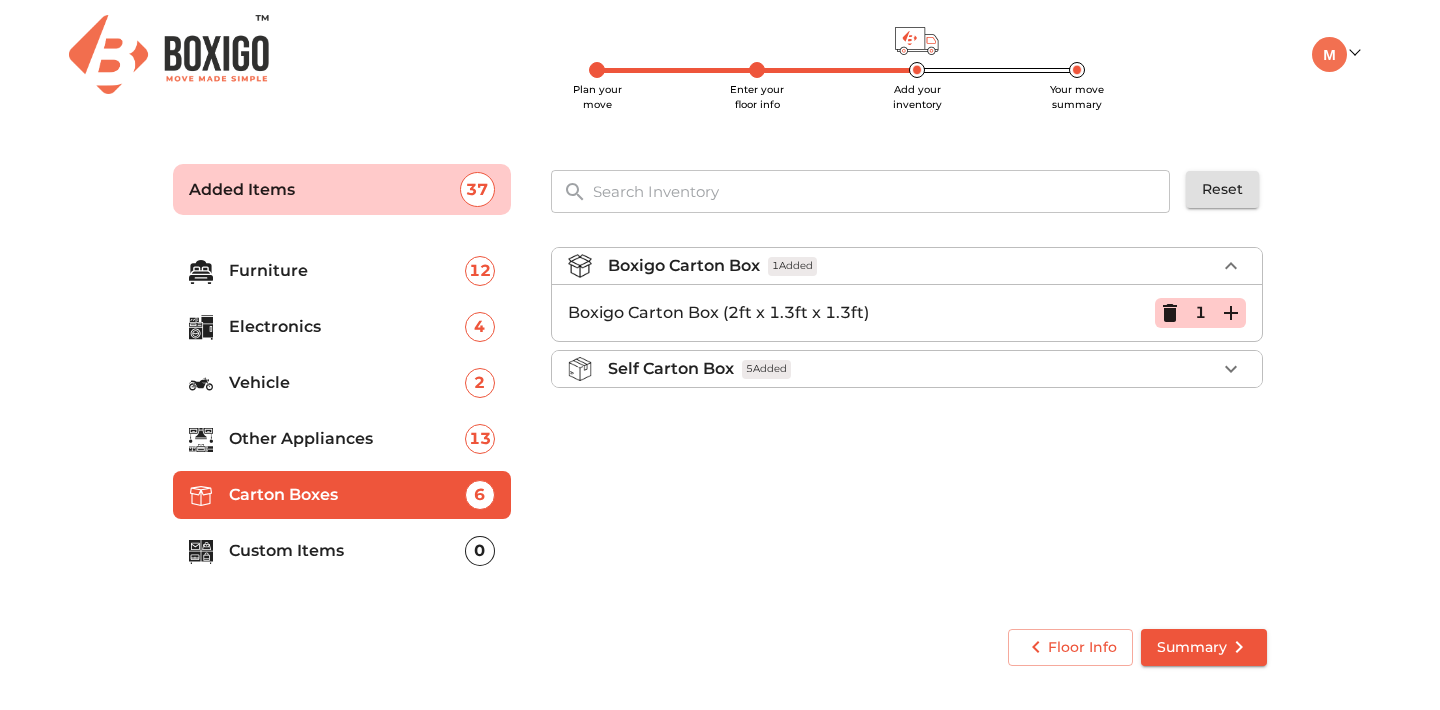 click on "1" at bounding box center [1200, 313] 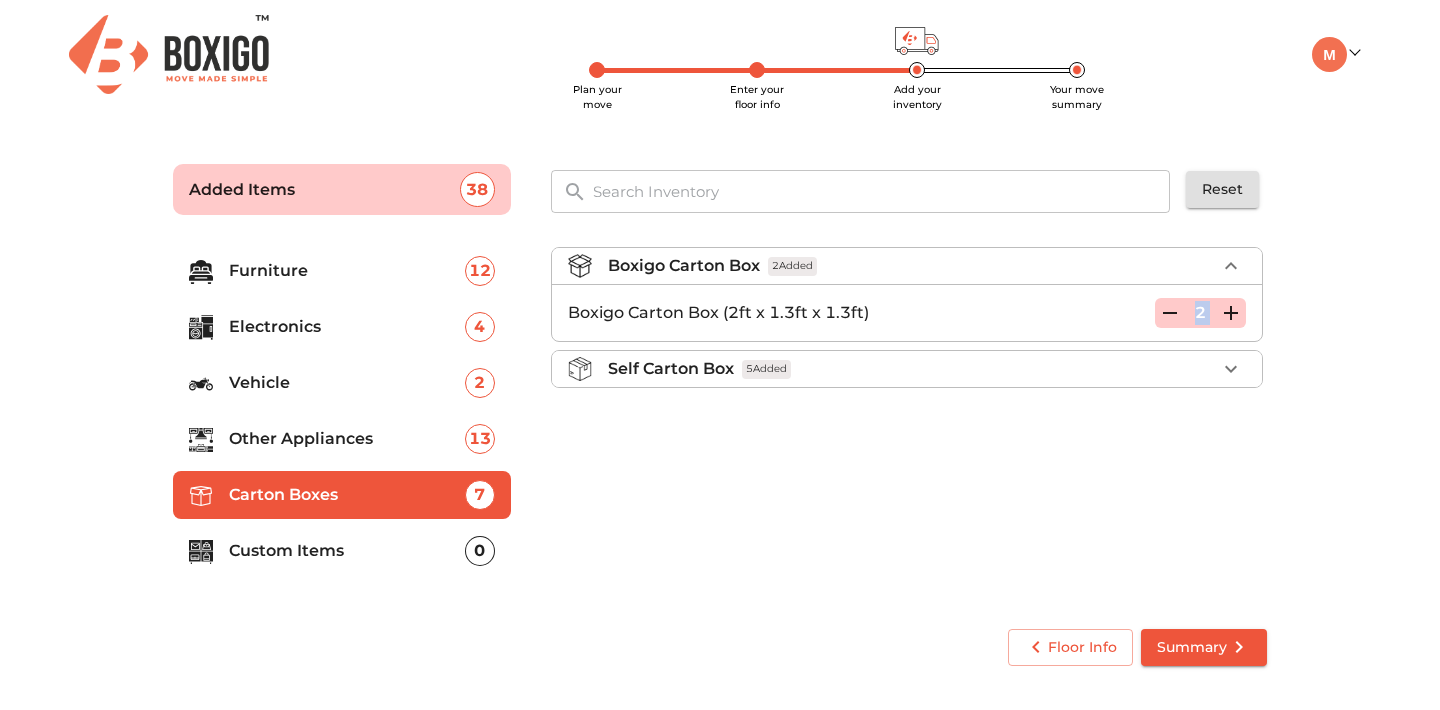 click 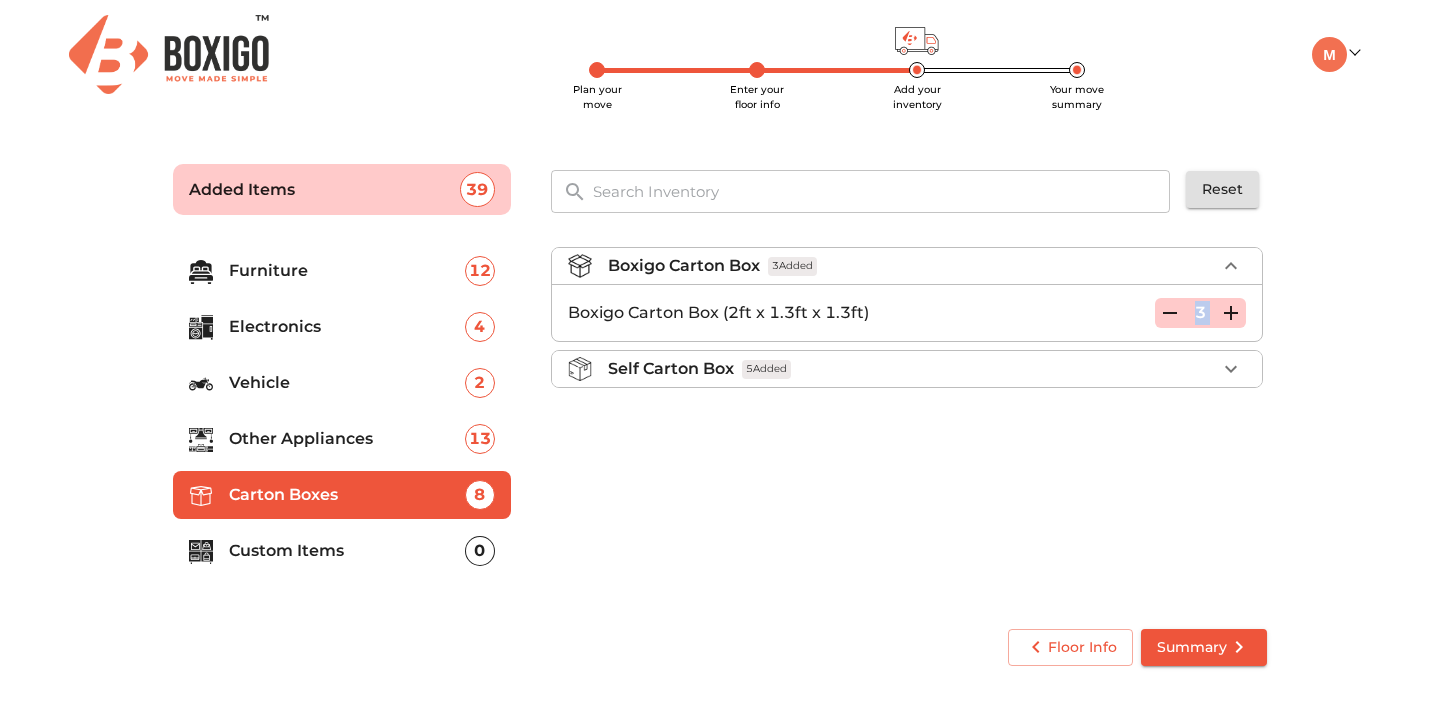 click 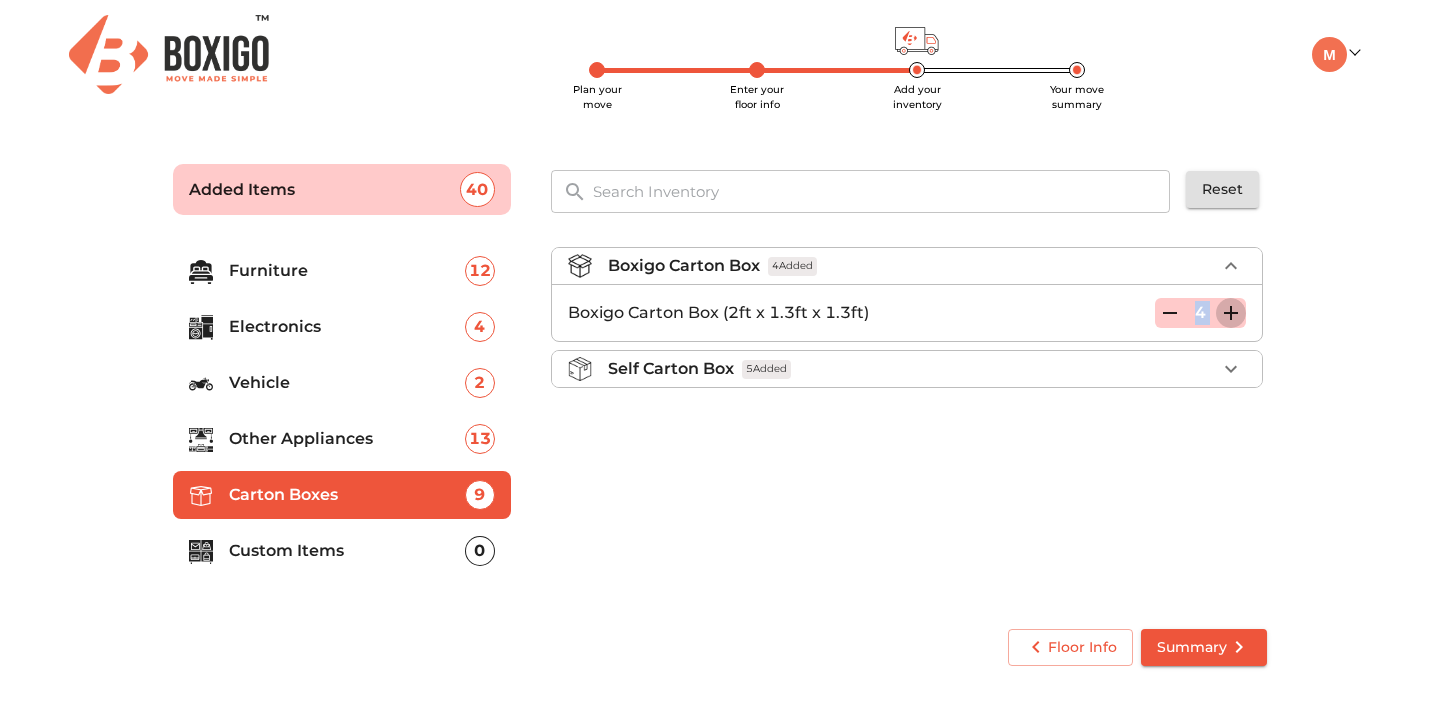 click 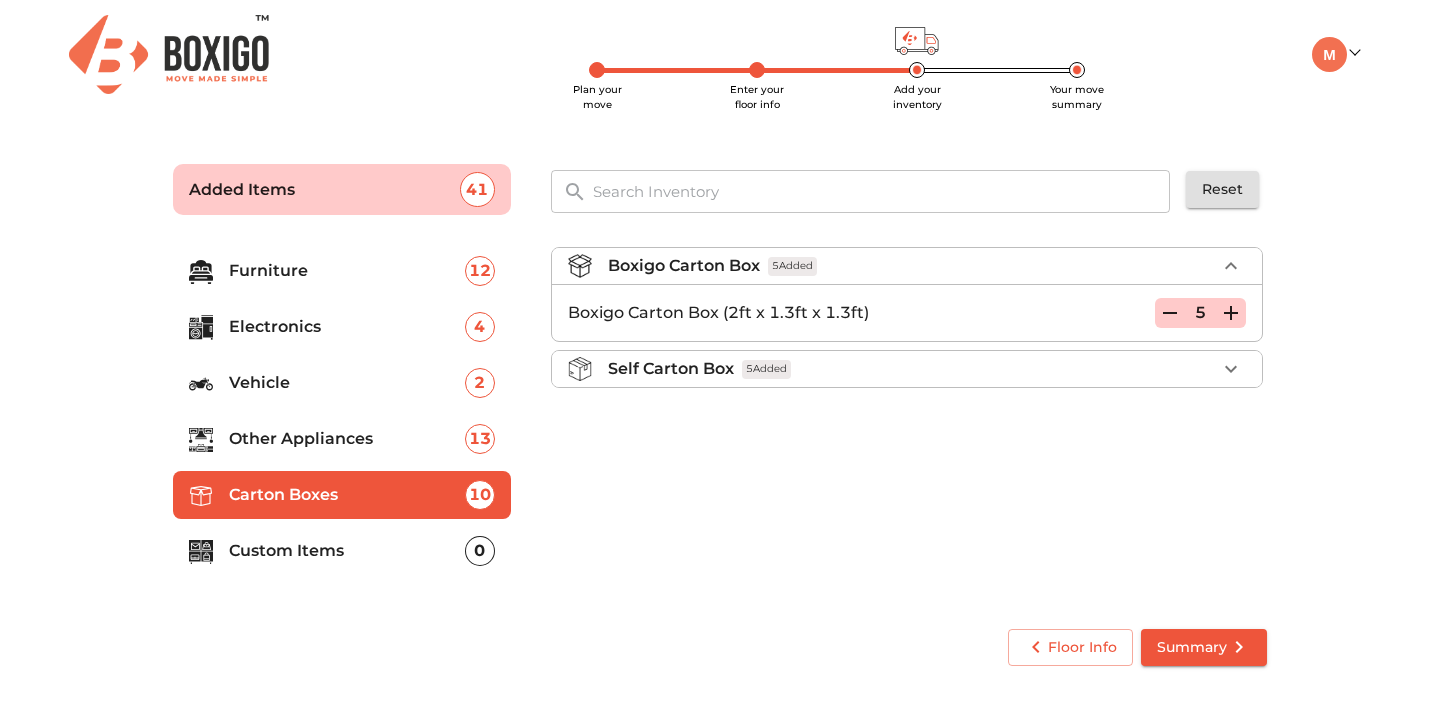 click on "Boxigo Carton Box 5  Added Boxigo Carton Box (2ft x 1.3ft x 1.3ft) 5 Self Carton Box 5  Added" at bounding box center [909, 420] 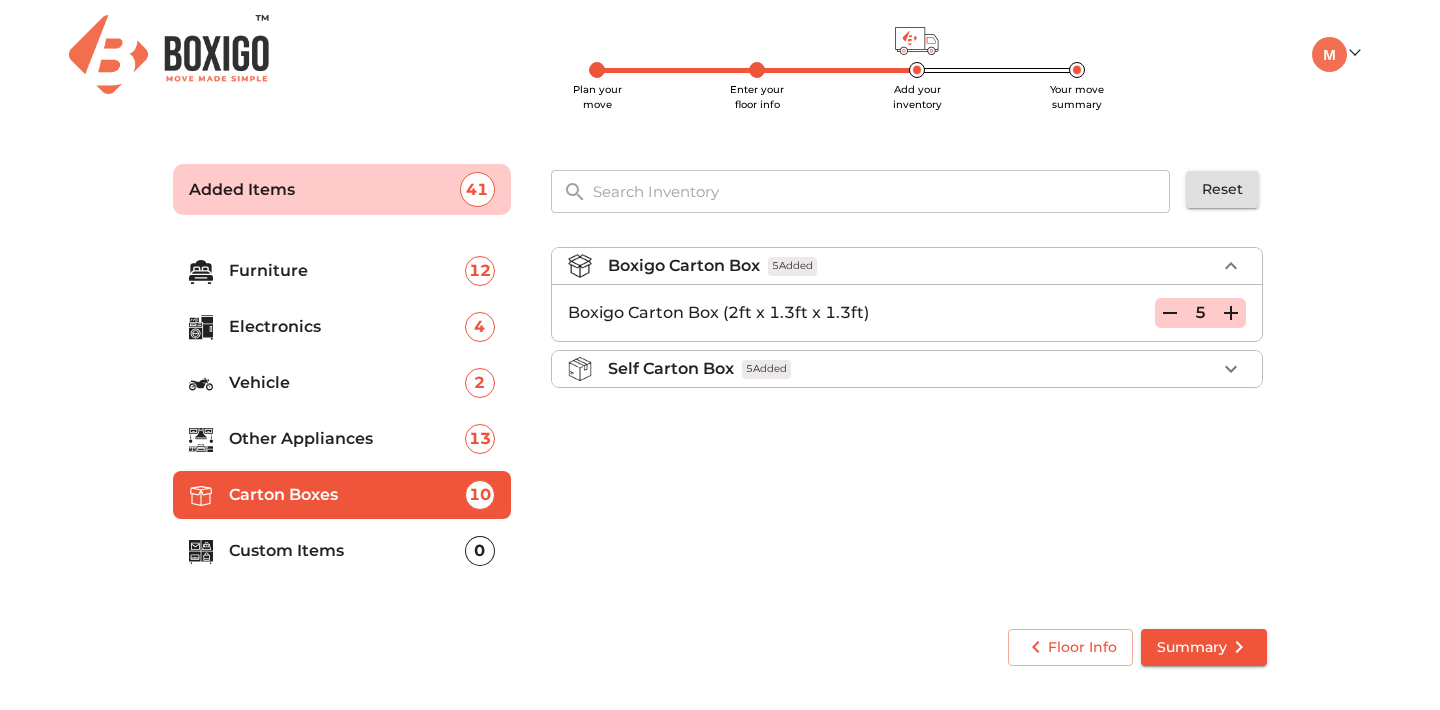 click on "Custom Items" at bounding box center (347, 551) 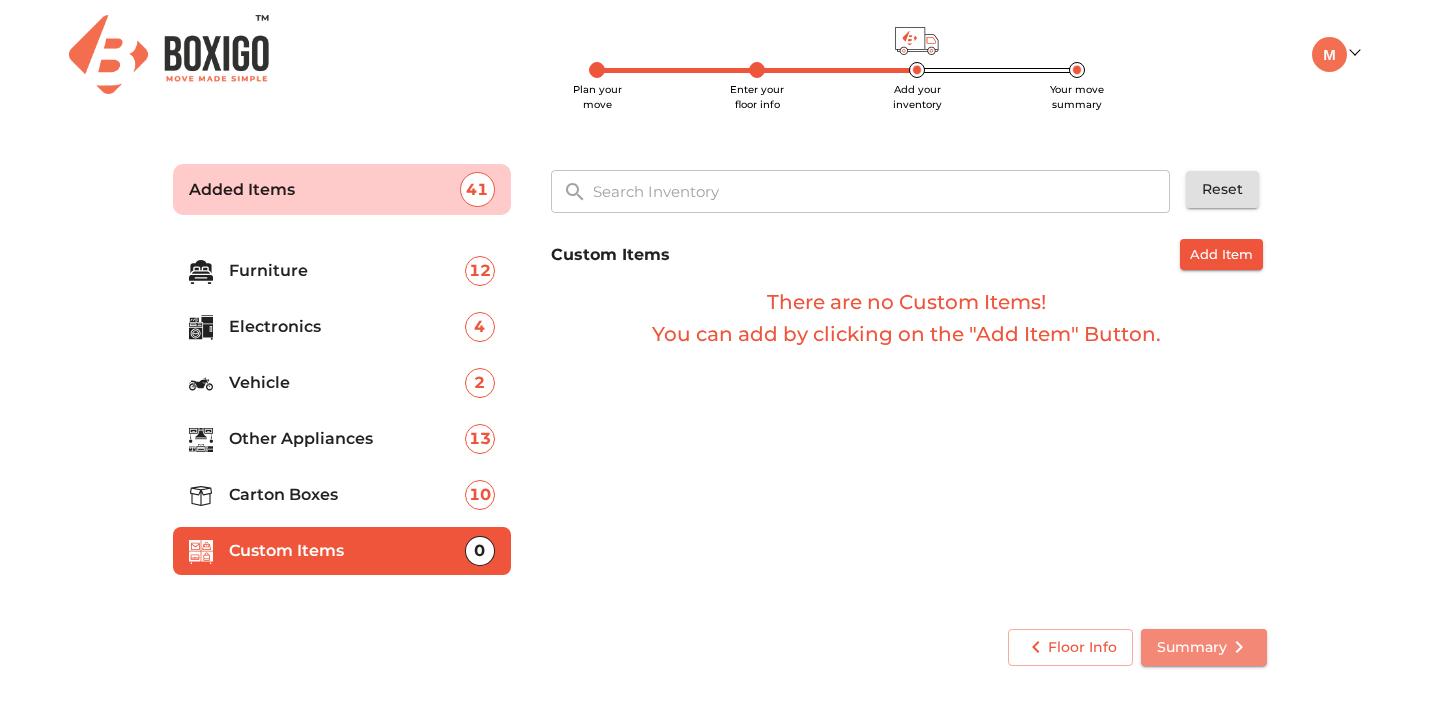 click on "Summary" at bounding box center [1204, 647] 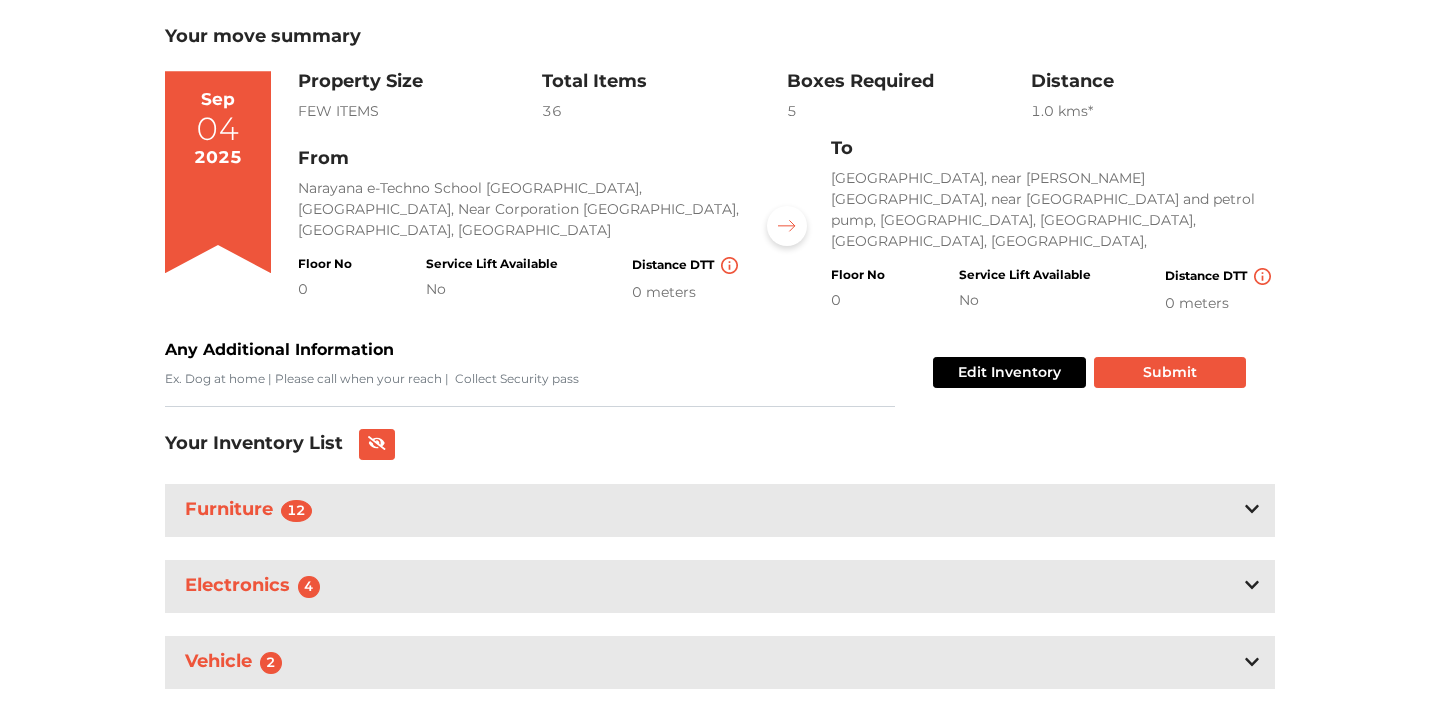 scroll, scrollTop: 0, scrollLeft: 0, axis: both 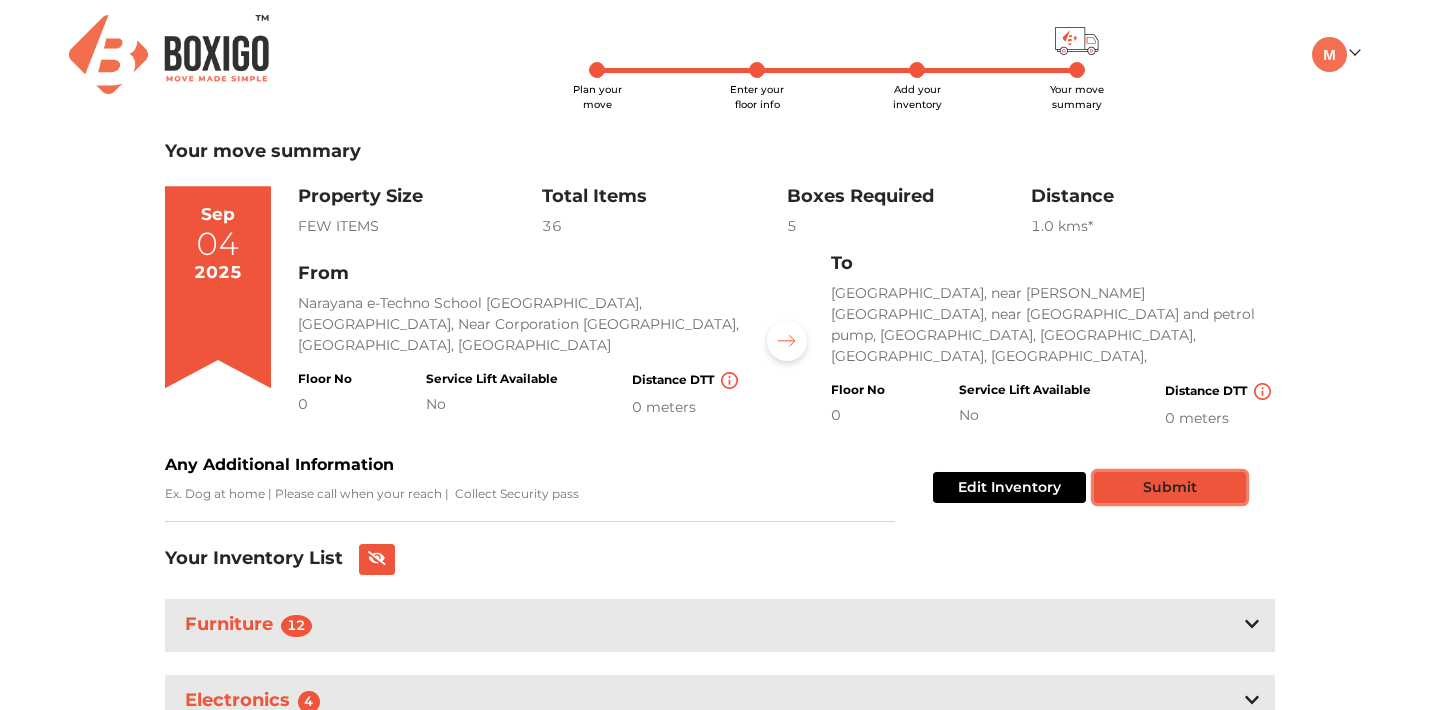 click on "Submit" at bounding box center [1170, 487] 